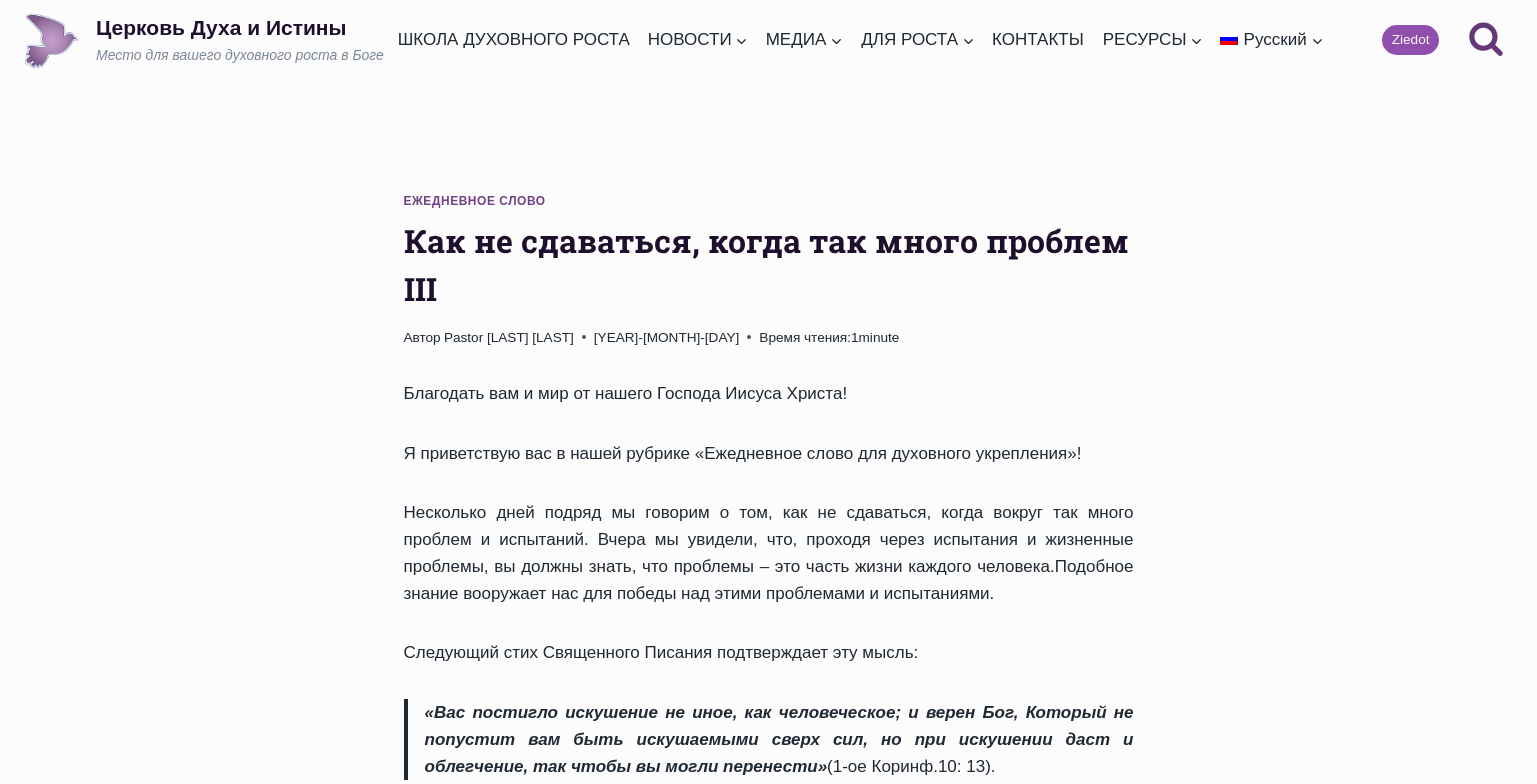scroll, scrollTop: 0, scrollLeft: 0, axis: both 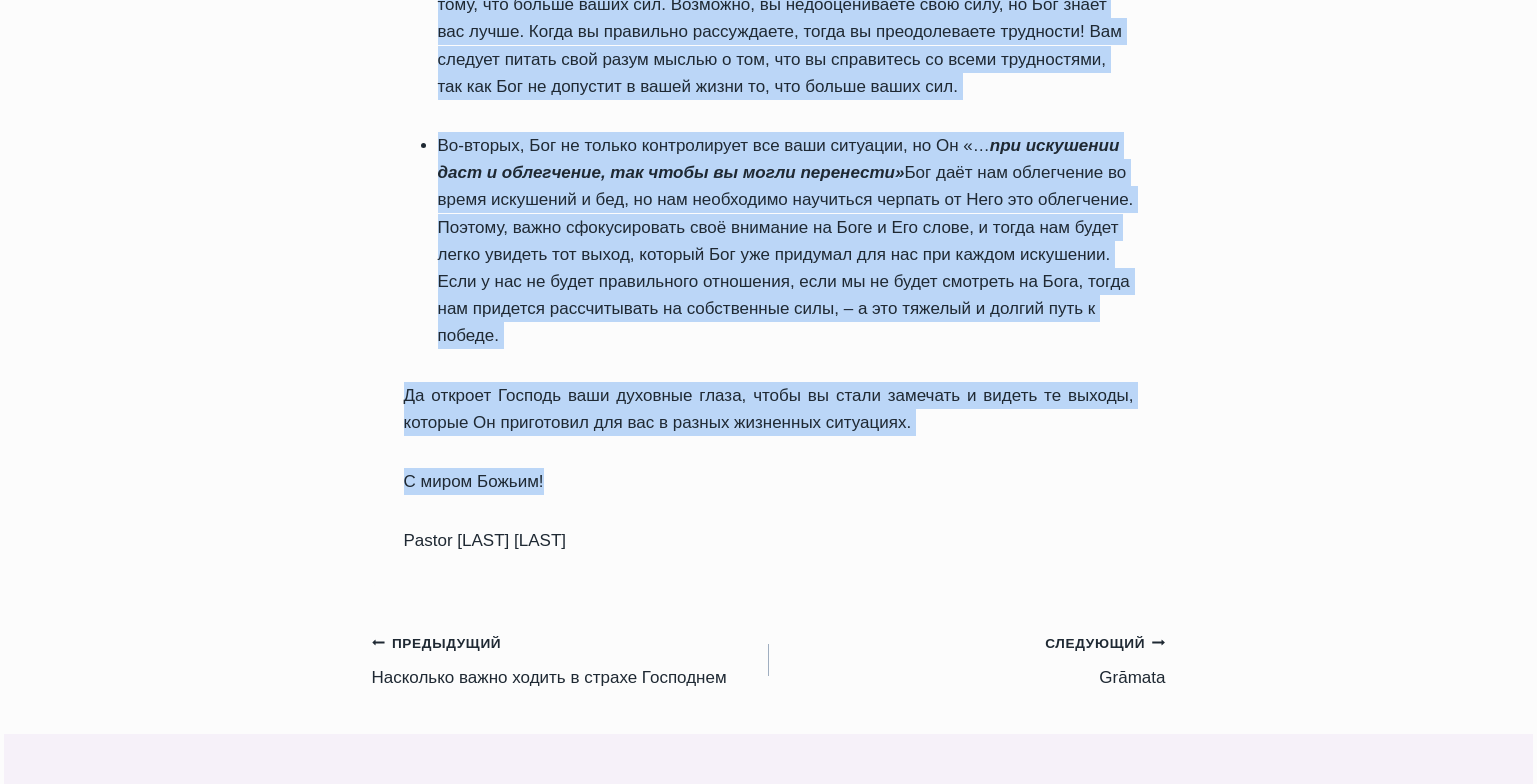 drag, startPoint x: 0, startPoint y: 0, endPoint x: 870, endPoint y: 526, distance: 1016.6494 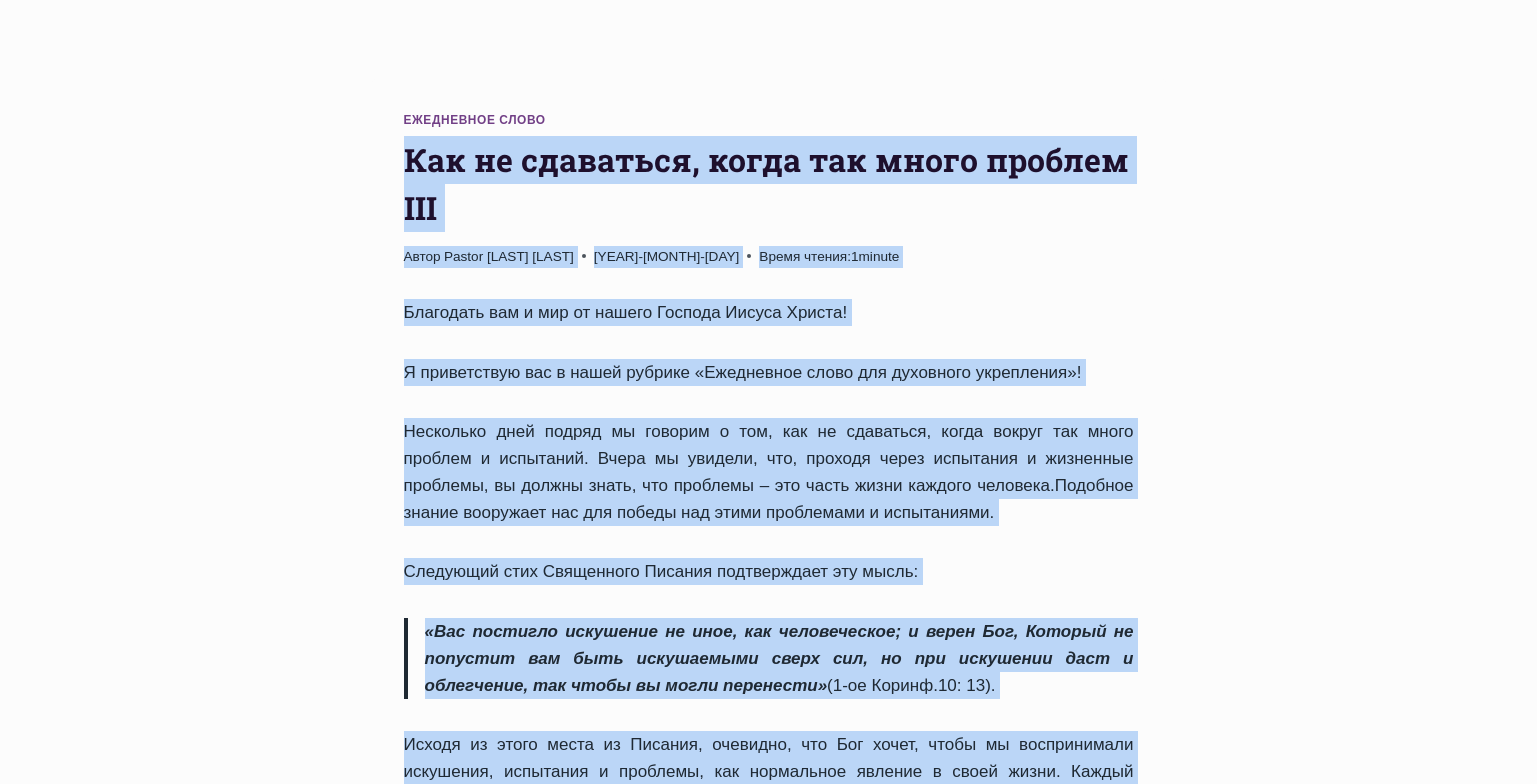 scroll, scrollTop: 47, scrollLeft: 0, axis: vertical 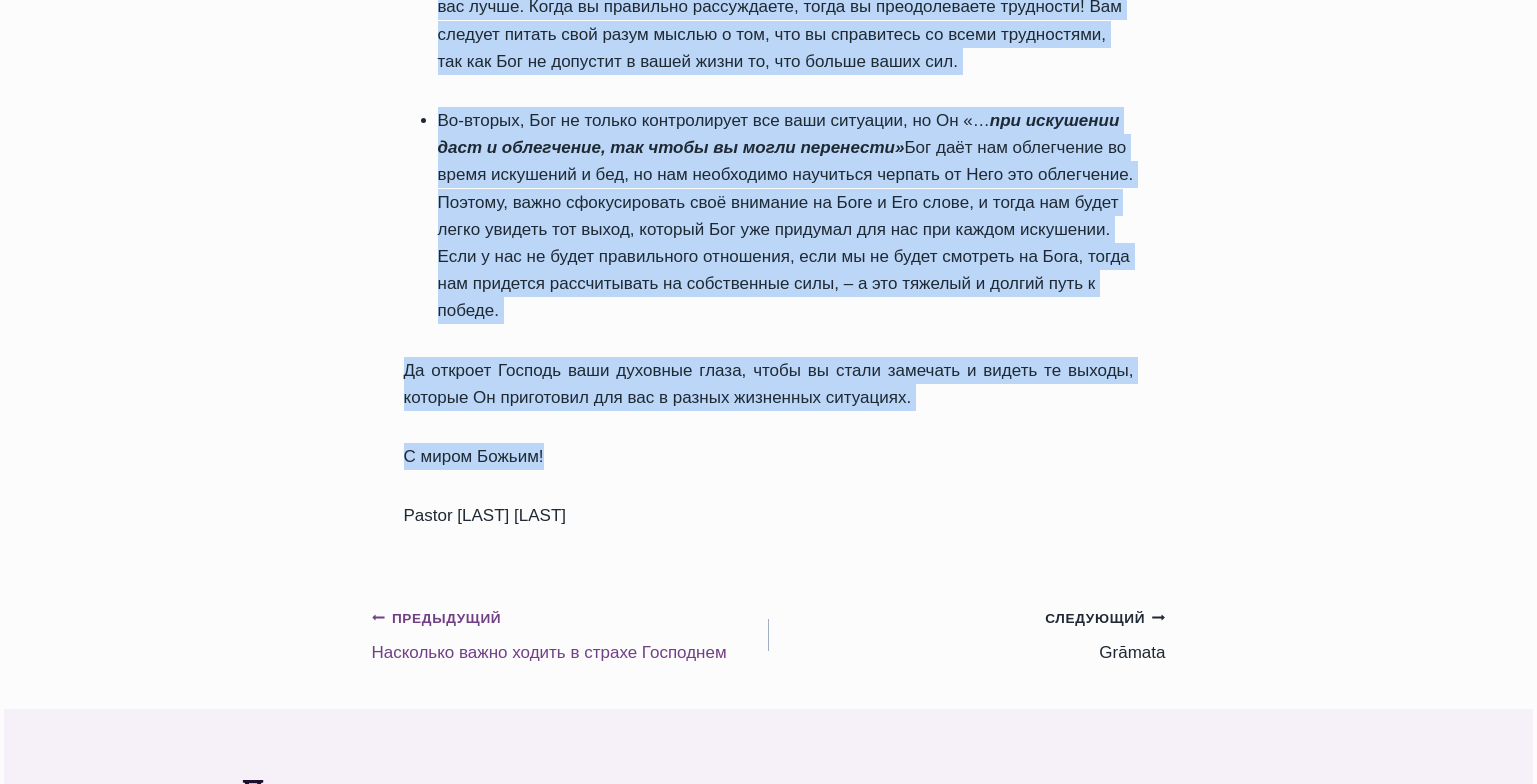 click on "Предыдущий
Предыдущий" at bounding box center (437, 619) 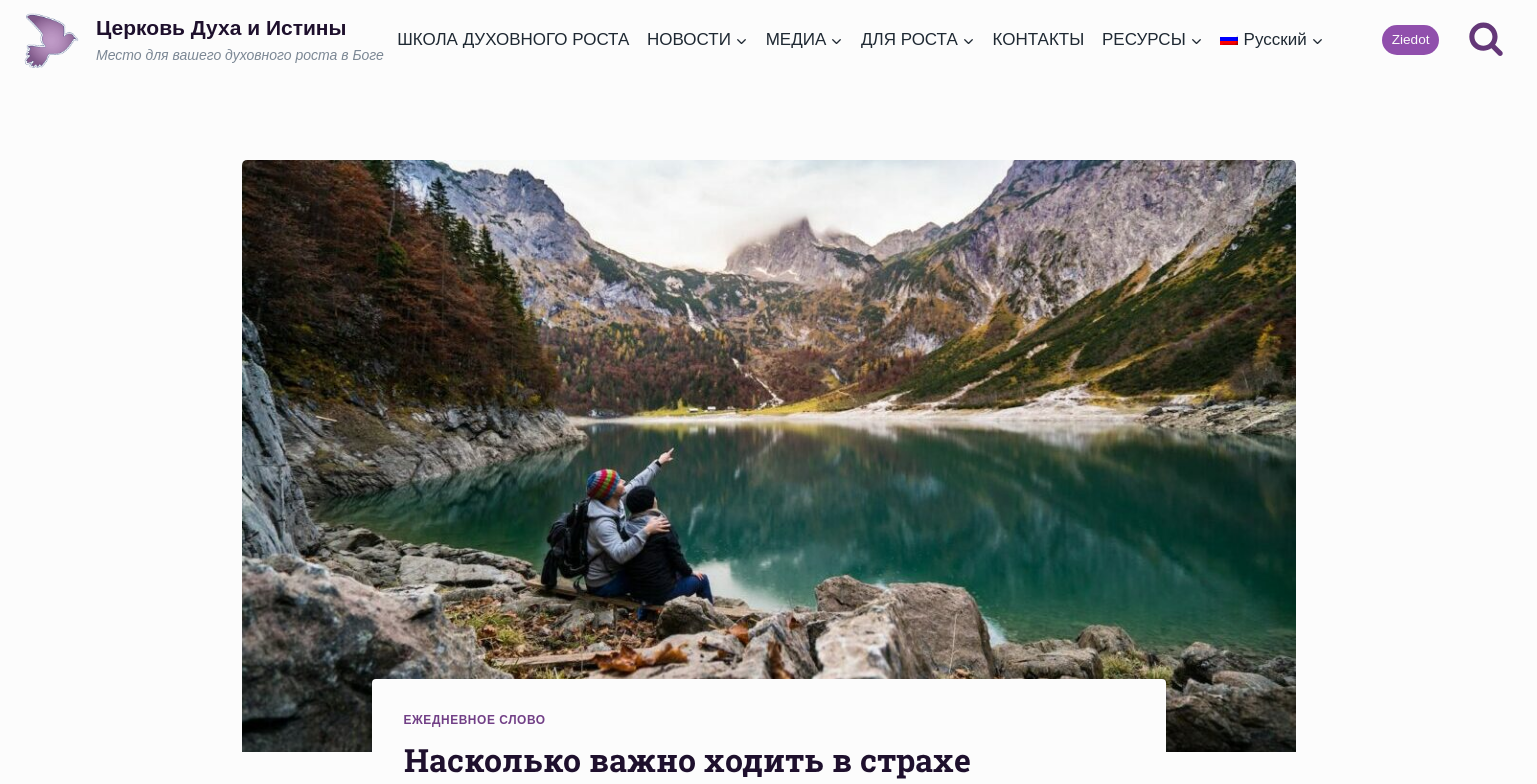scroll, scrollTop: 0, scrollLeft: 0, axis: both 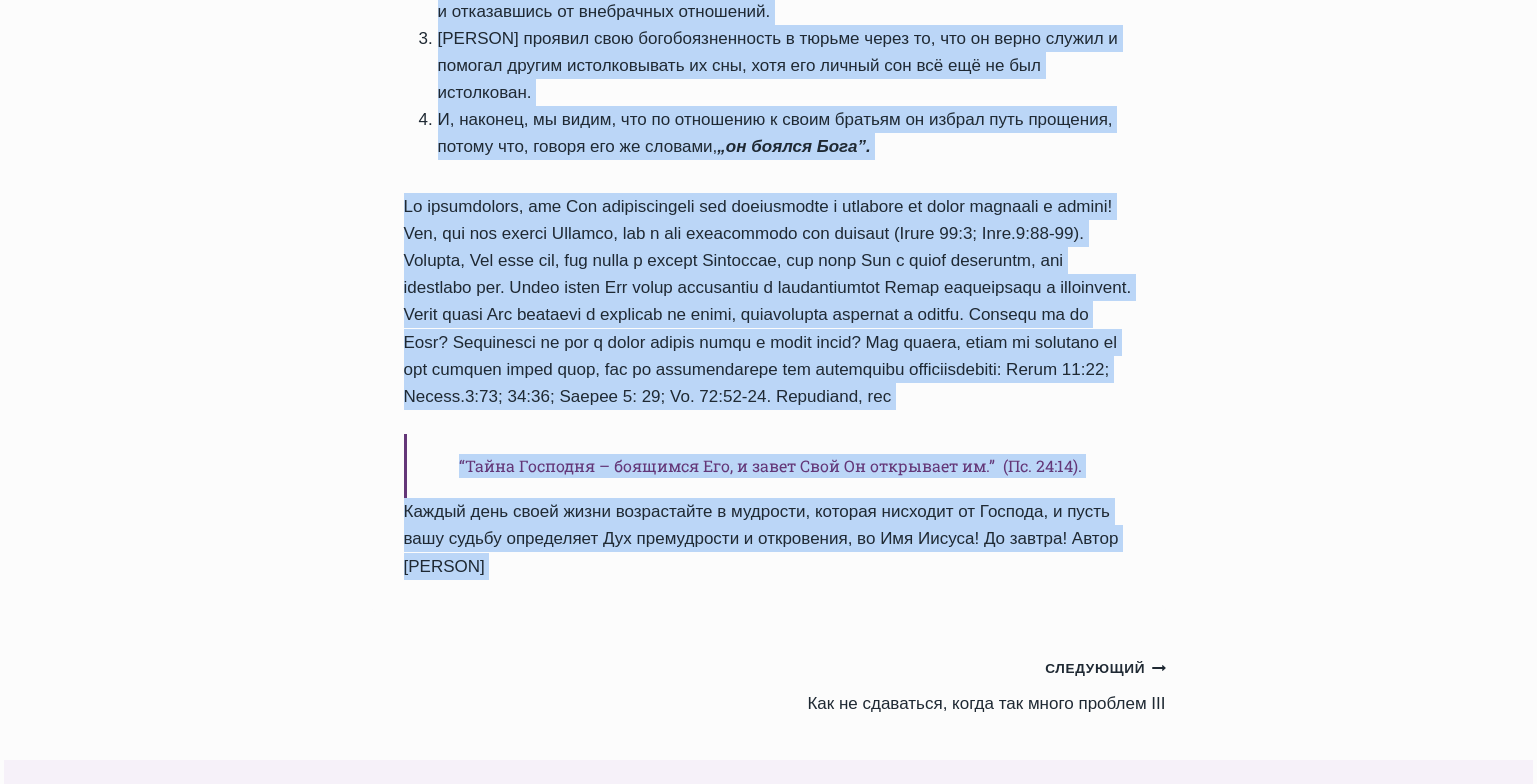 drag, startPoint x: 409, startPoint y: 165, endPoint x: 913, endPoint y: 681, distance: 721.2988 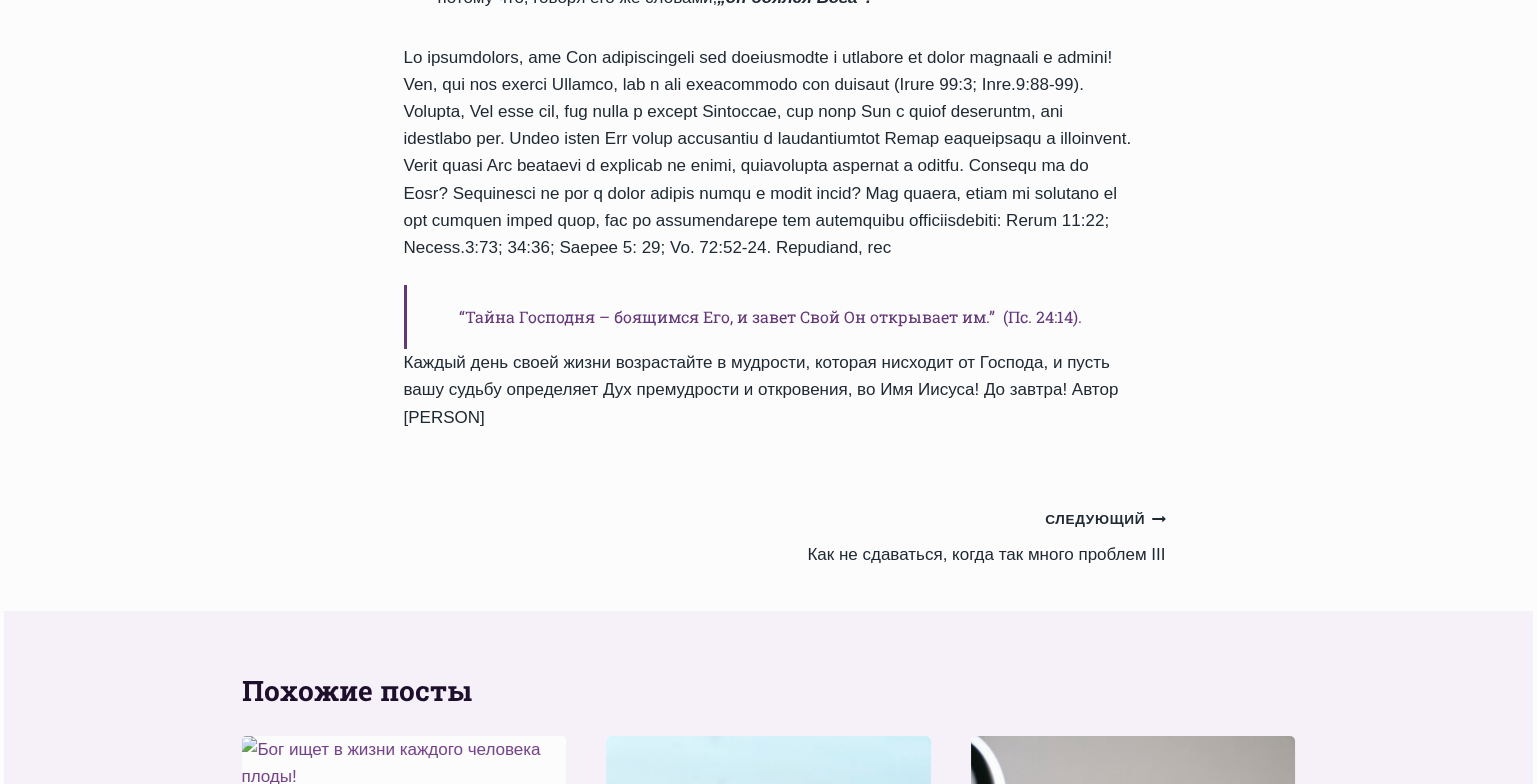 scroll, scrollTop: 1787, scrollLeft: 0, axis: vertical 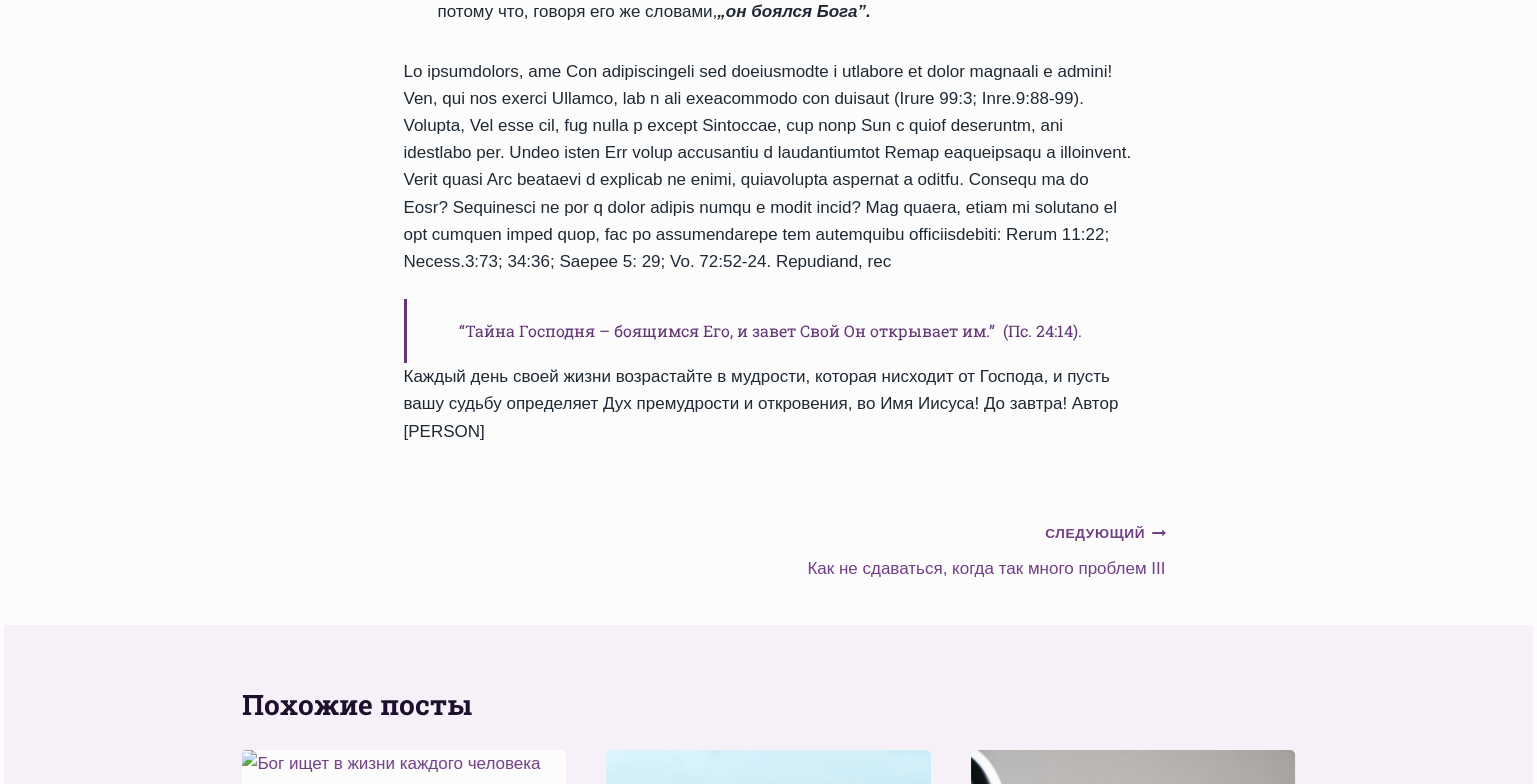 click on "Следующий Продолжить" at bounding box center (1105, 534) 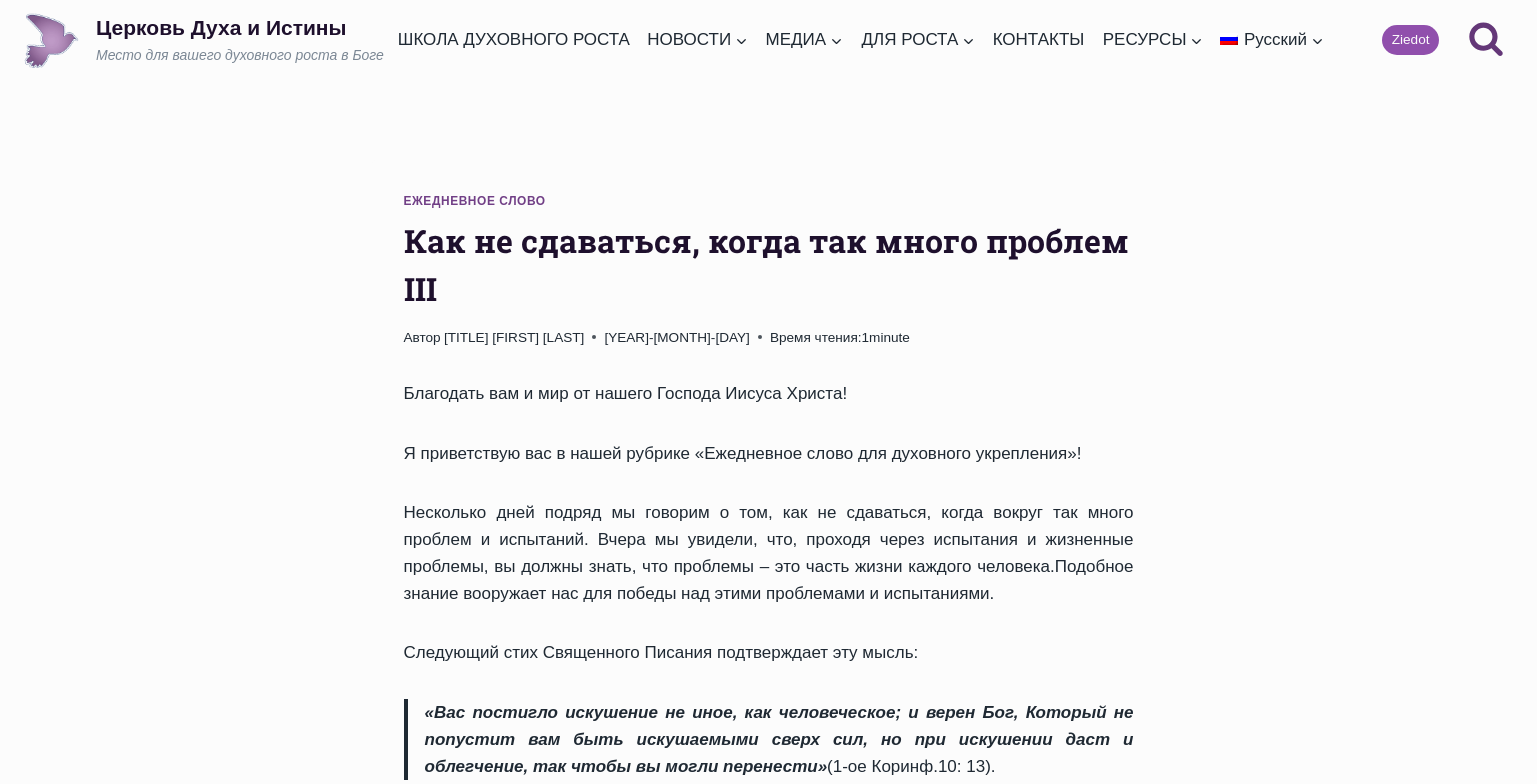 scroll, scrollTop: 0, scrollLeft: 0, axis: both 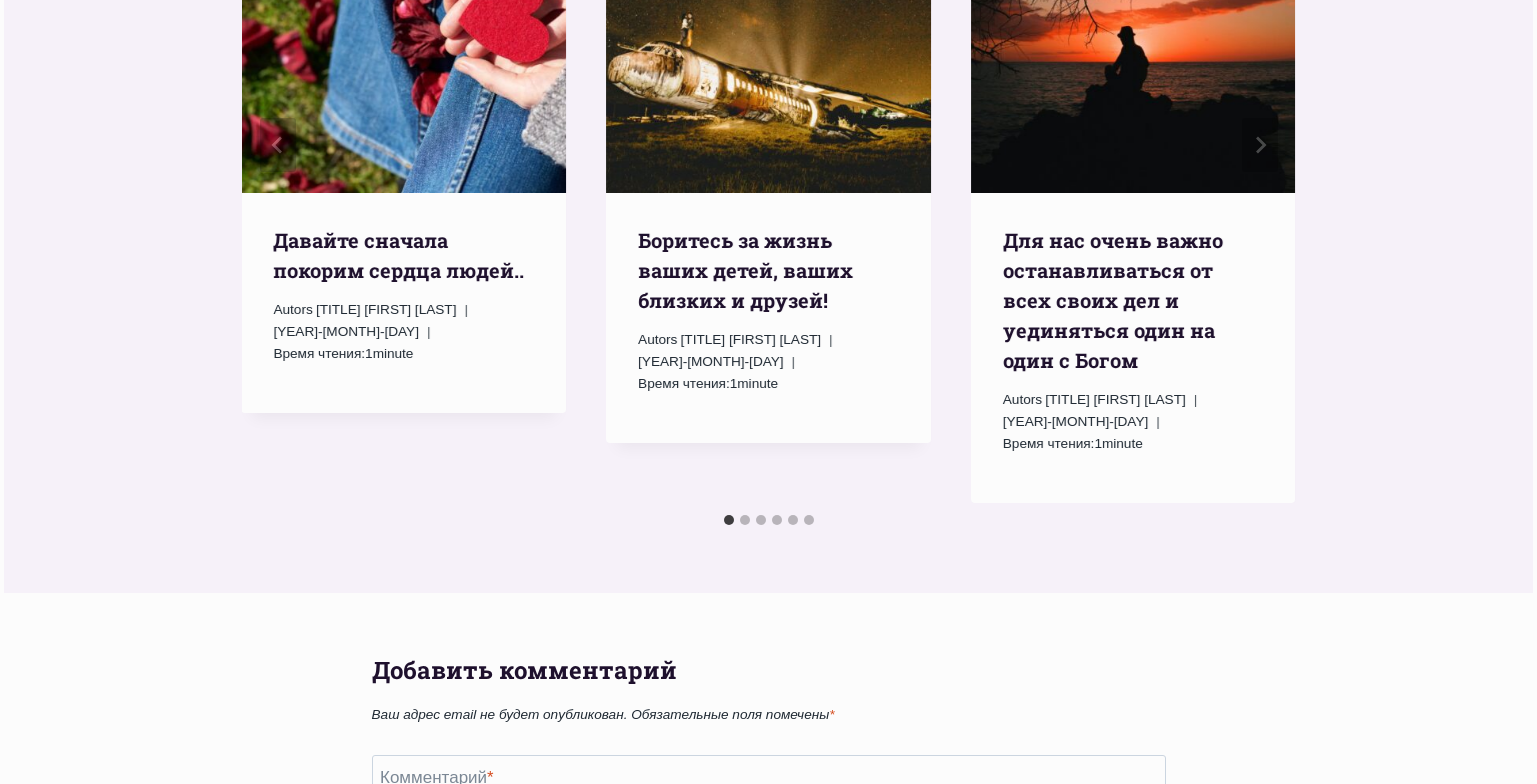 drag, startPoint x: 1541, startPoint y: 149, endPoint x: 1551, endPoint y: 601, distance: 452.1106 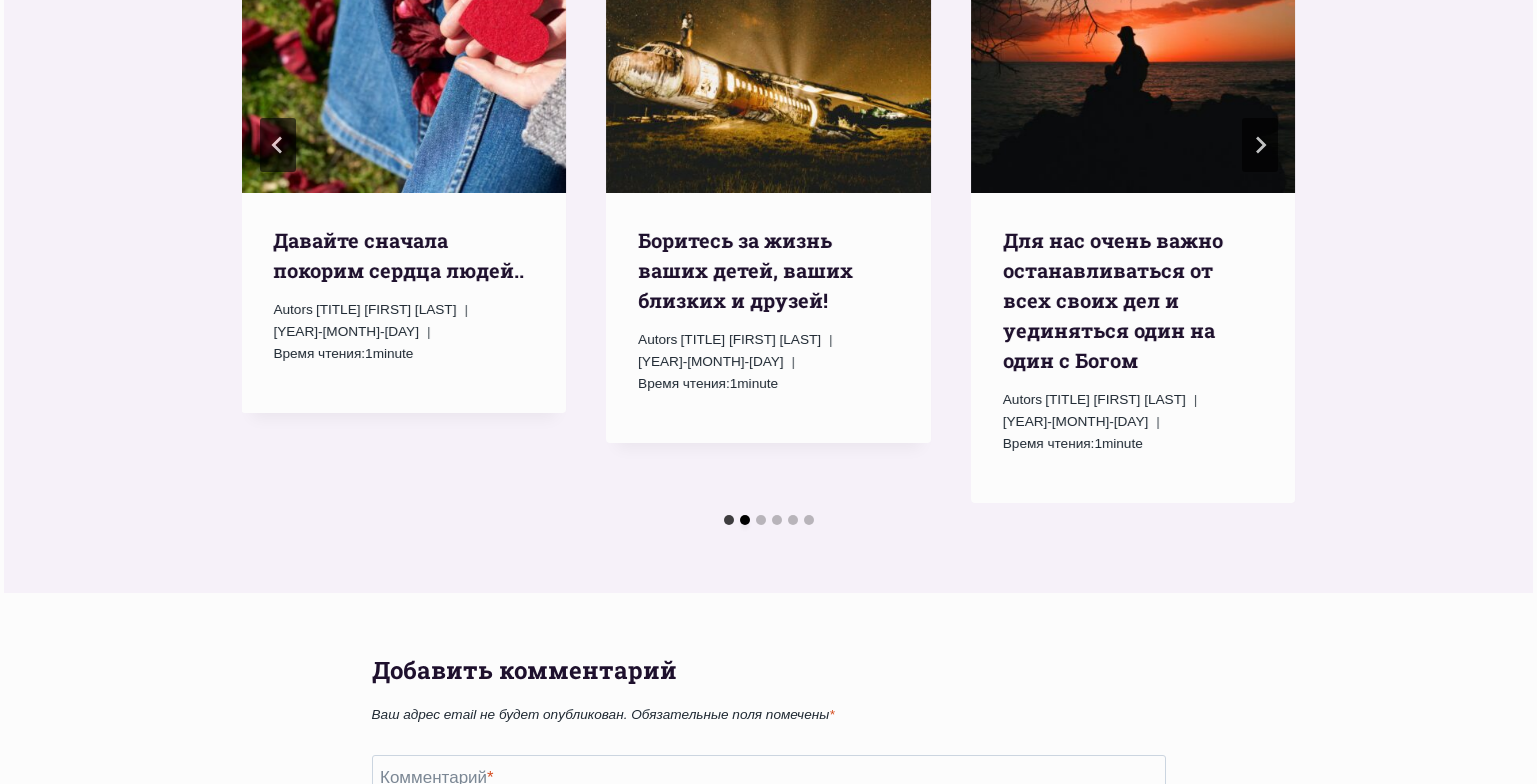 click at bounding box center (745, 520) 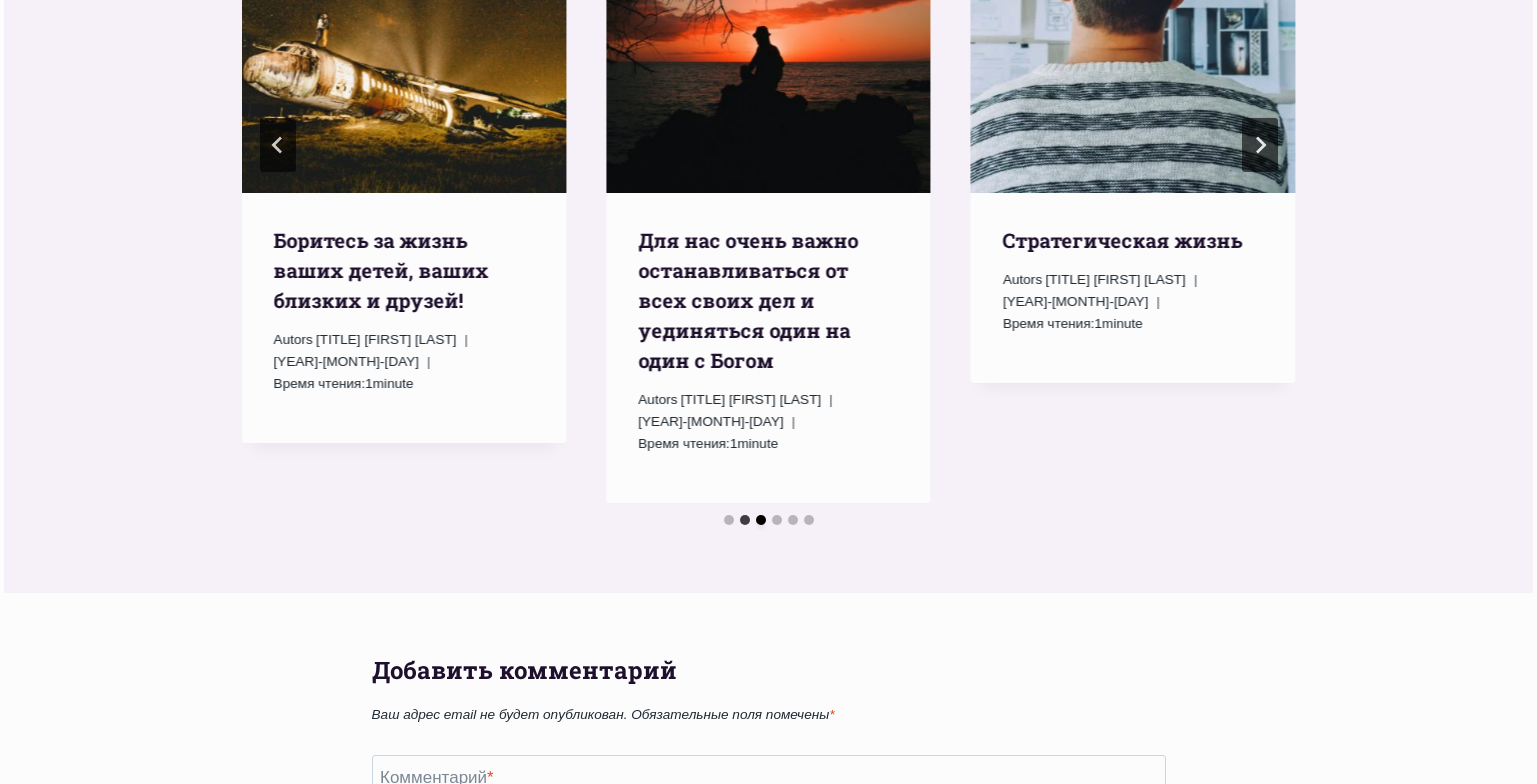 click at bounding box center [761, 520] 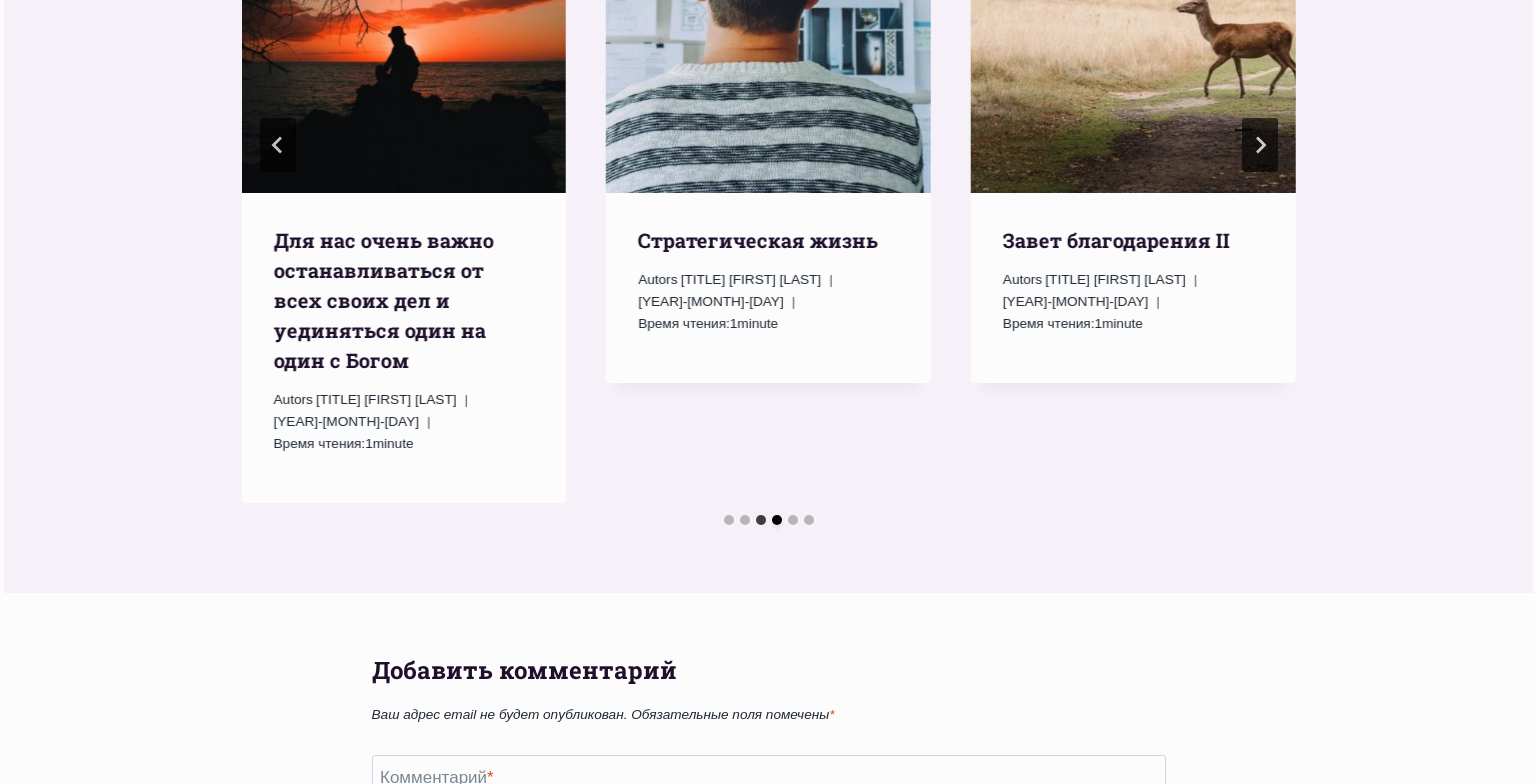 click at bounding box center [777, 520] 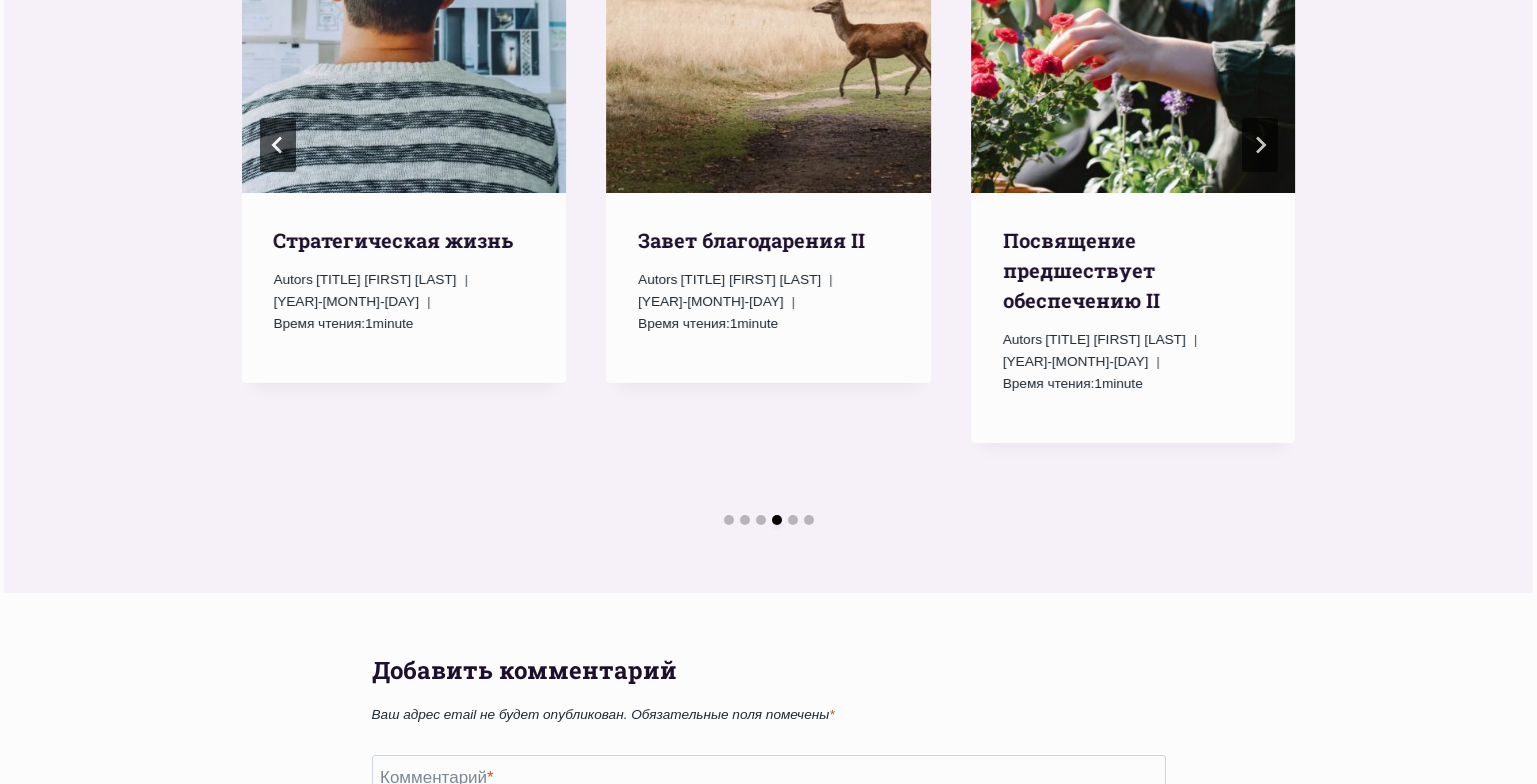 click at bounding box center (777, 520) 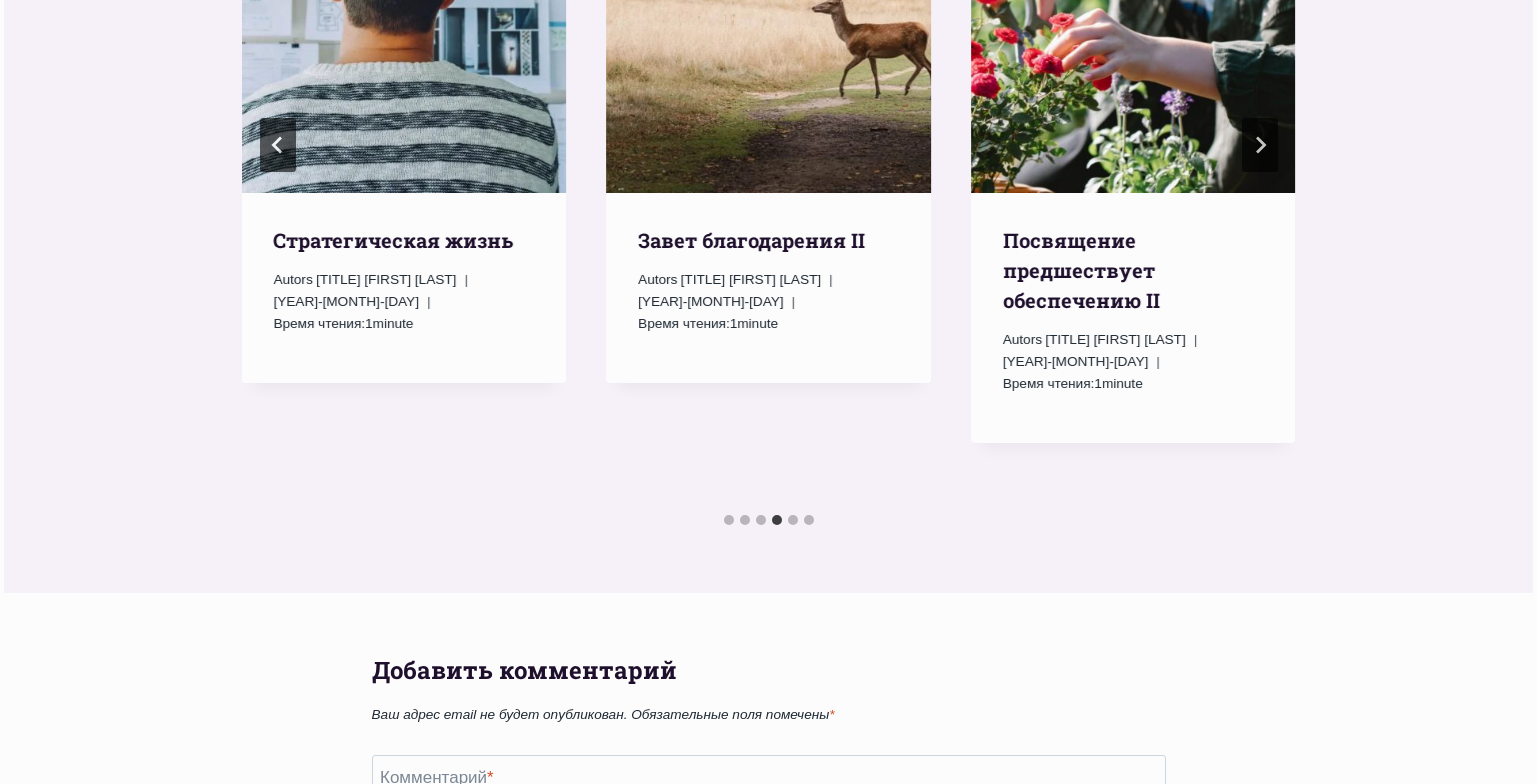 click at bounding box center [793, 519] 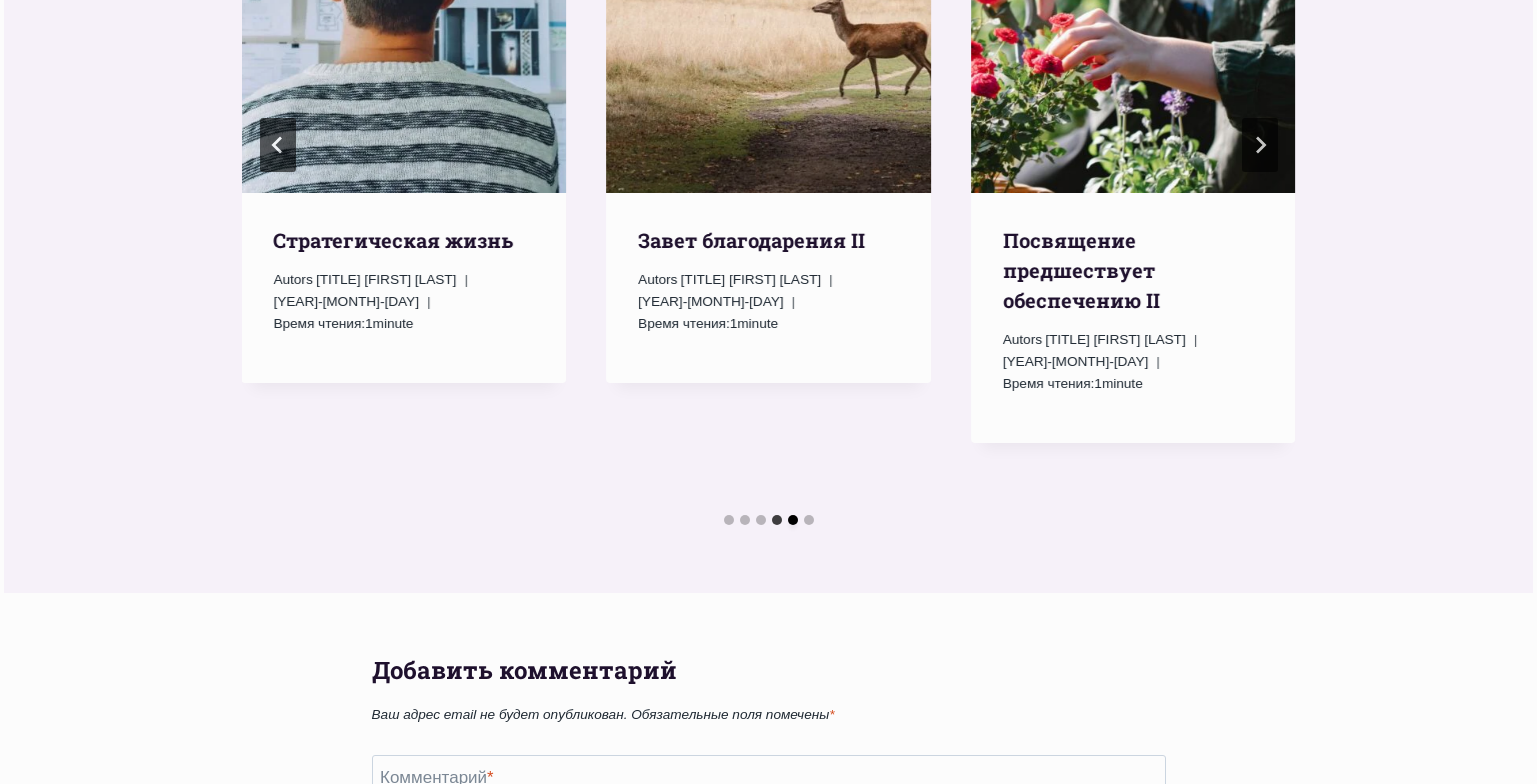 click at bounding box center (793, 520) 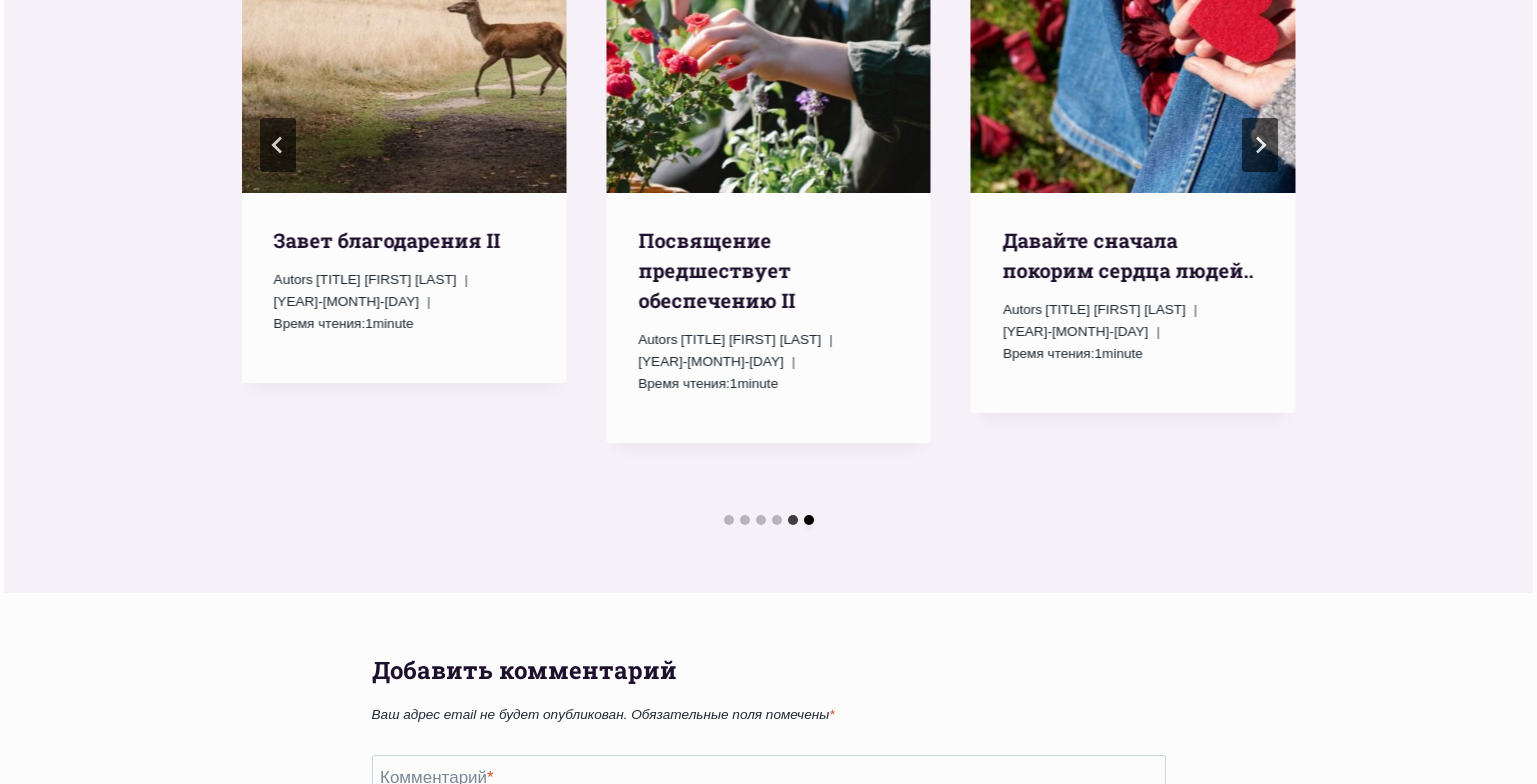 click at bounding box center [809, 520] 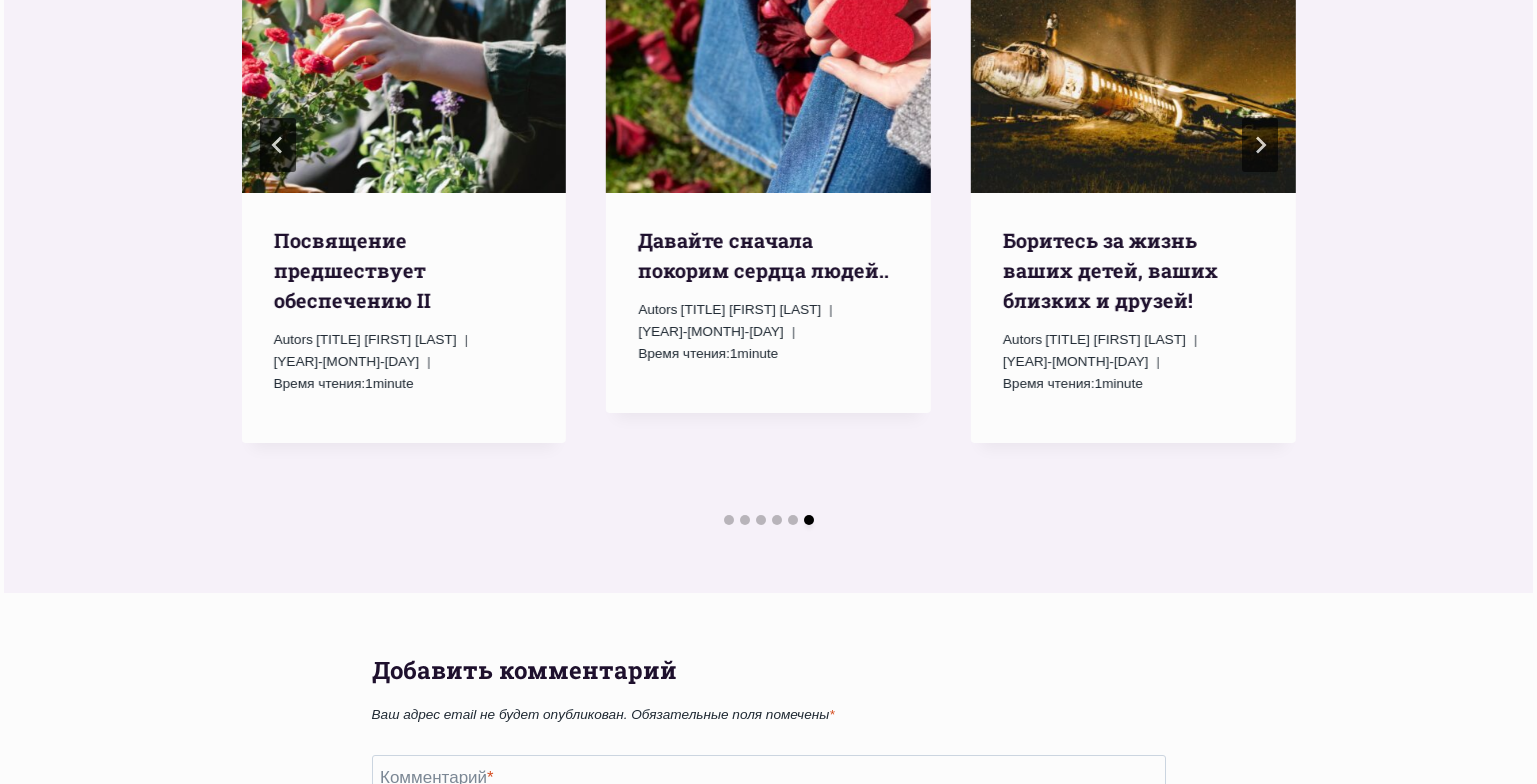click at bounding box center [809, 520] 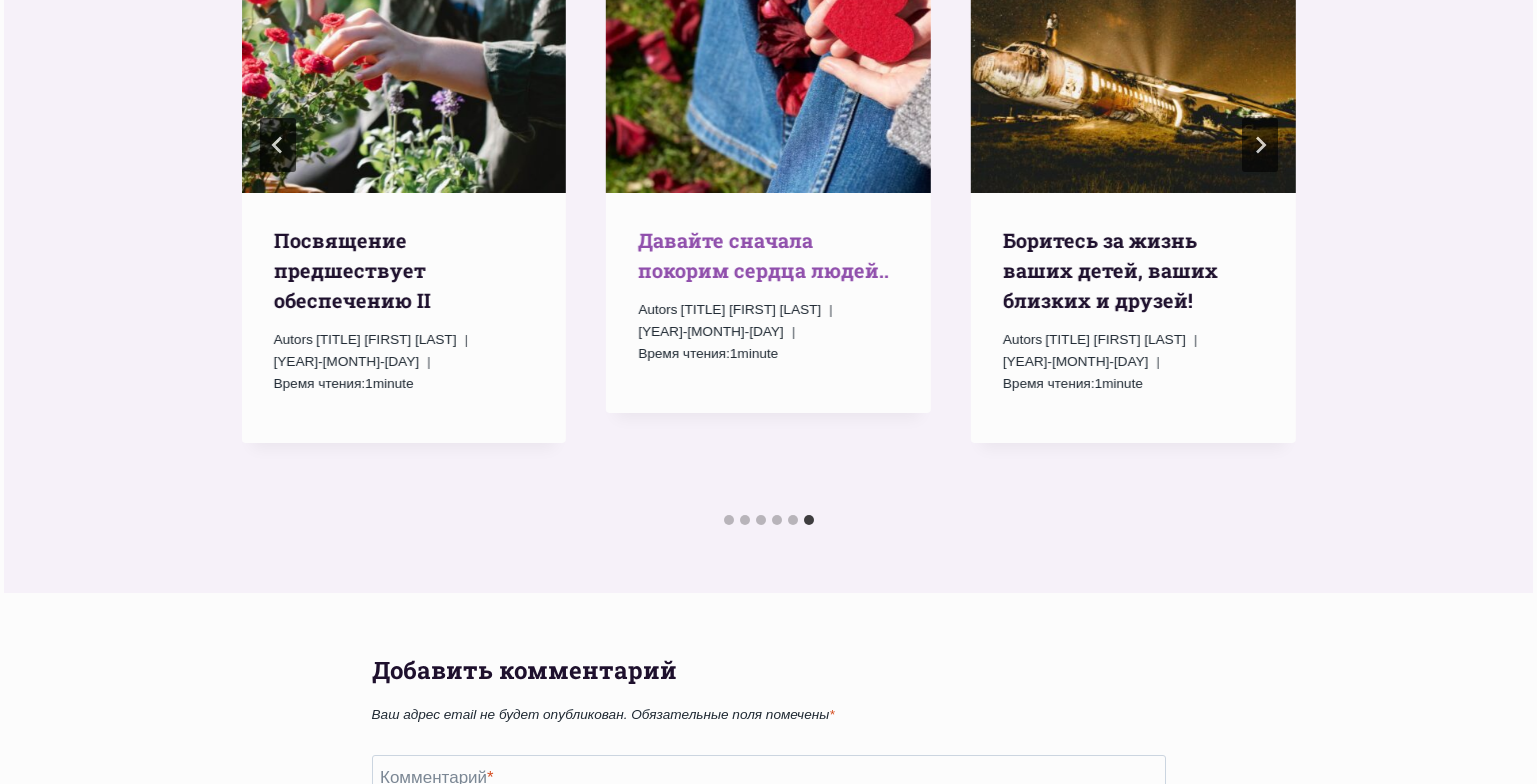 click on "Давайте сначала покорим сердца людей.." at bounding box center [763, 255] 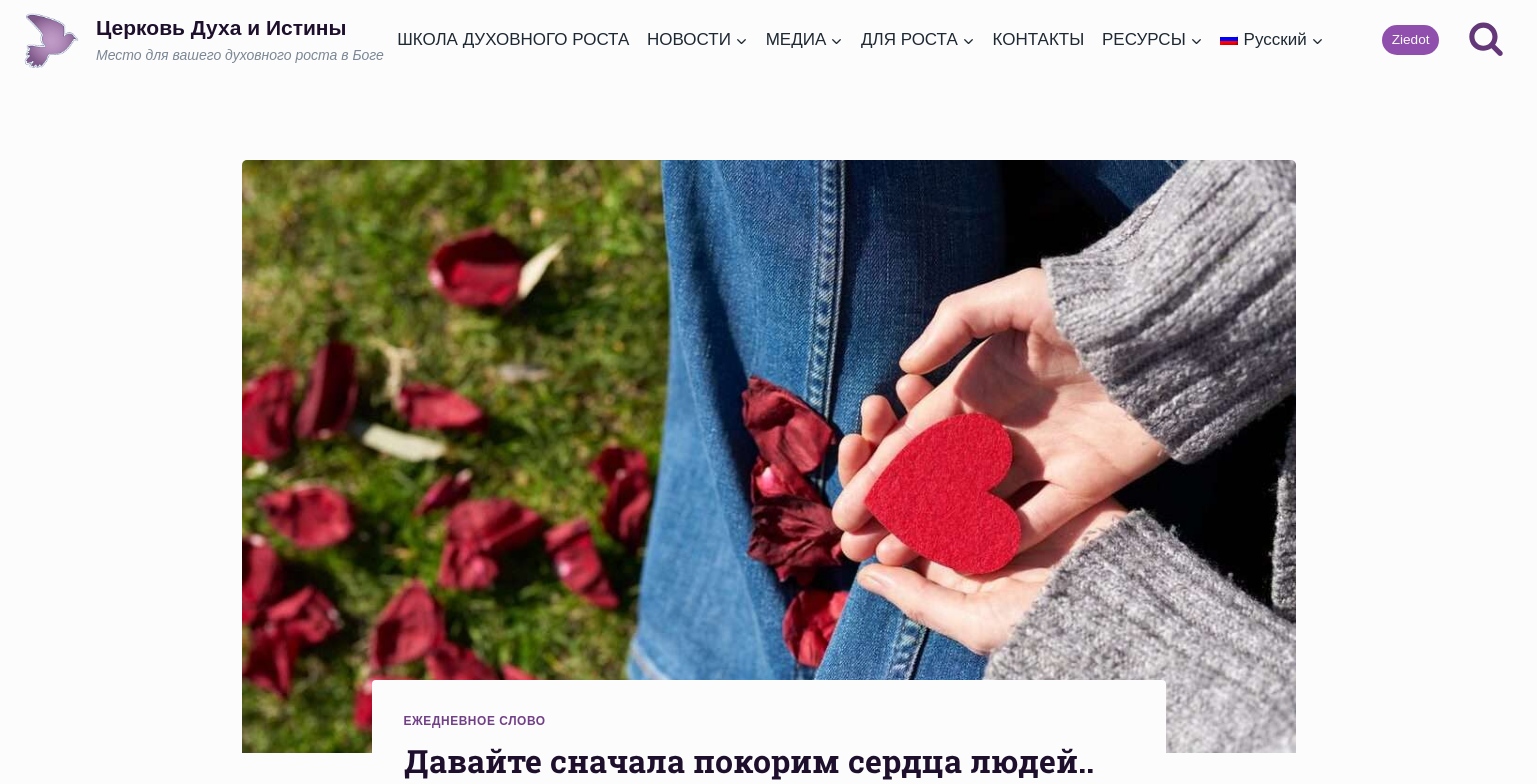 scroll, scrollTop: 0, scrollLeft: 0, axis: both 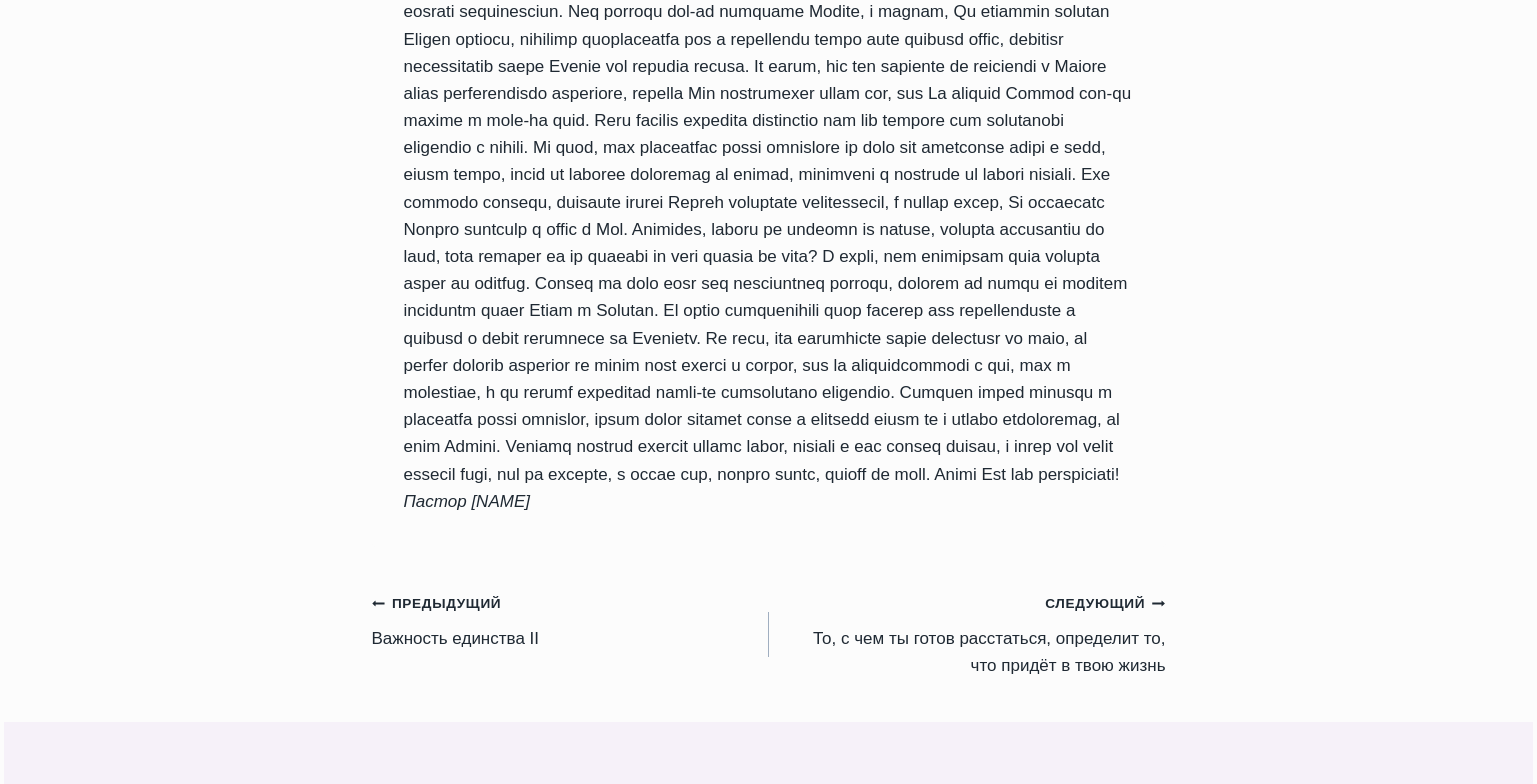 drag, startPoint x: 412, startPoint y: 90, endPoint x: 723, endPoint y: 601, distance: 598.199 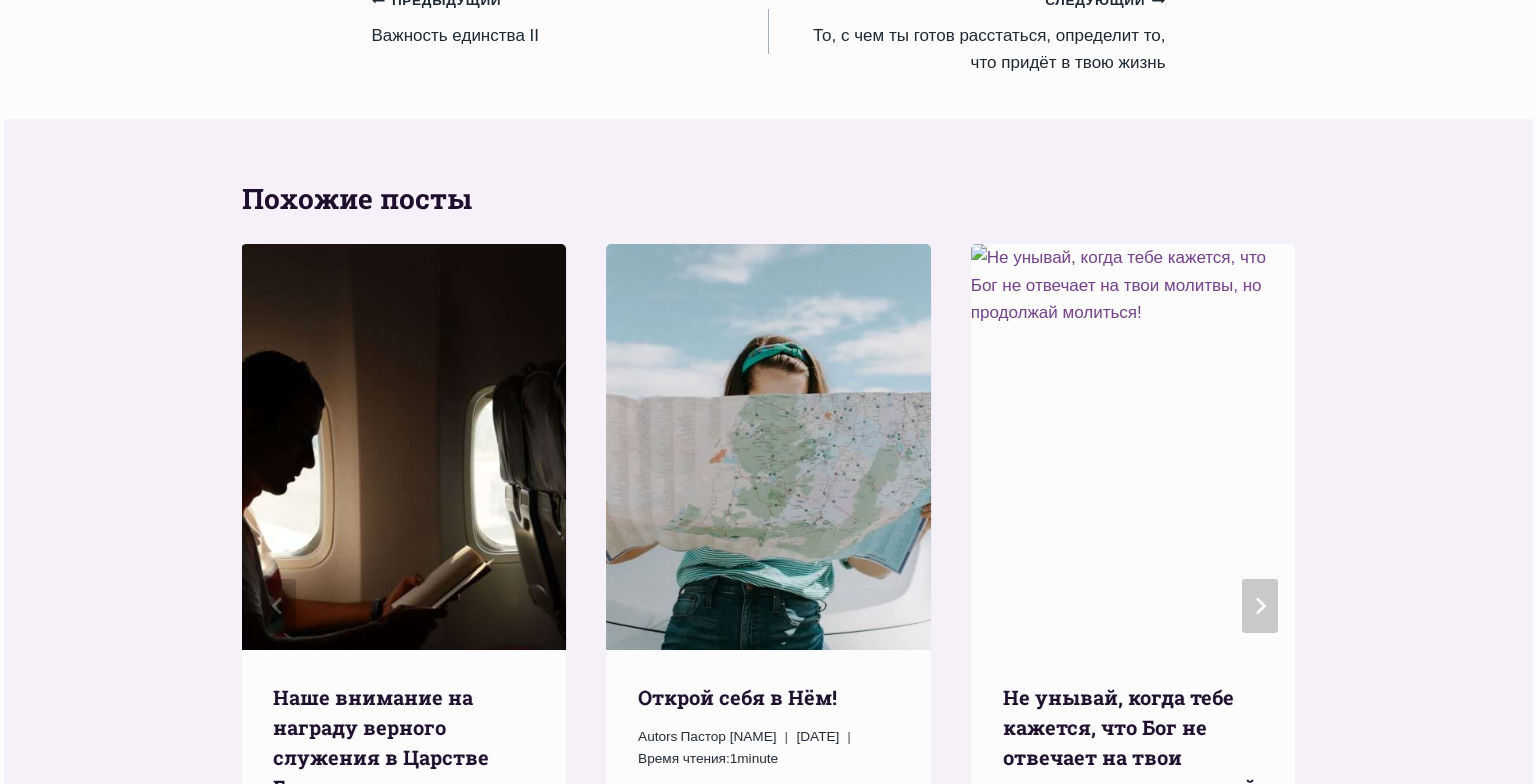 scroll, scrollTop: 1708, scrollLeft: 0, axis: vertical 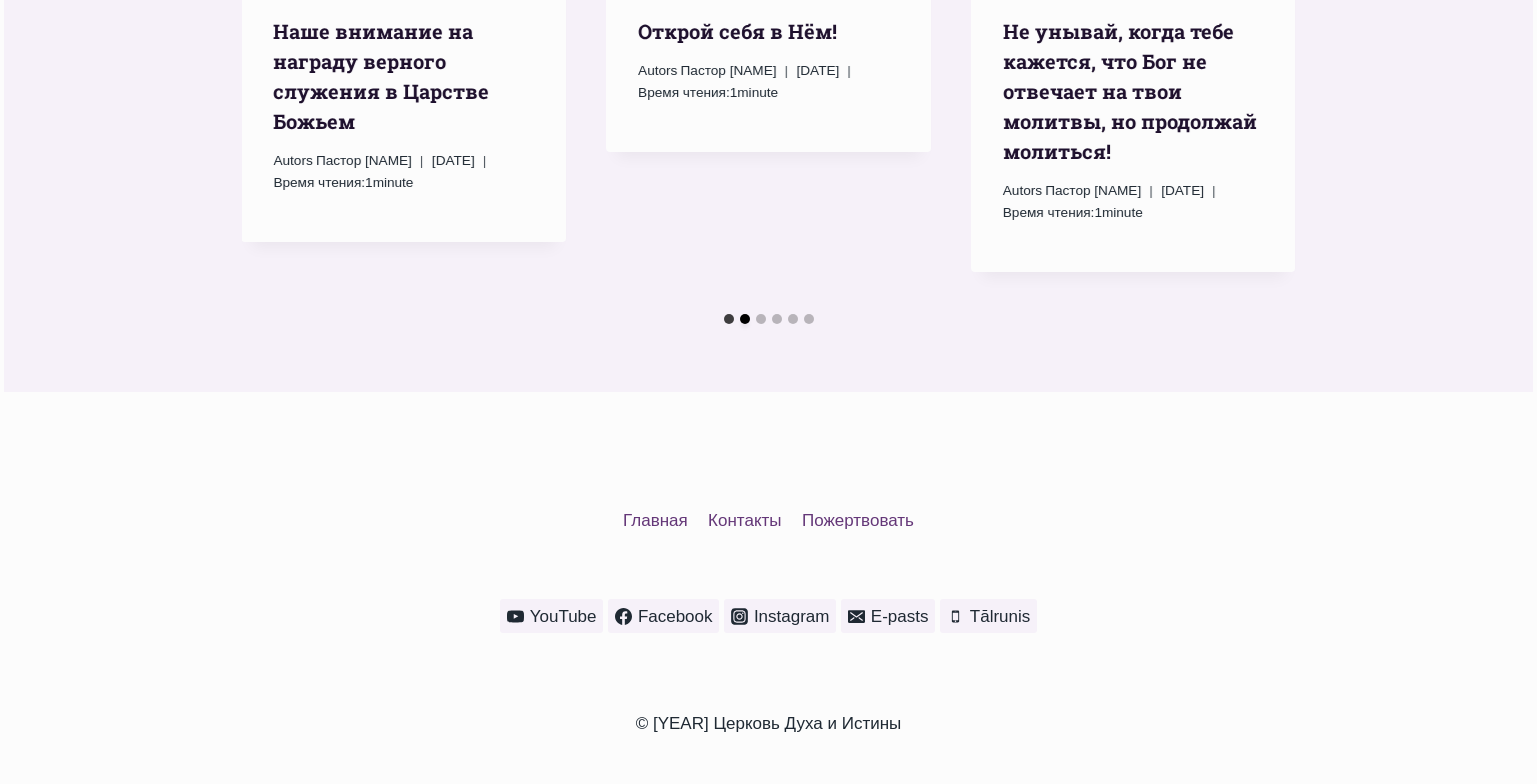 click at bounding box center [745, 319] 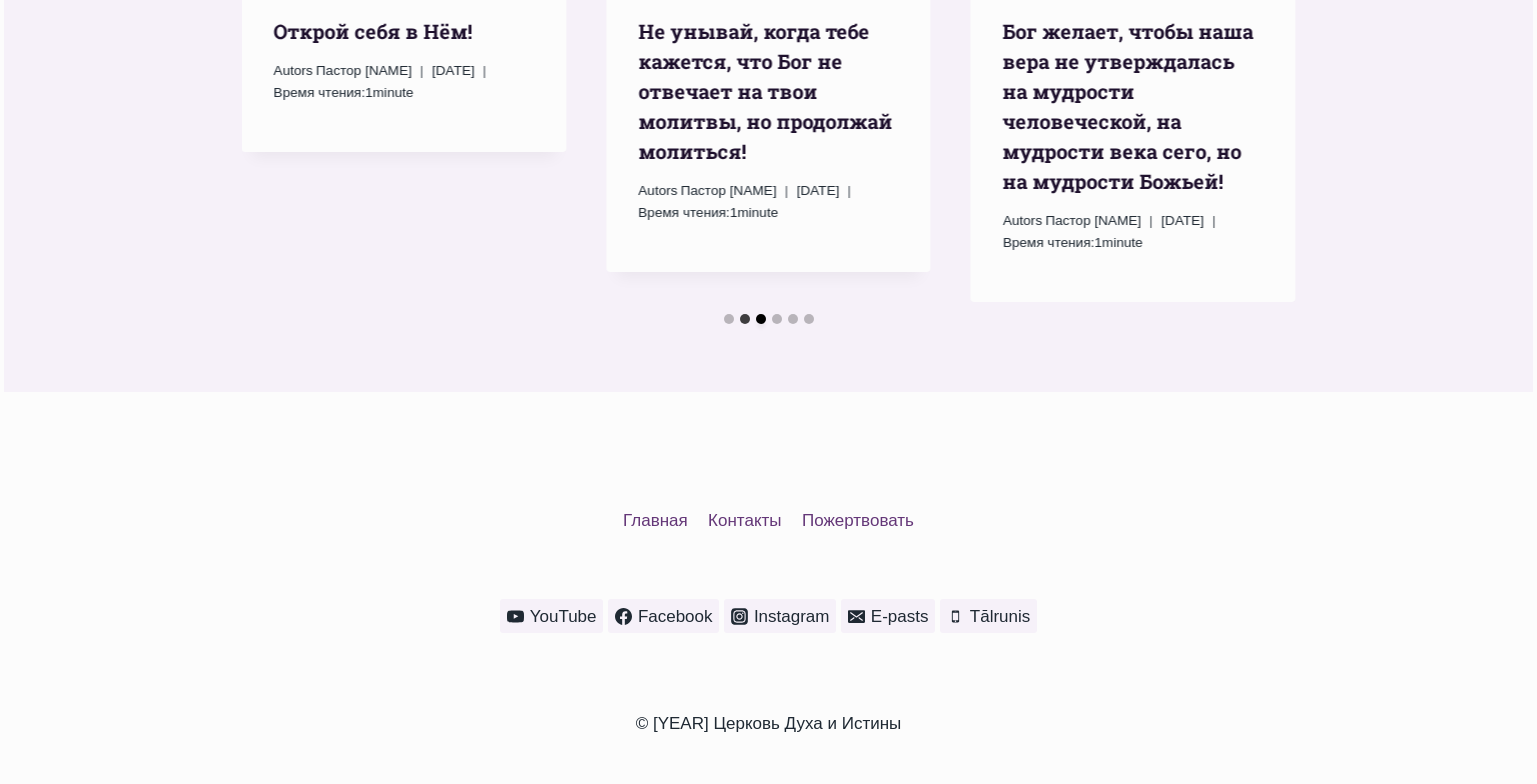 click at bounding box center [761, 319] 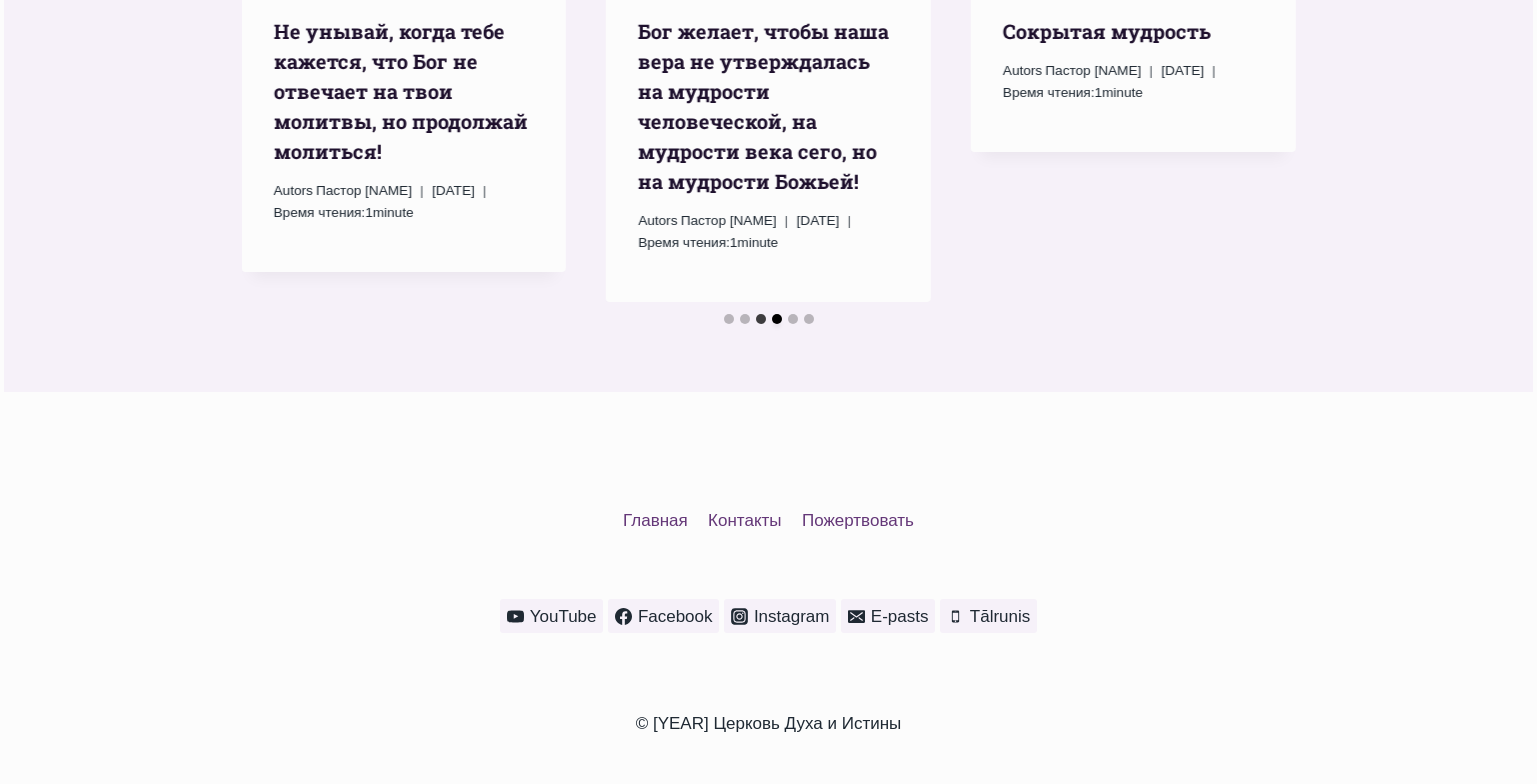 click at bounding box center (777, 319) 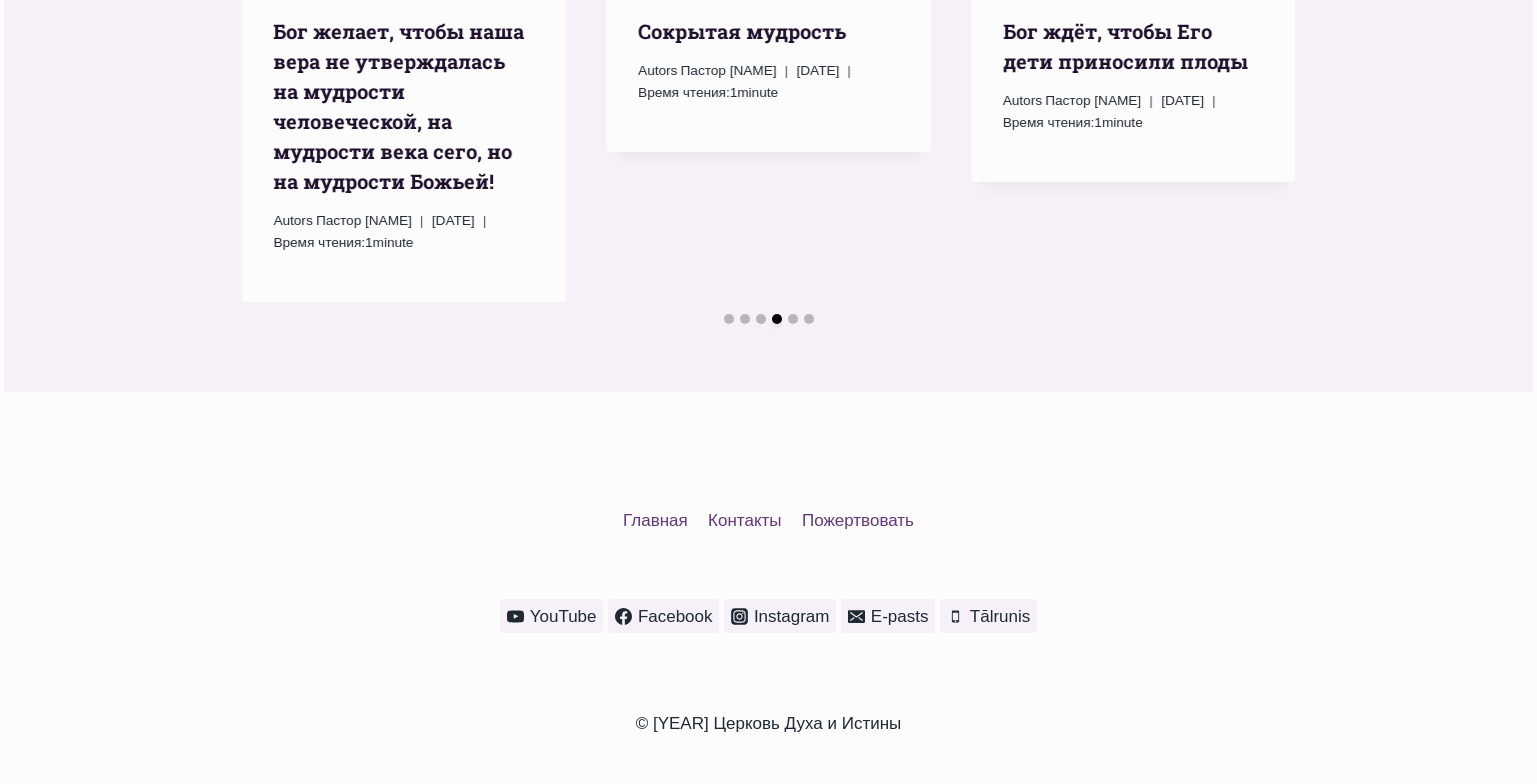 click at bounding box center (777, 319) 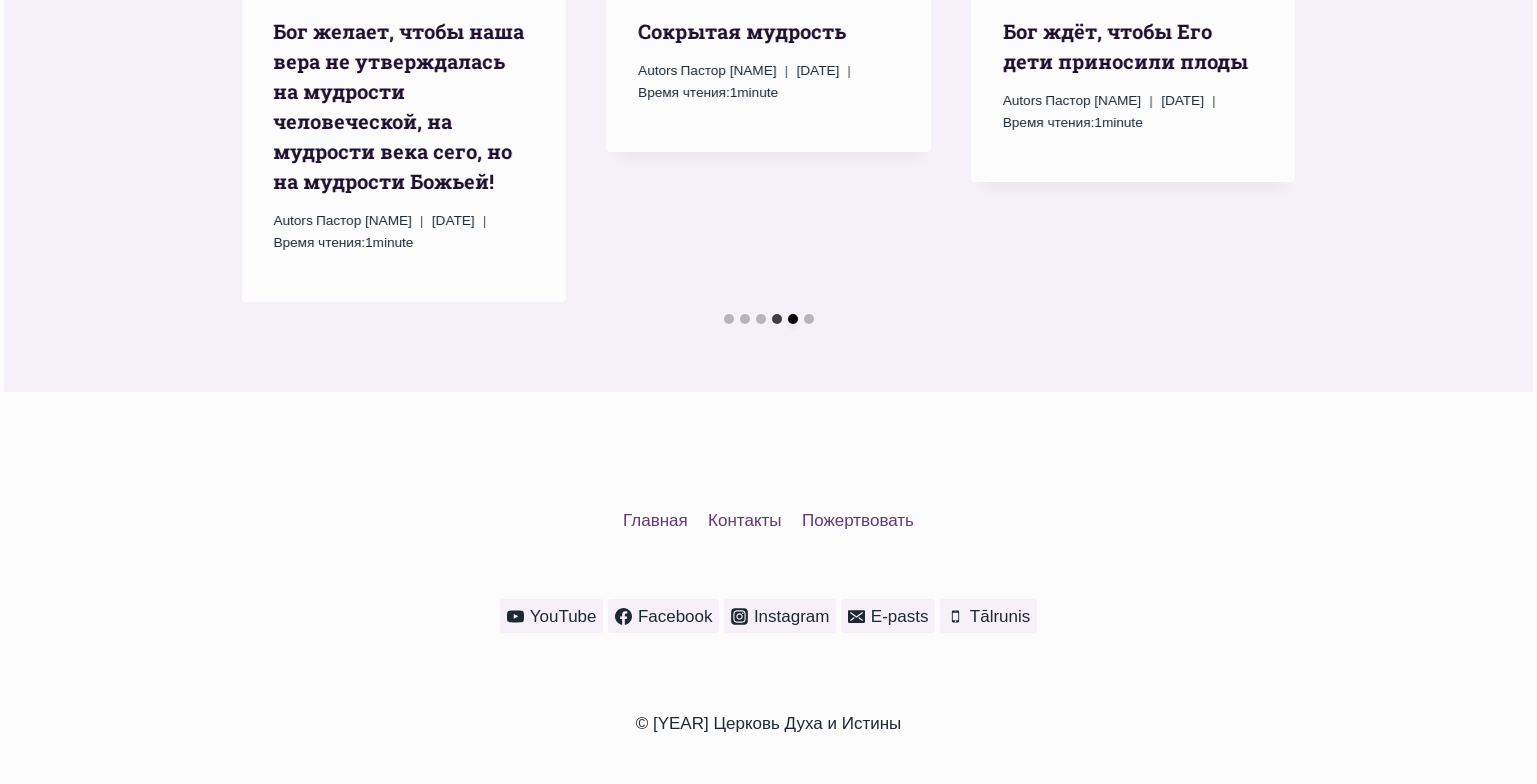 click at bounding box center [793, 319] 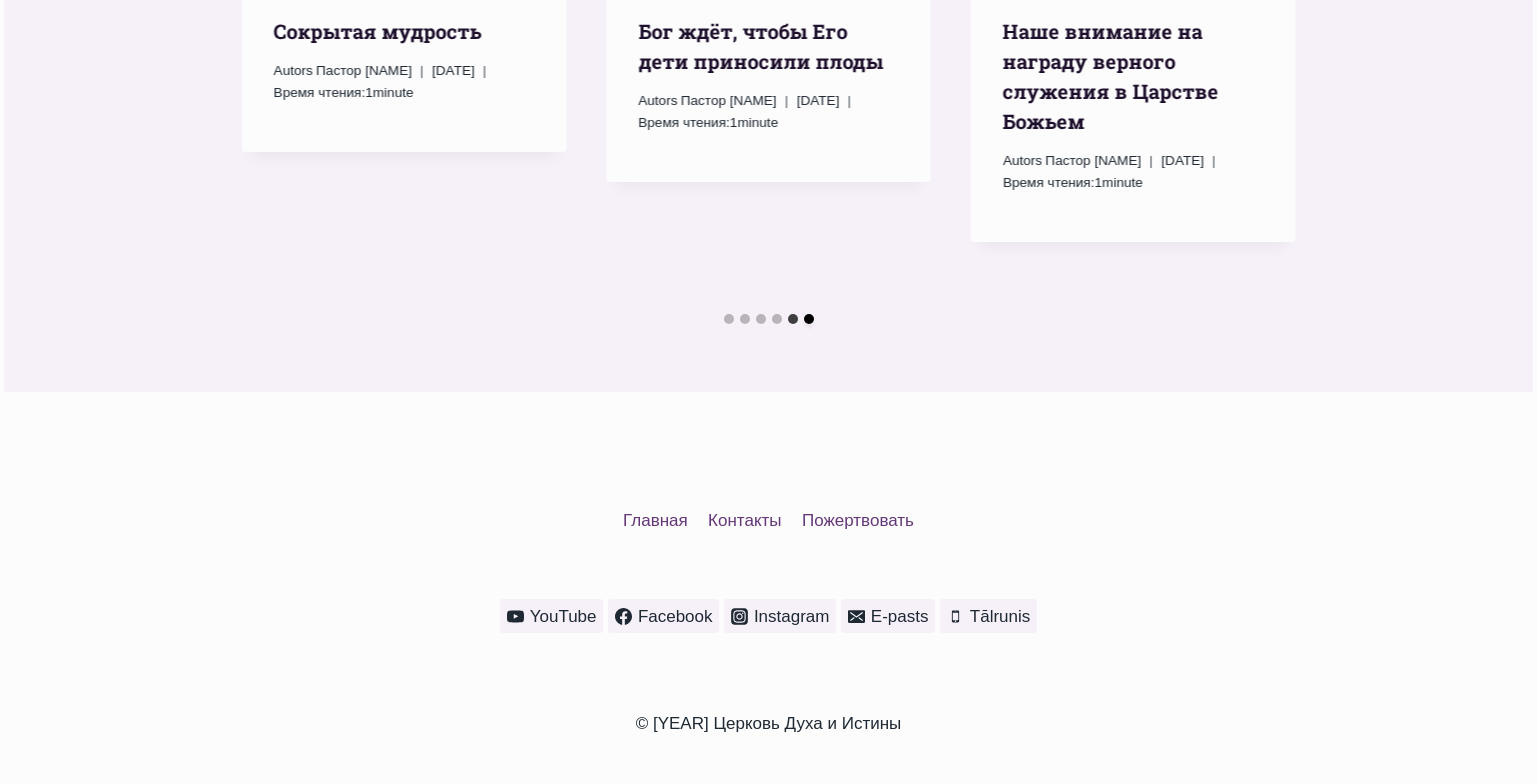 click at bounding box center (809, 319) 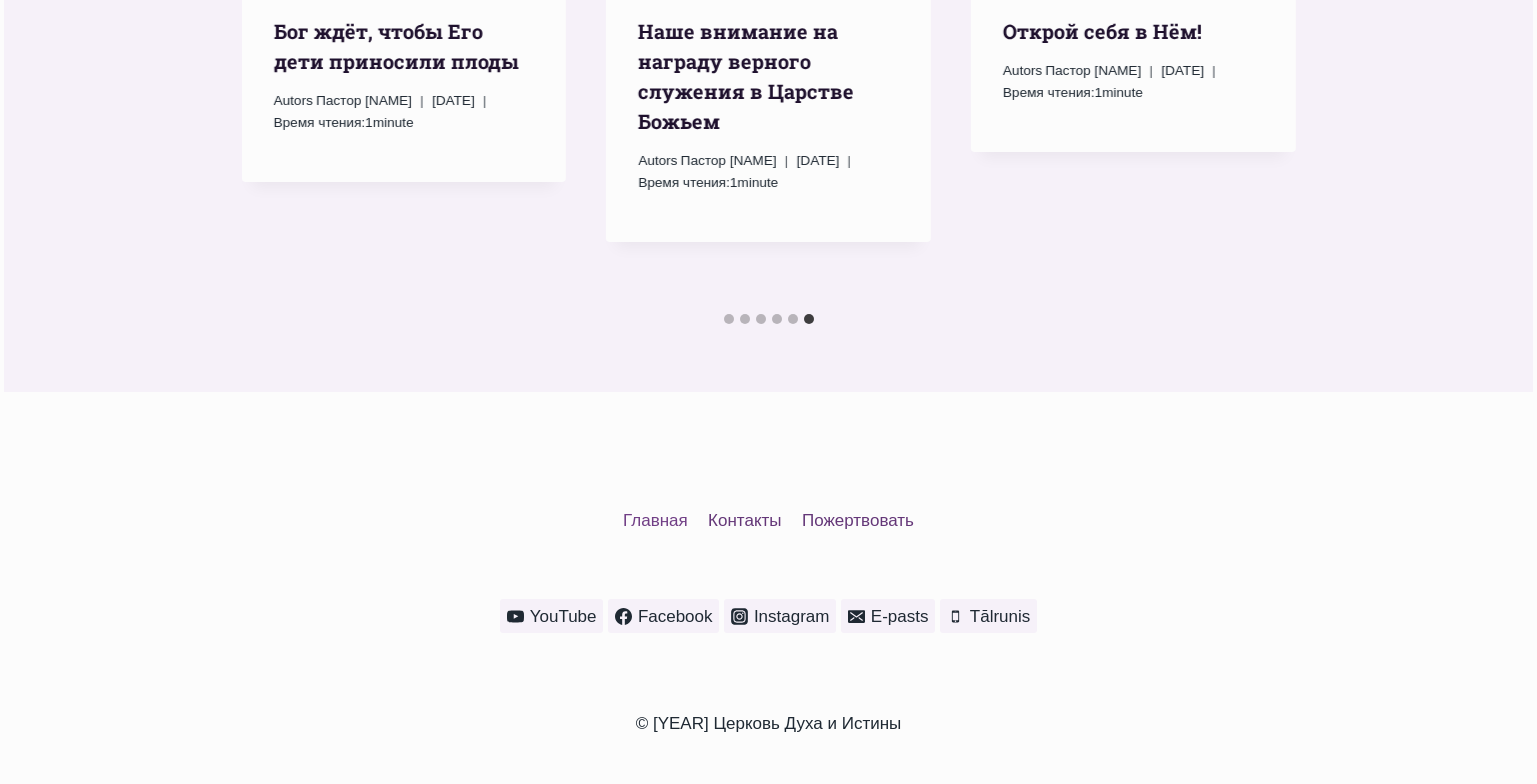 click on "Главная" at bounding box center [655, 520] 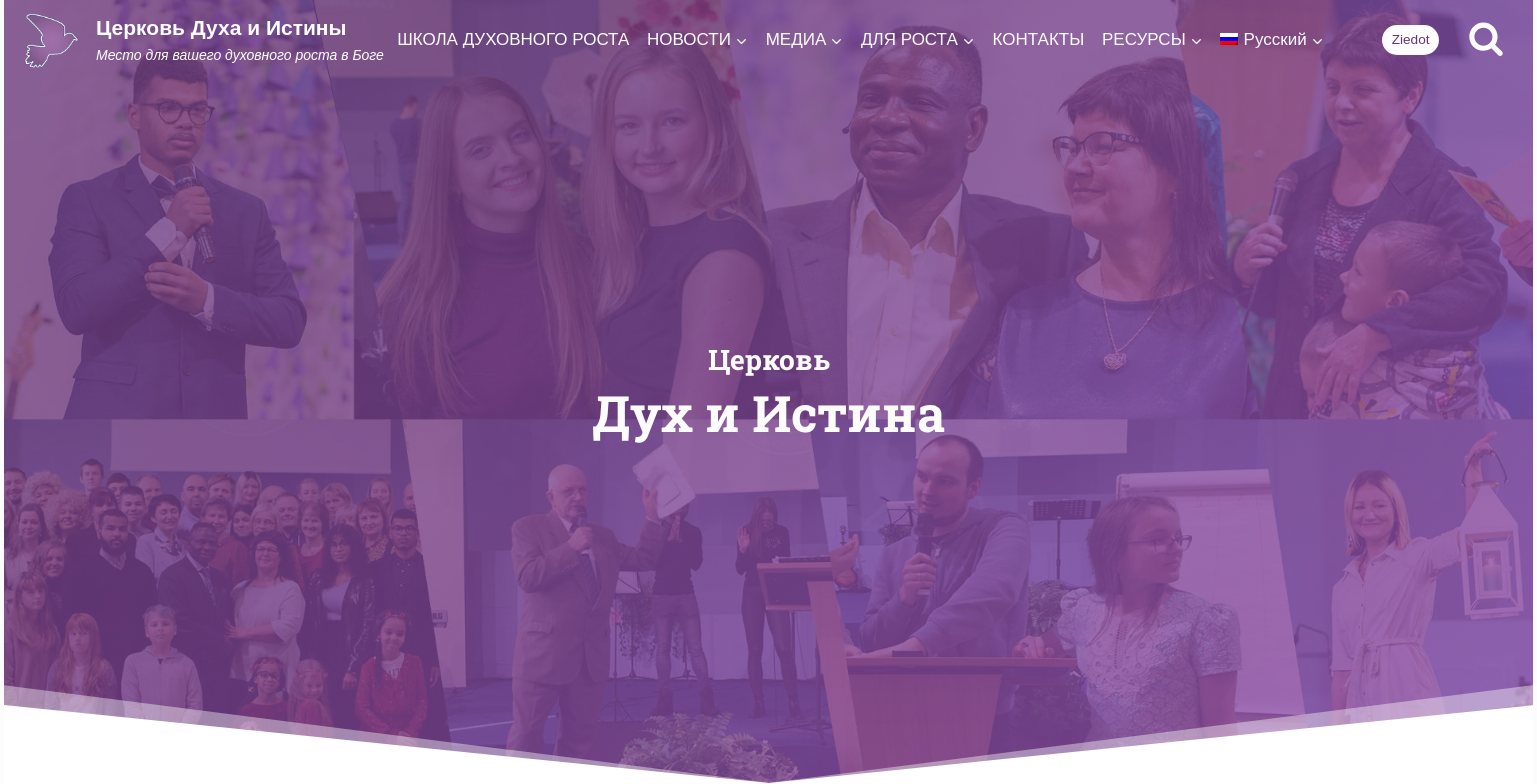 scroll, scrollTop: 0, scrollLeft: 0, axis: both 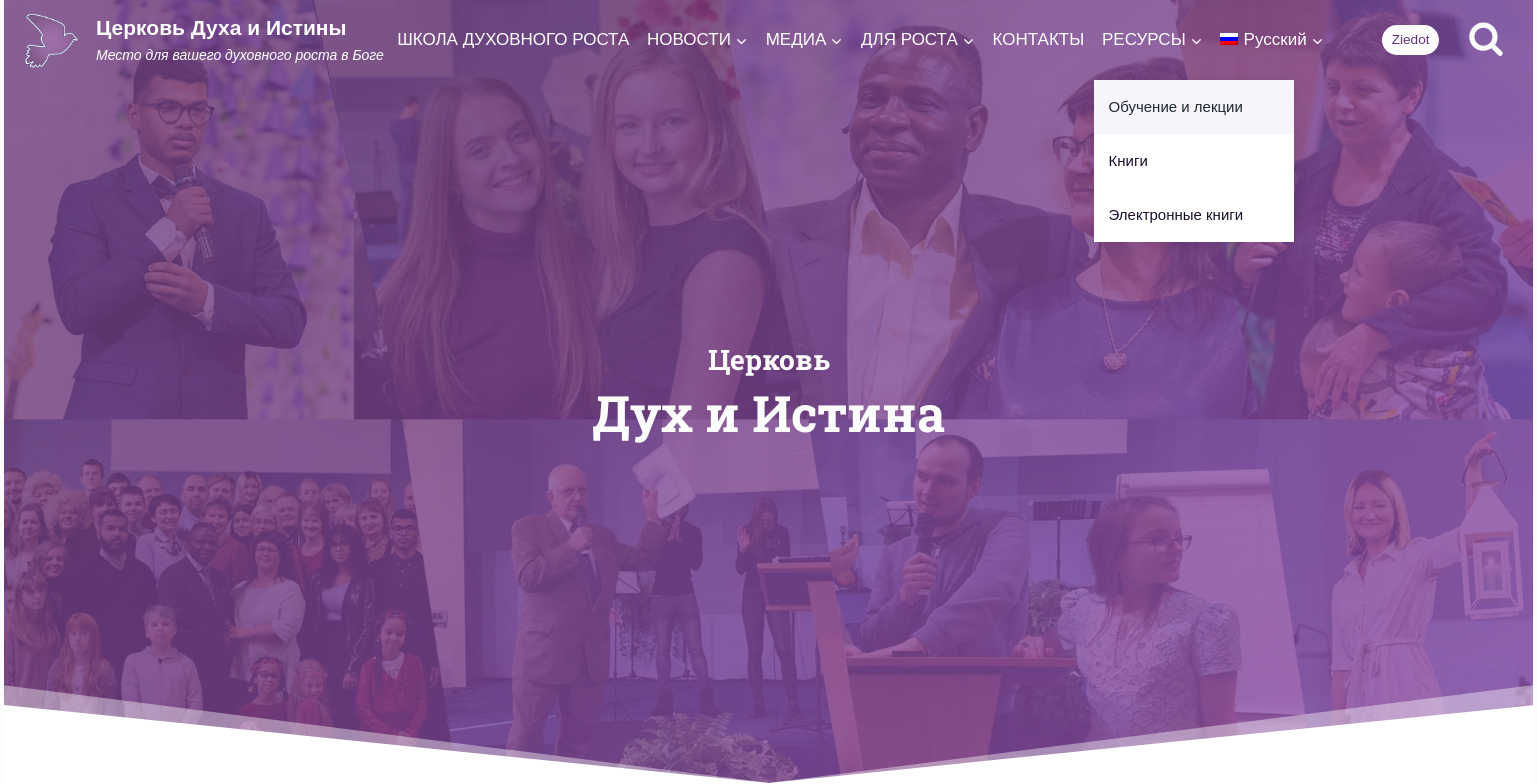 click on "Обучение и лекции" at bounding box center [1194, 107] 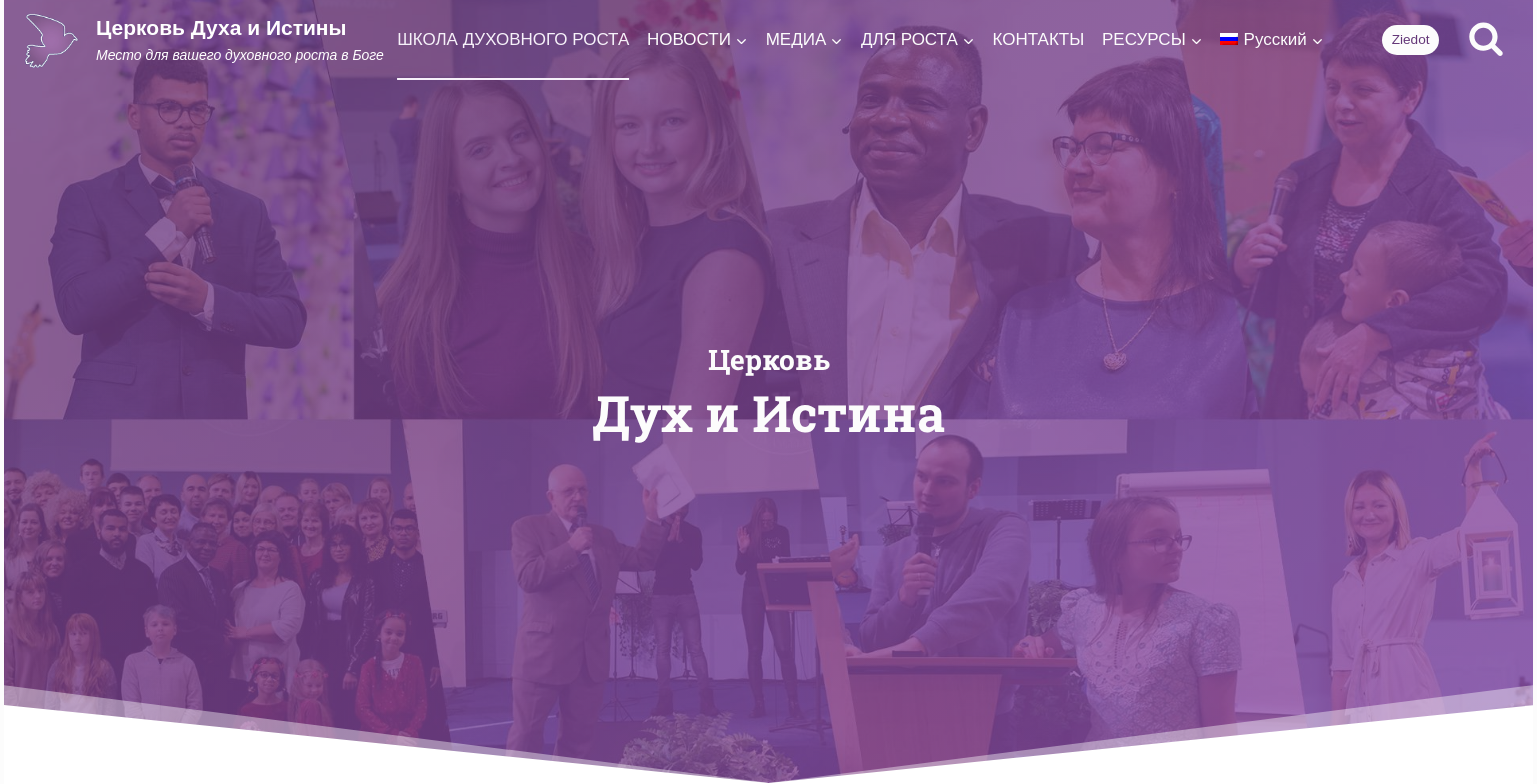 click on "ШКОЛА ДУХОВНОГО РОСТА" at bounding box center (513, 39) 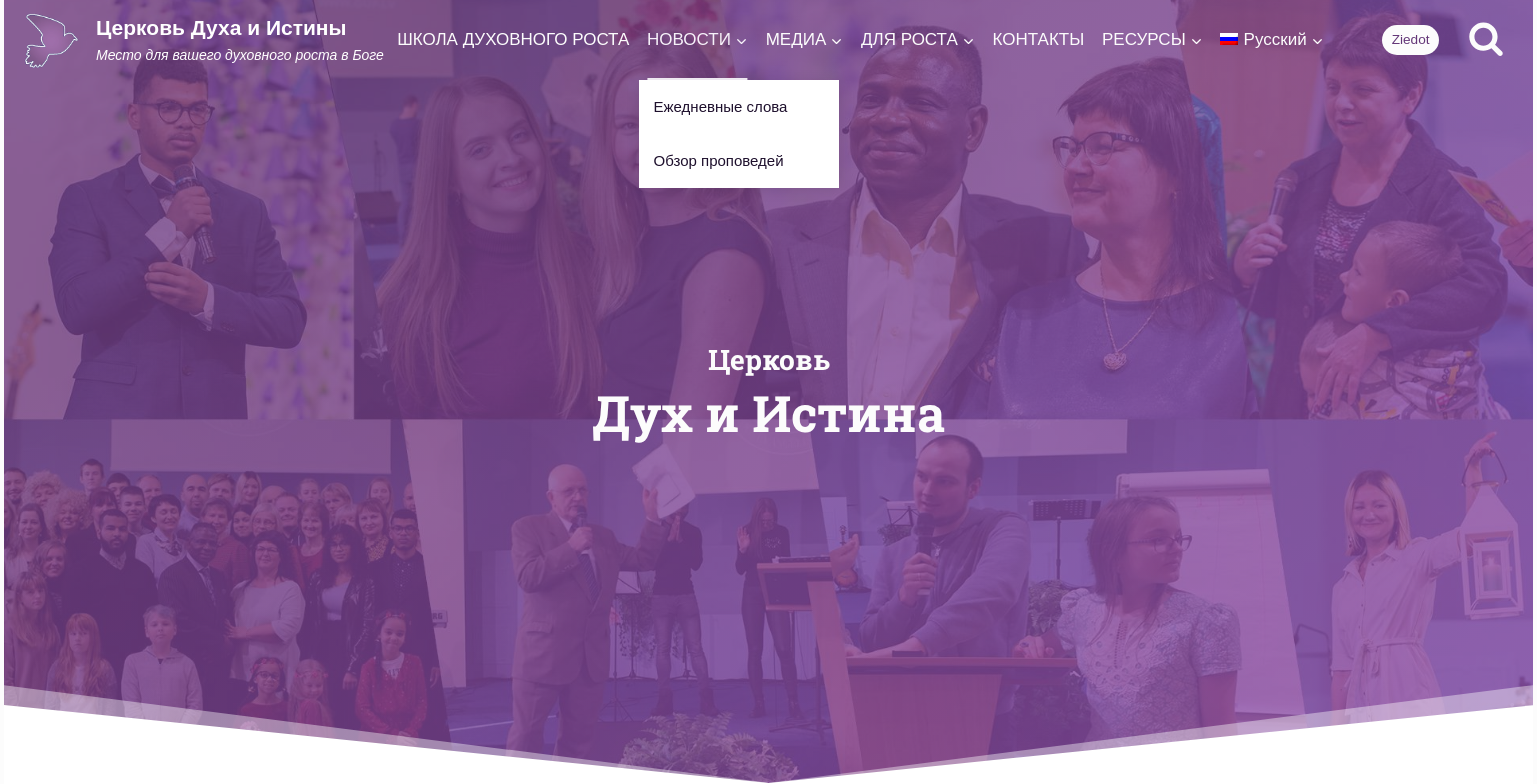 click on "НОВОСТИ Развернуть" at bounding box center (697, 39) 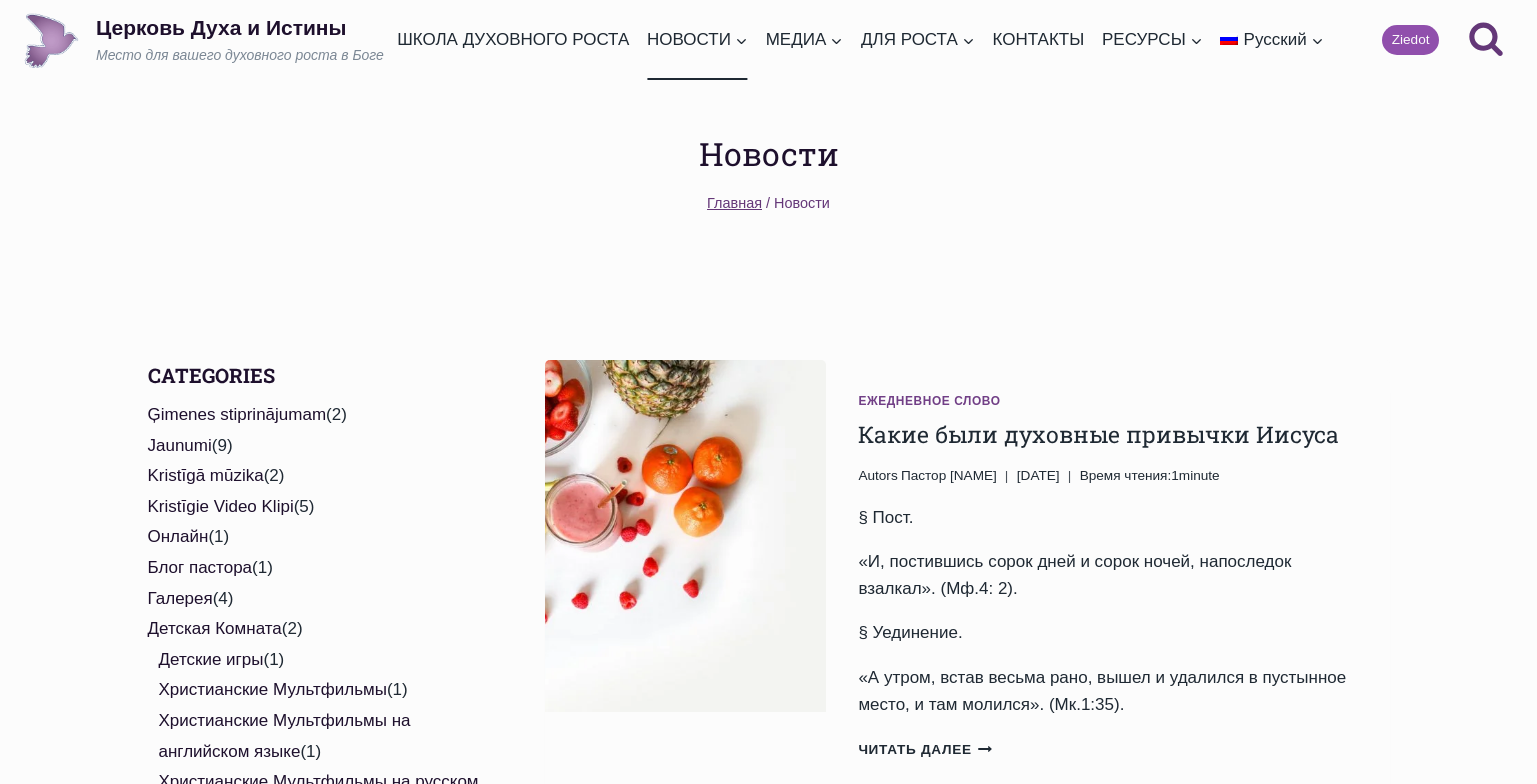 scroll, scrollTop: 0, scrollLeft: 0, axis: both 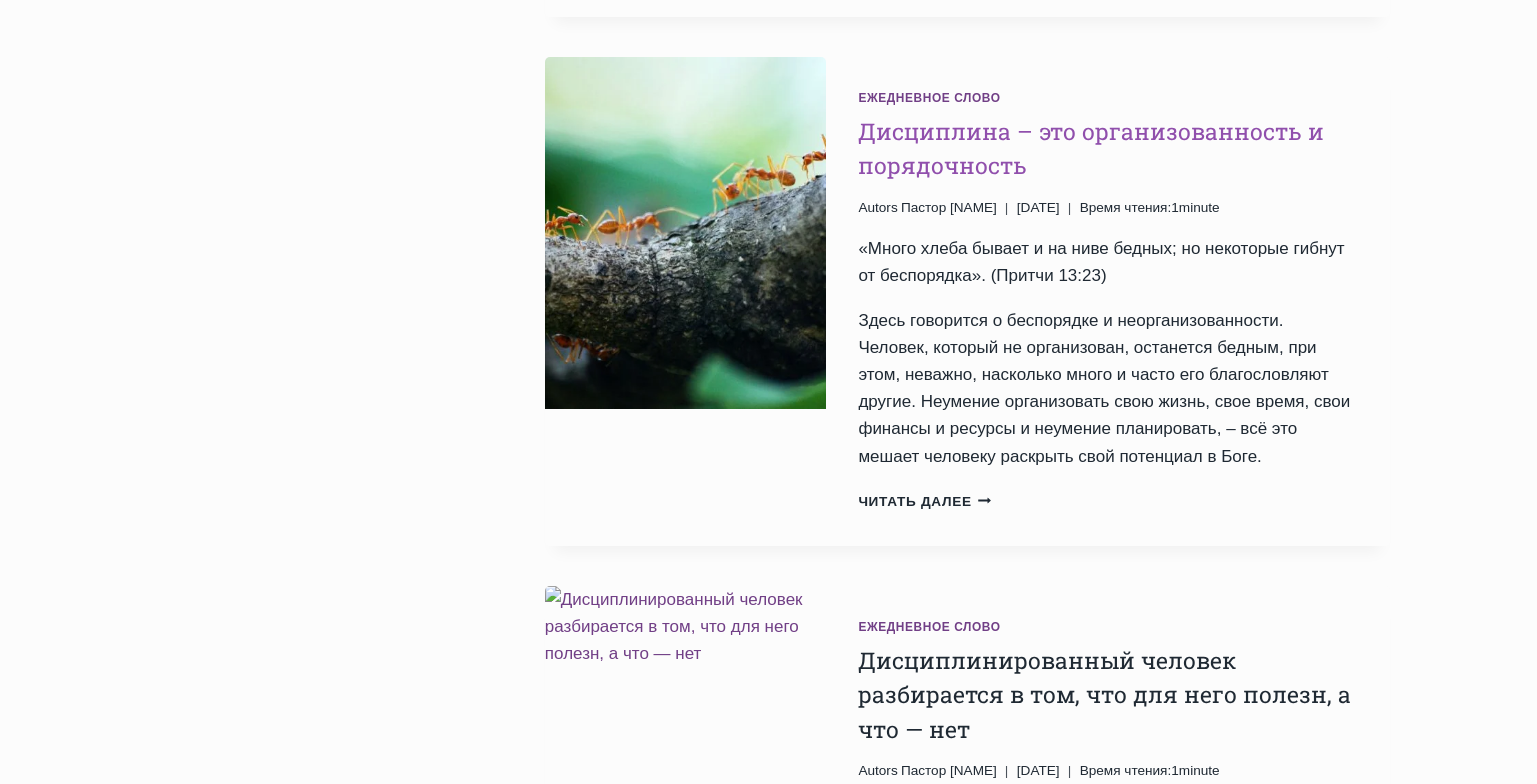 click on "Дисциплина – это организованность и порядочность" at bounding box center (1091, 148) 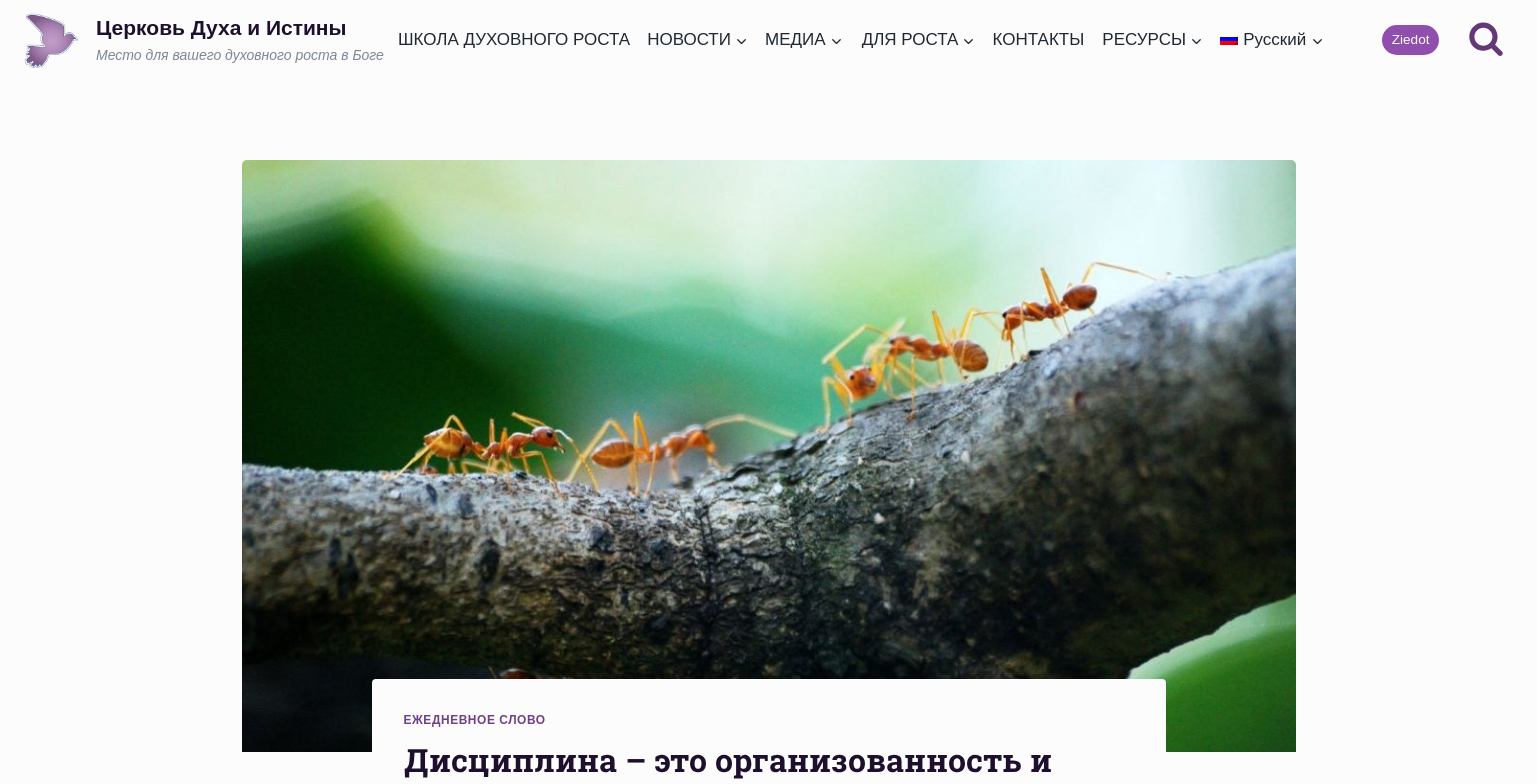 scroll, scrollTop: 0, scrollLeft: 0, axis: both 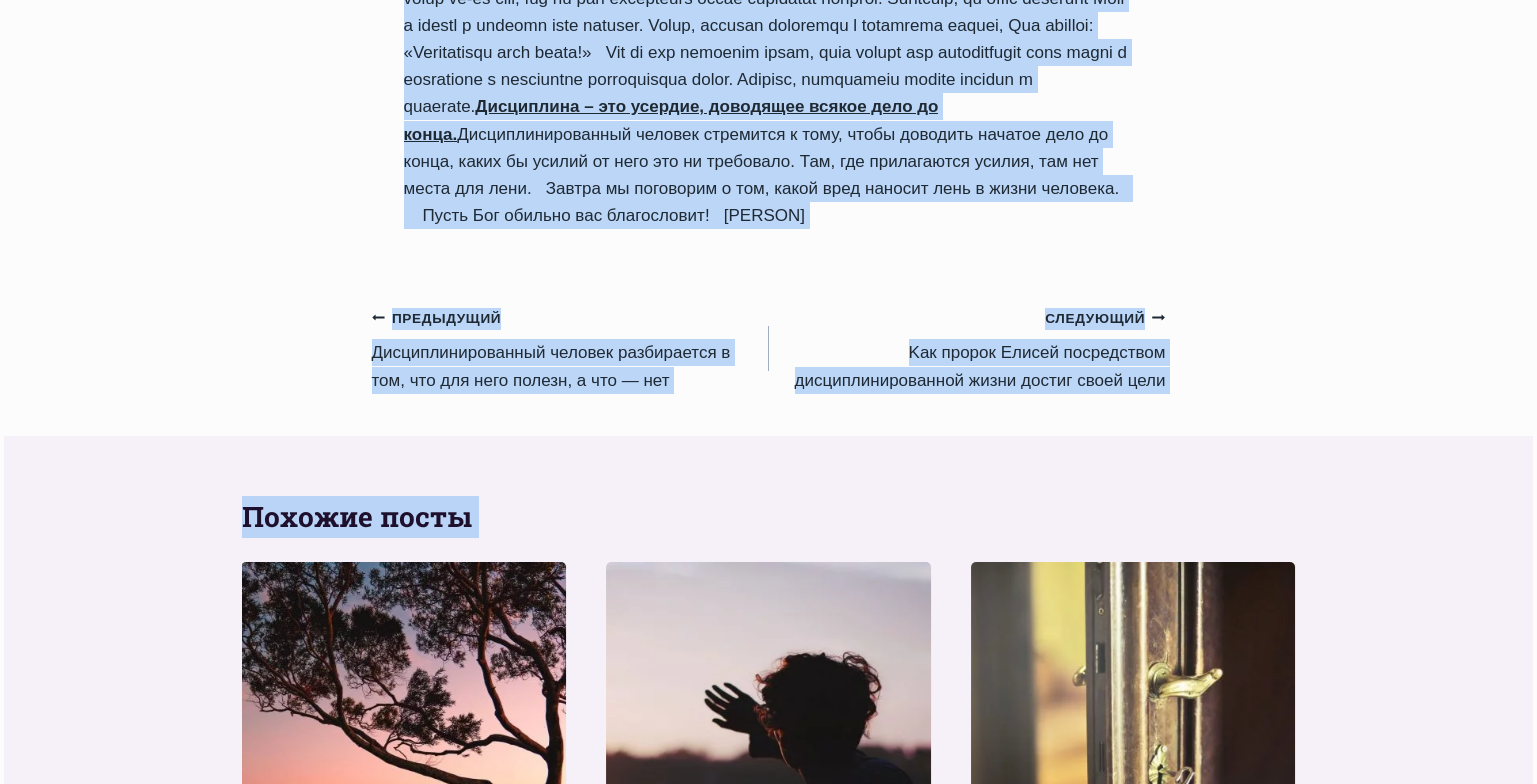 drag, startPoint x: 408, startPoint y: 104, endPoint x: 859, endPoint y: 348, distance: 512.7738 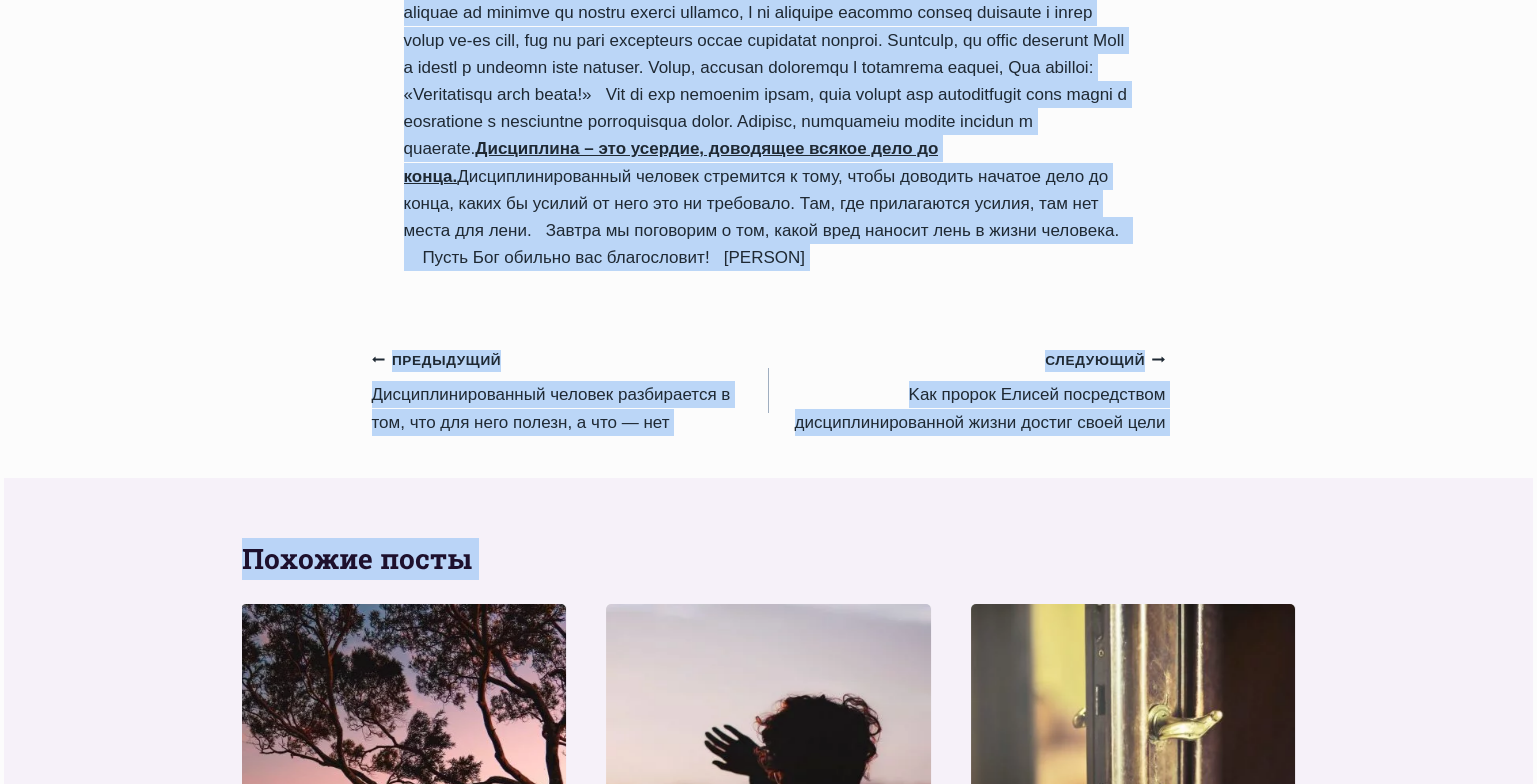 scroll, scrollTop: 1895, scrollLeft: 0, axis: vertical 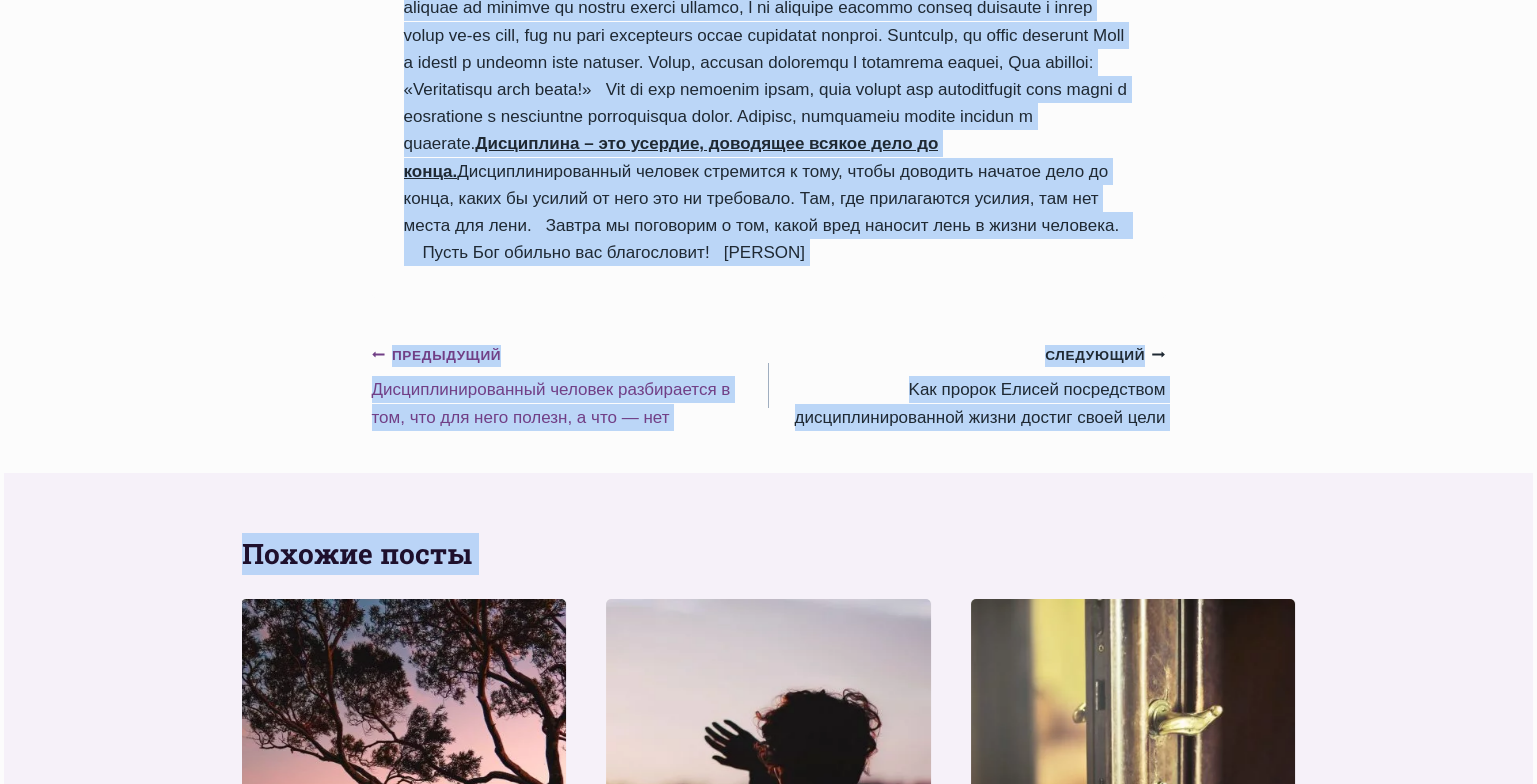 click on "Предыдущий
Предыдущий Дисциплинированный человек разбирается в том, что для него полезн, а что — нет" at bounding box center (570, 386) 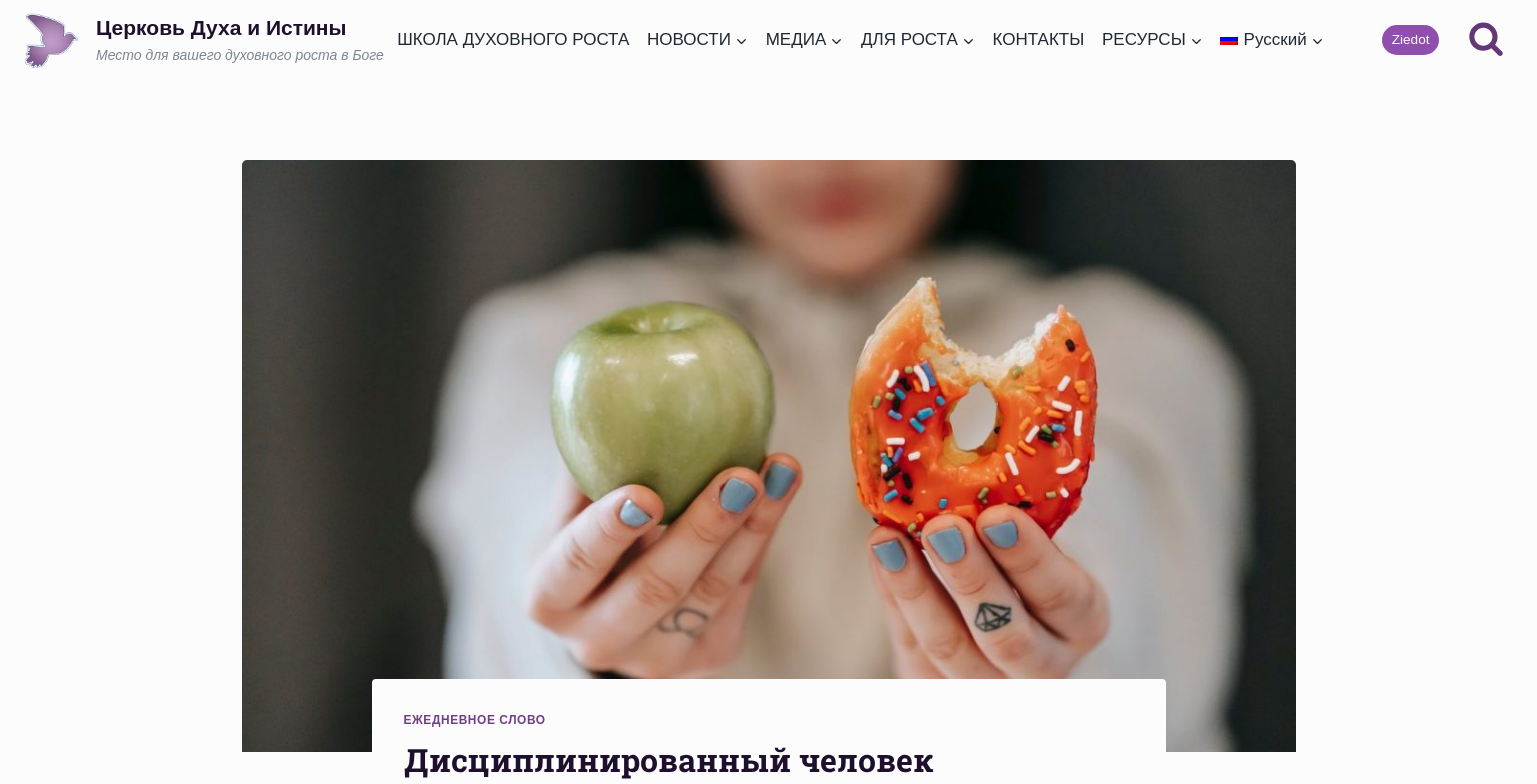 scroll, scrollTop: 0, scrollLeft: 0, axis: both 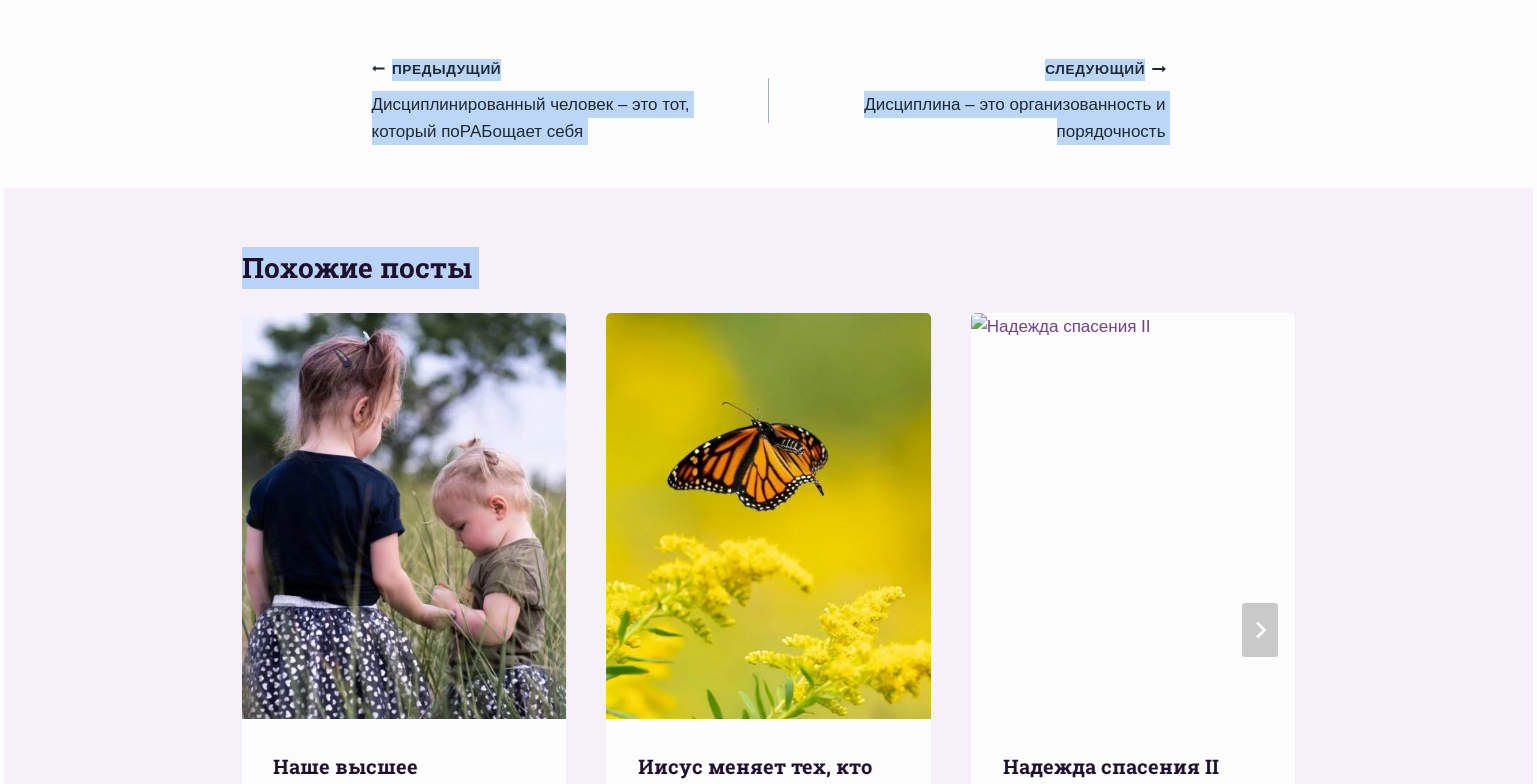 drag, startPoint x: 411, startPoint y: 264, endPoint x: 670, endPoint y: 87, distance: 313.70367 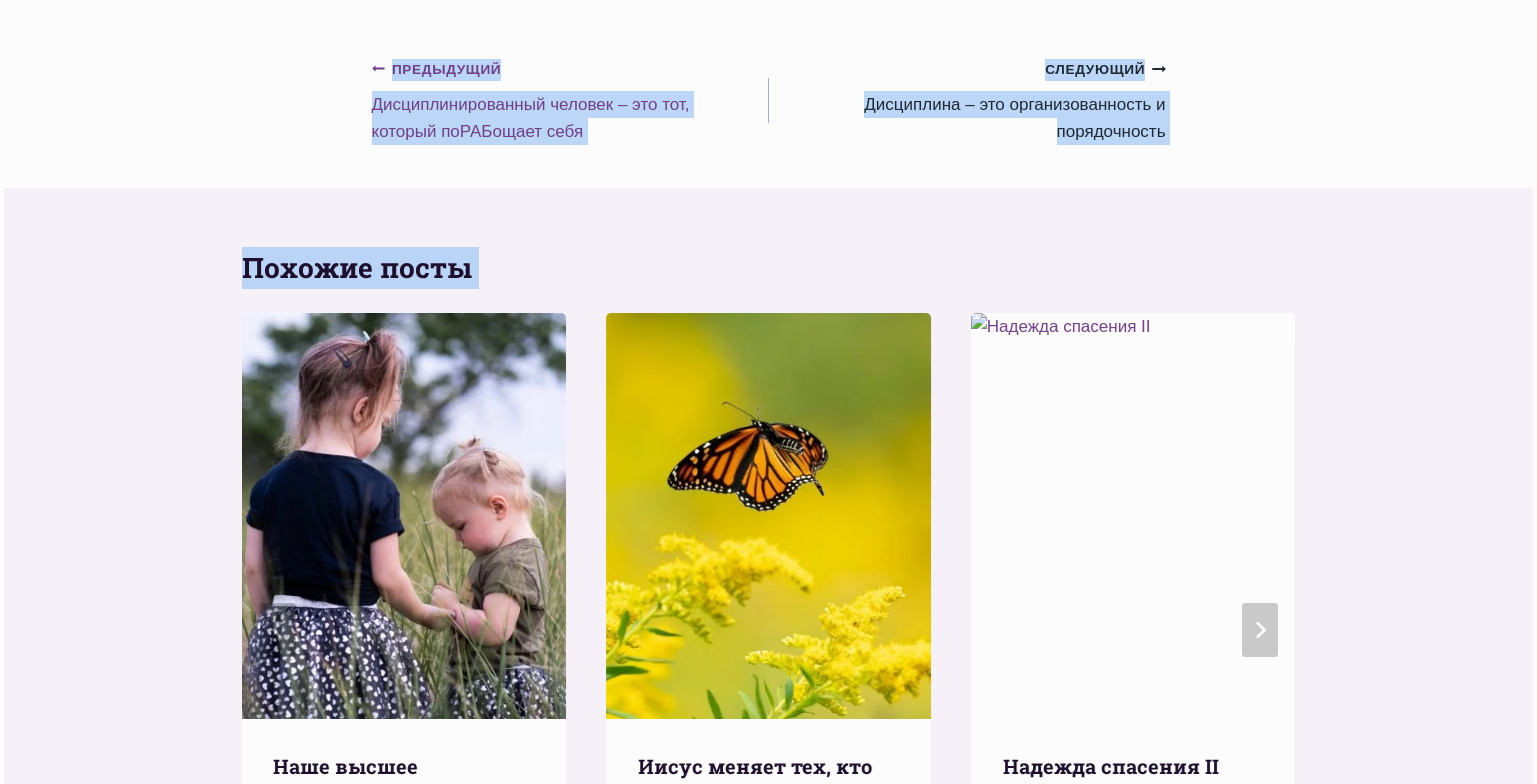 click on "Предыдущий
Предыдущий Дисциплинированный человек – это тот, который поРАБощает себя" at bounding box center [570, 100] 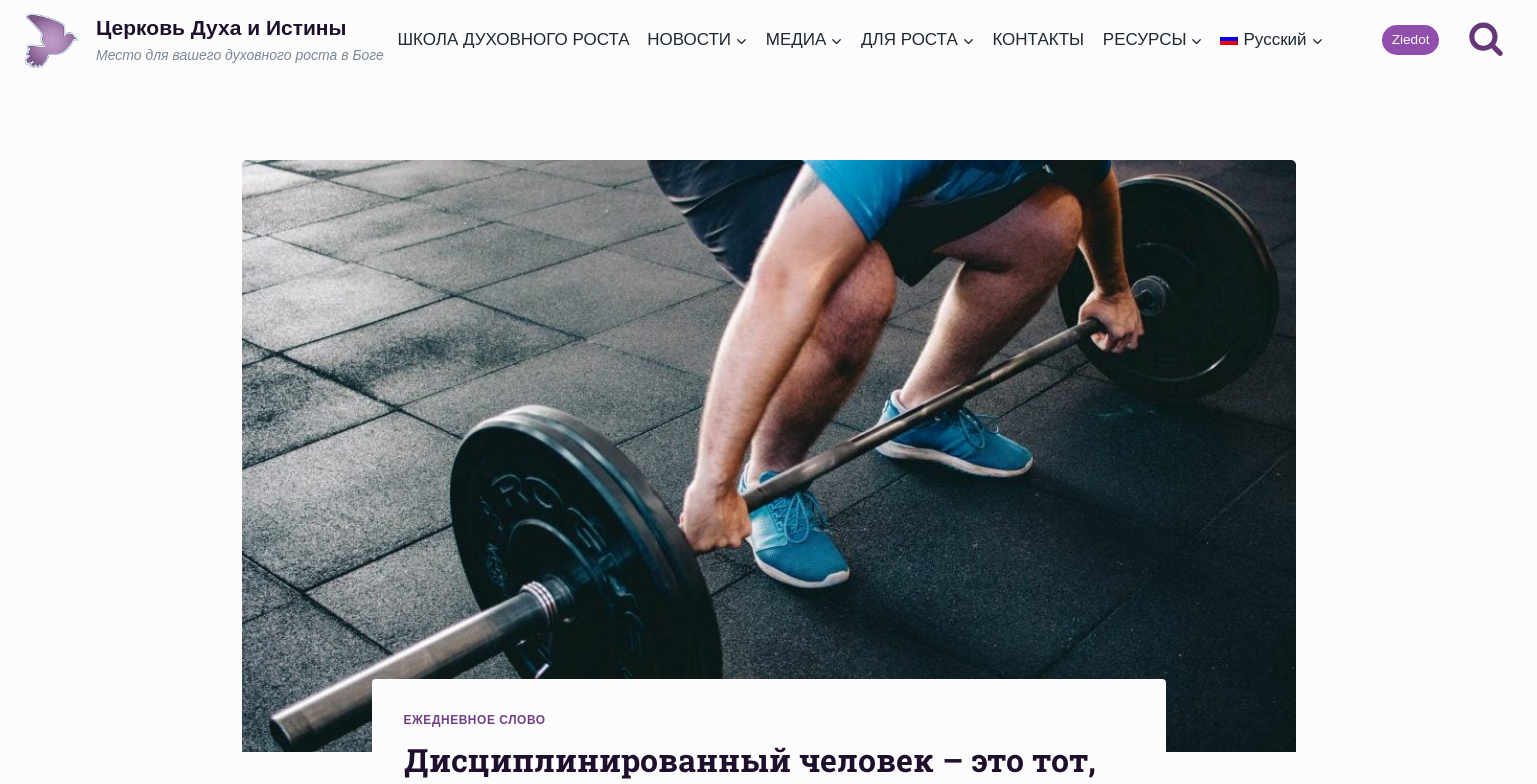 scroll, scrollTop: 0, scrollLeft: 0, axis: both 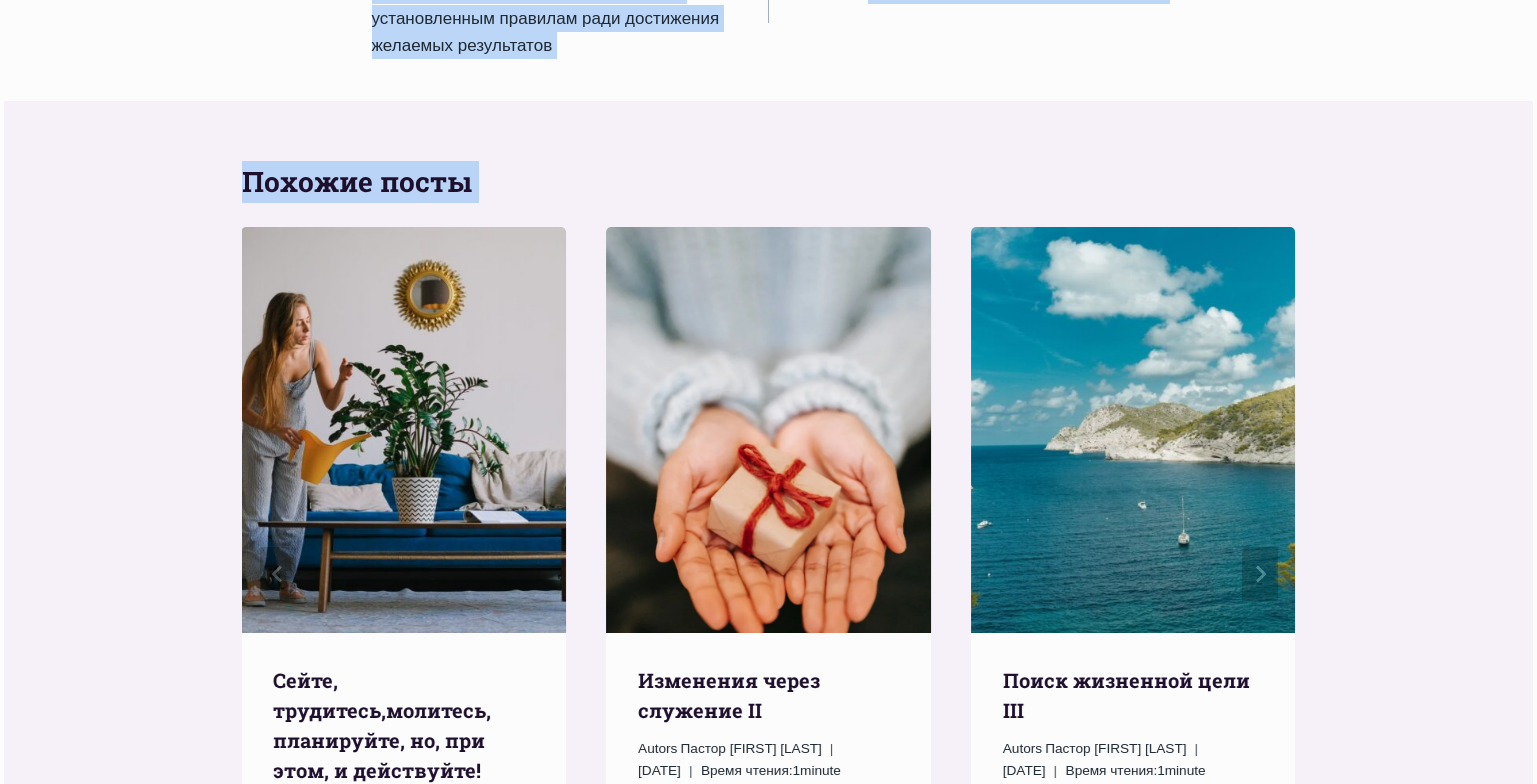 drag, startPoint x: 409, startPoint y: 198, endPoint x: 677, endPoint y: 75, distance: 294.87793 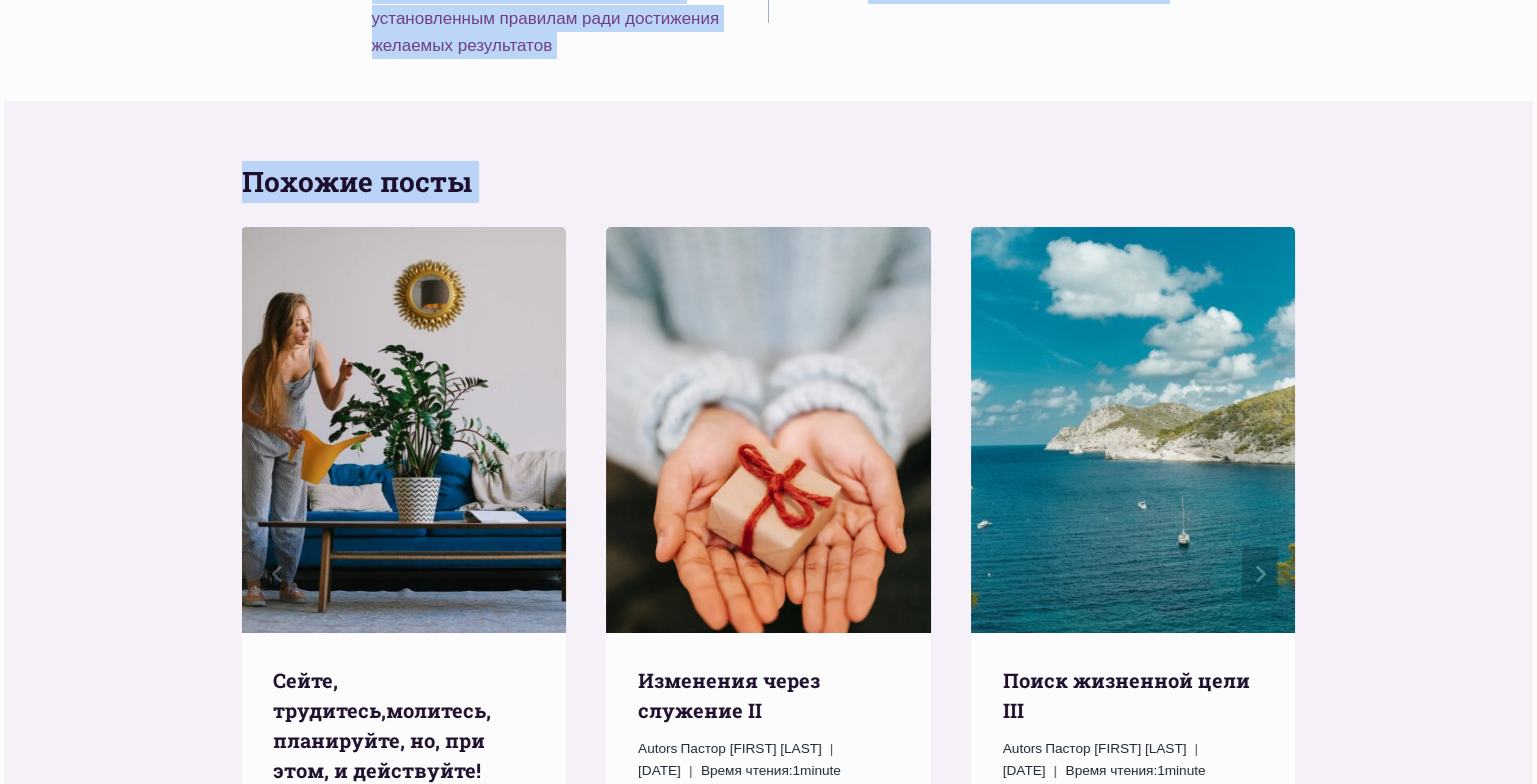click on "Предыдущий
Предыдущий Дисциплина – это подчинение себя определенному внешнему порядку или установленным правилам ради достижения желаемых результатов" at bounding box center [570, -13] 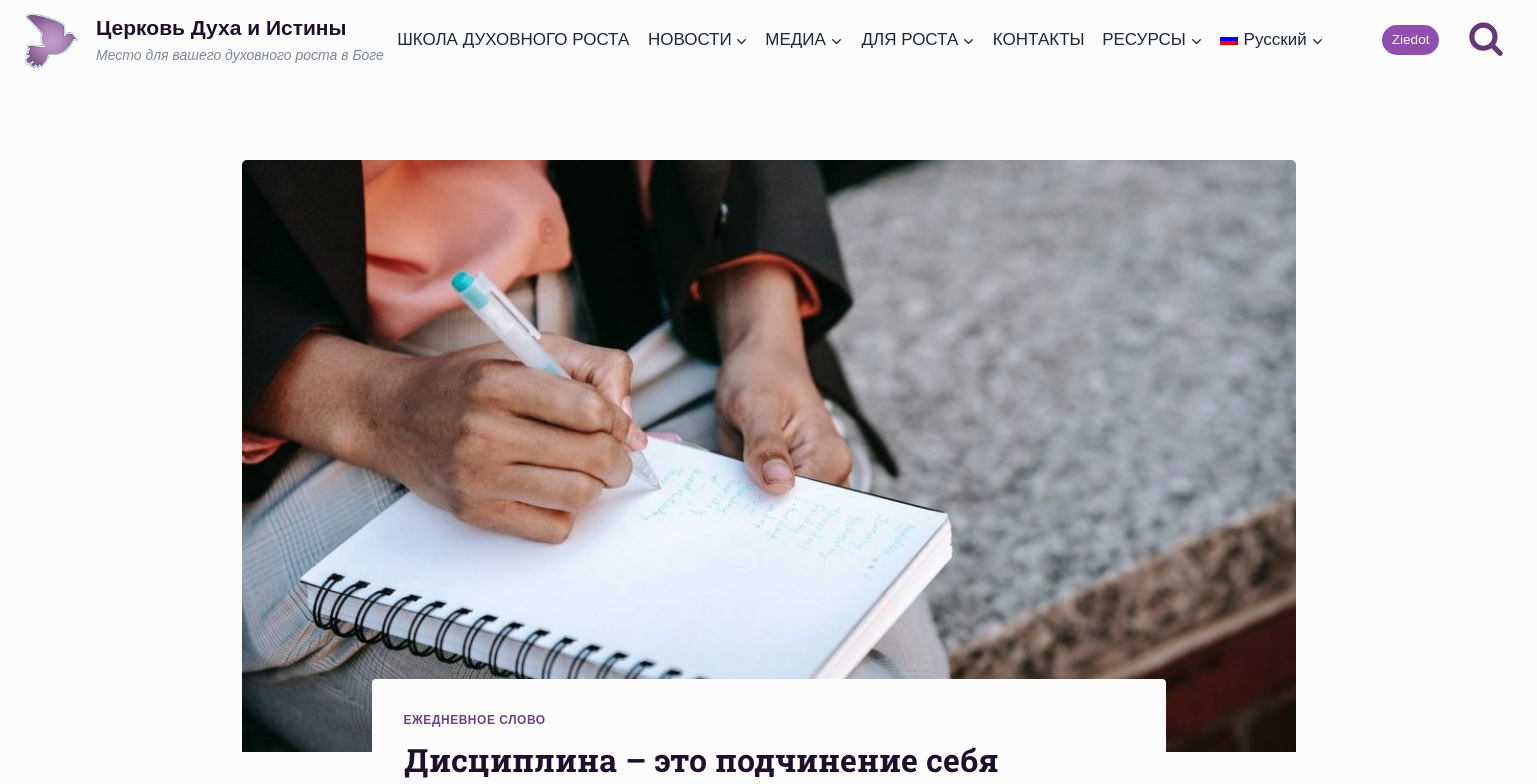 scroll, scrollTop: 0, scrollLeft: 0, axis: both 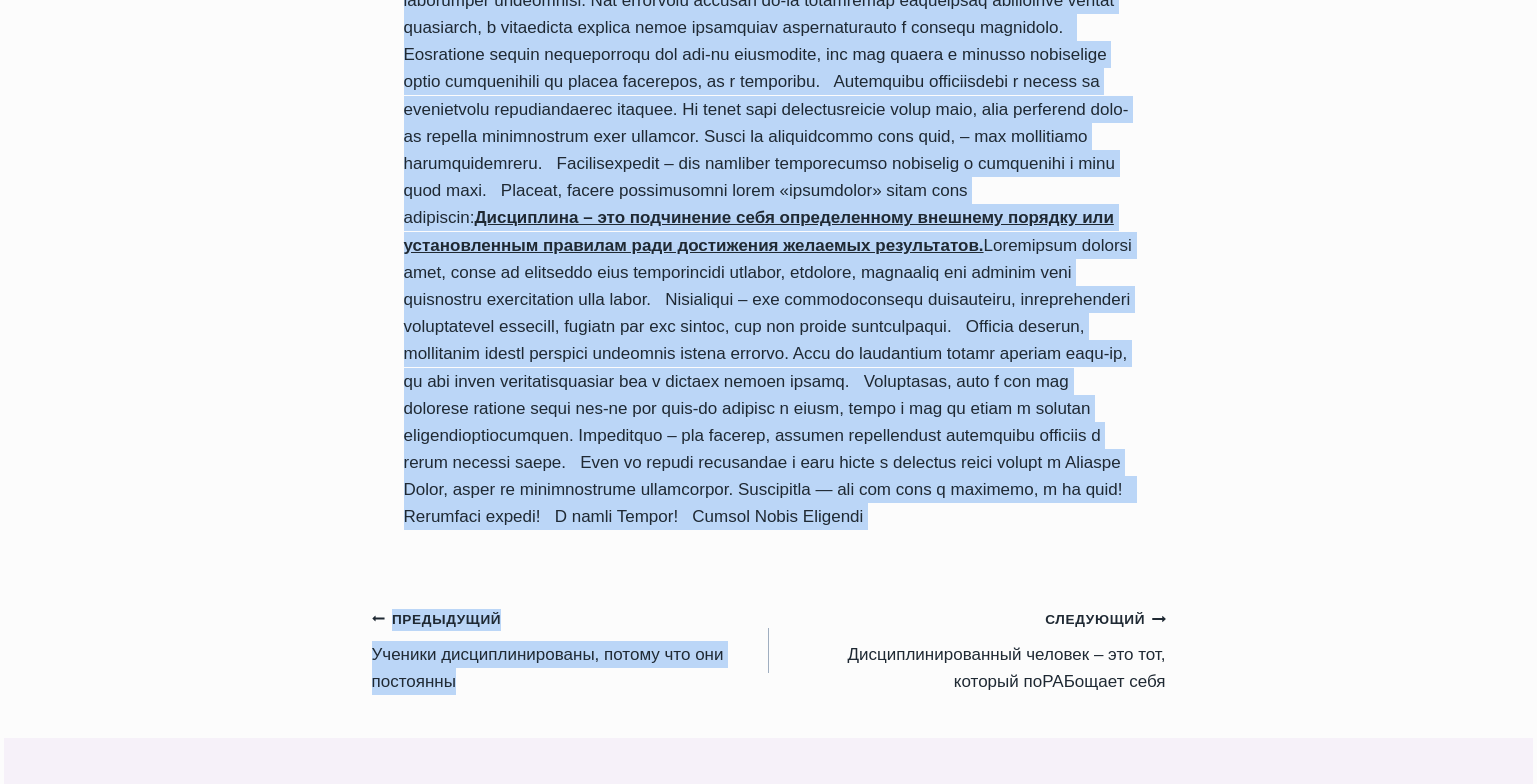 drag, startPoint x: 413, startPoint y: 157, endPoint x: 925, endPoint y: 633, distance: 699.08514 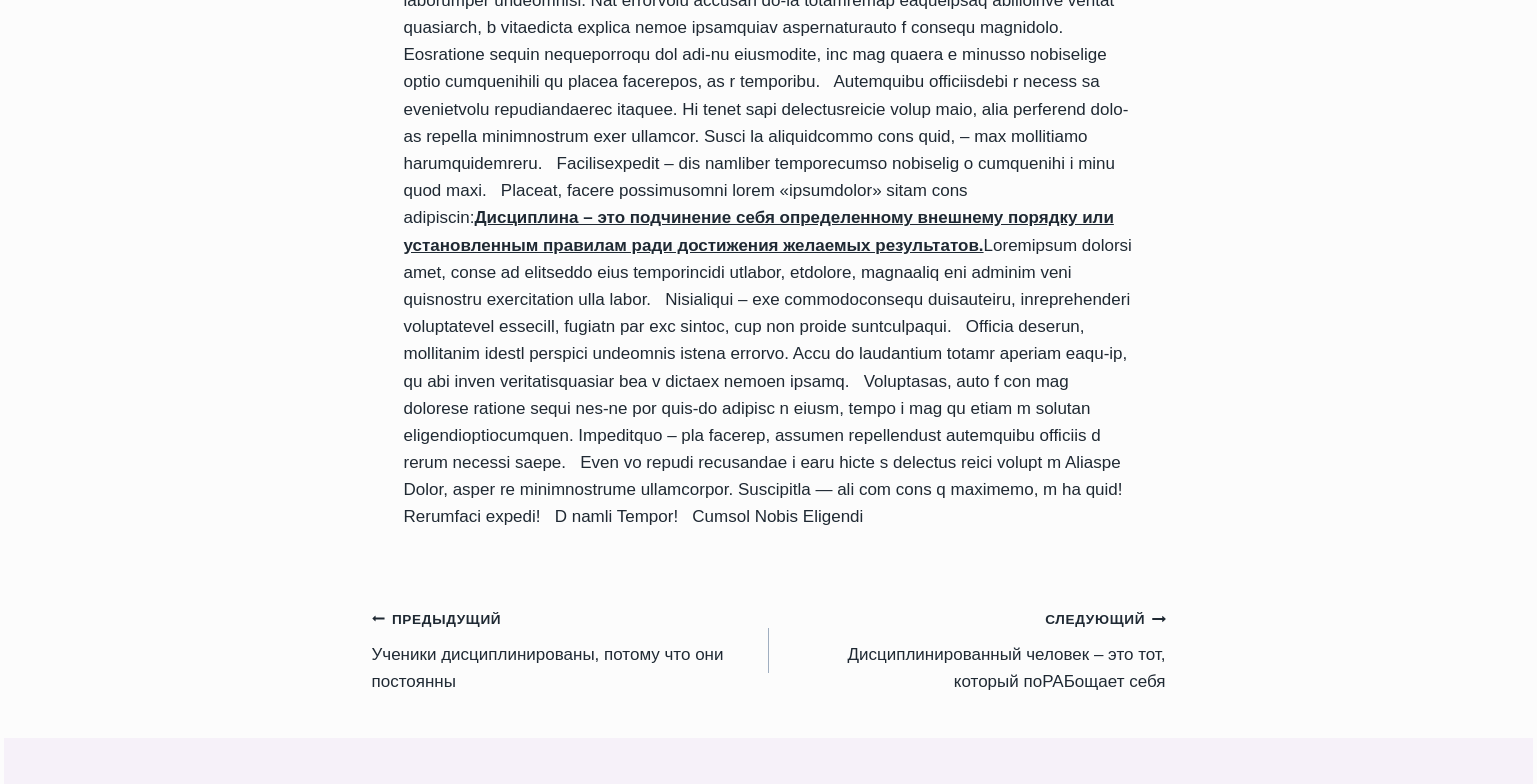 click on "Ежедневное слово
Дисциплина – это подчинение себя определенному внешнему порядку или установленным правилам ради достижения желаемых результатов
Автор Пастор Руфус Аджибойе
2025-Июль-11 2015-Июнь-20
Время чтения:  1  minute
И мы также увидели, что истинные ученики Христа дисциплинированы, потому что они постоянны – в молитве, слове Божьем, служении, правильном управлении своим имением и в общении.
В Библии сказано:
А в переводе Филиппа сказано ещё яснее:
«… упражняй  себя
Предыдущий" at bounding box center (769, -191) 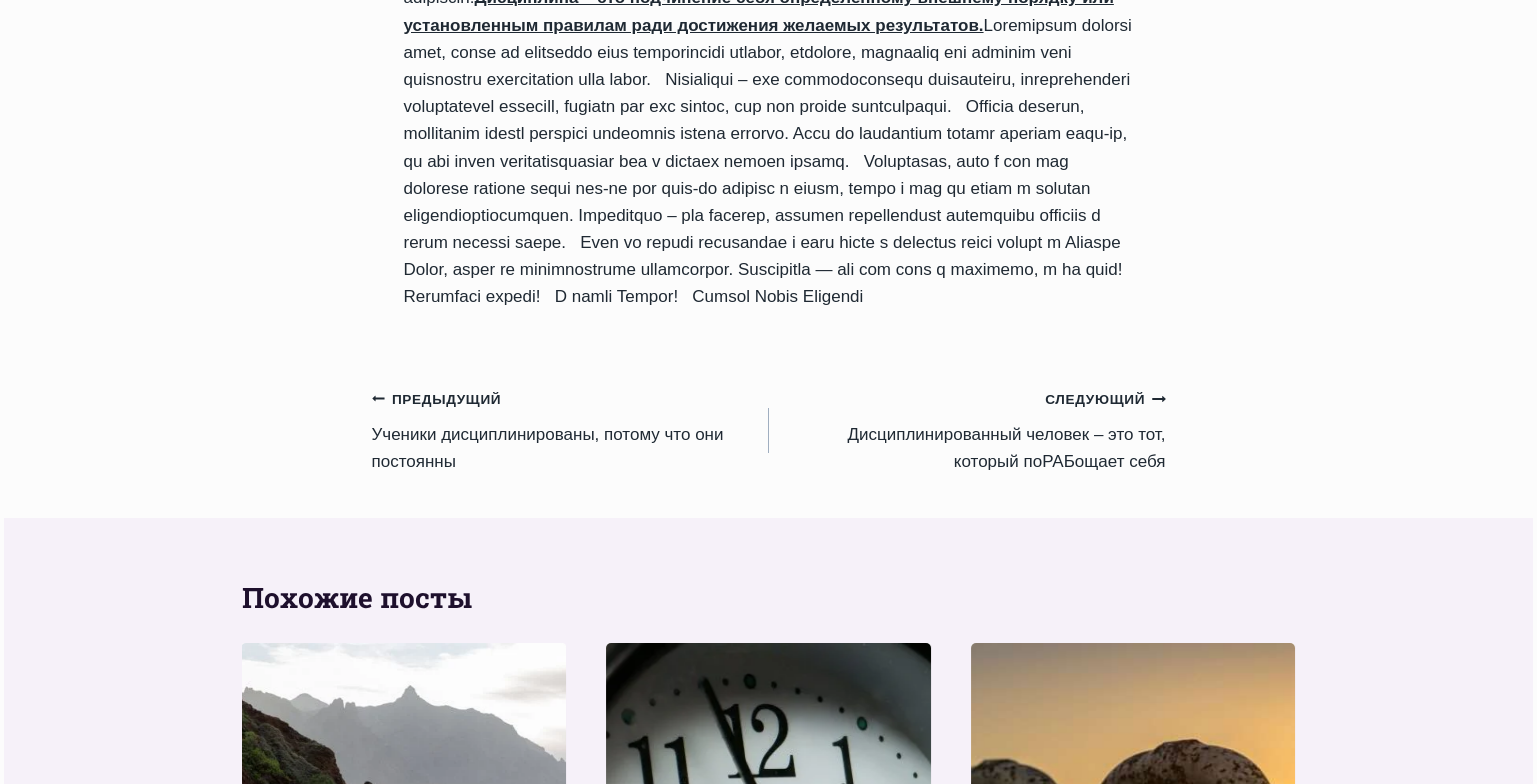 scroll, scrollTop: 2432, scrollLeft: 0, axis: vertical 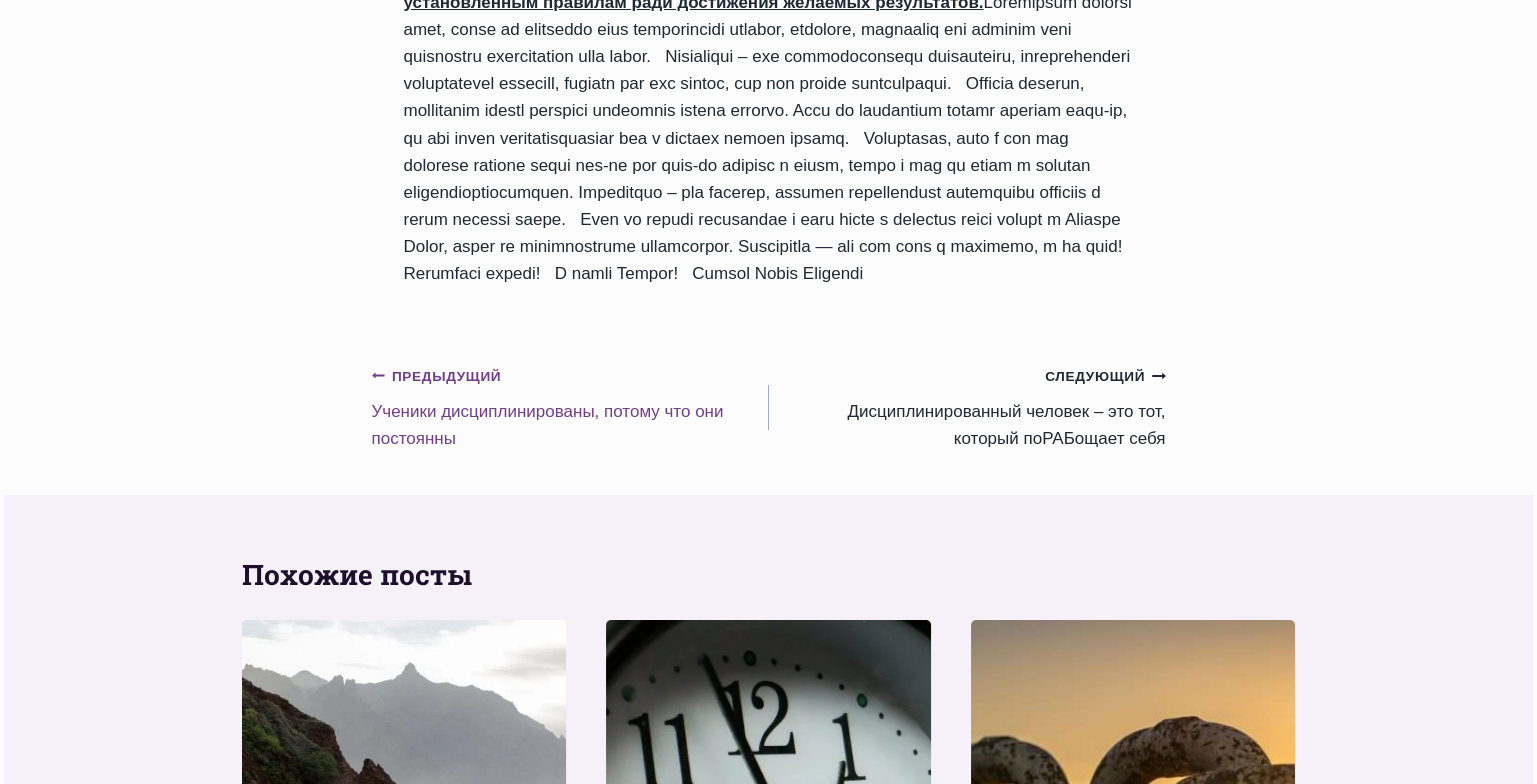 click on "Предыдущий
Предыдущий Ученики дисциплинированы, потому что они постоянны" at bounding box center [570, 407] 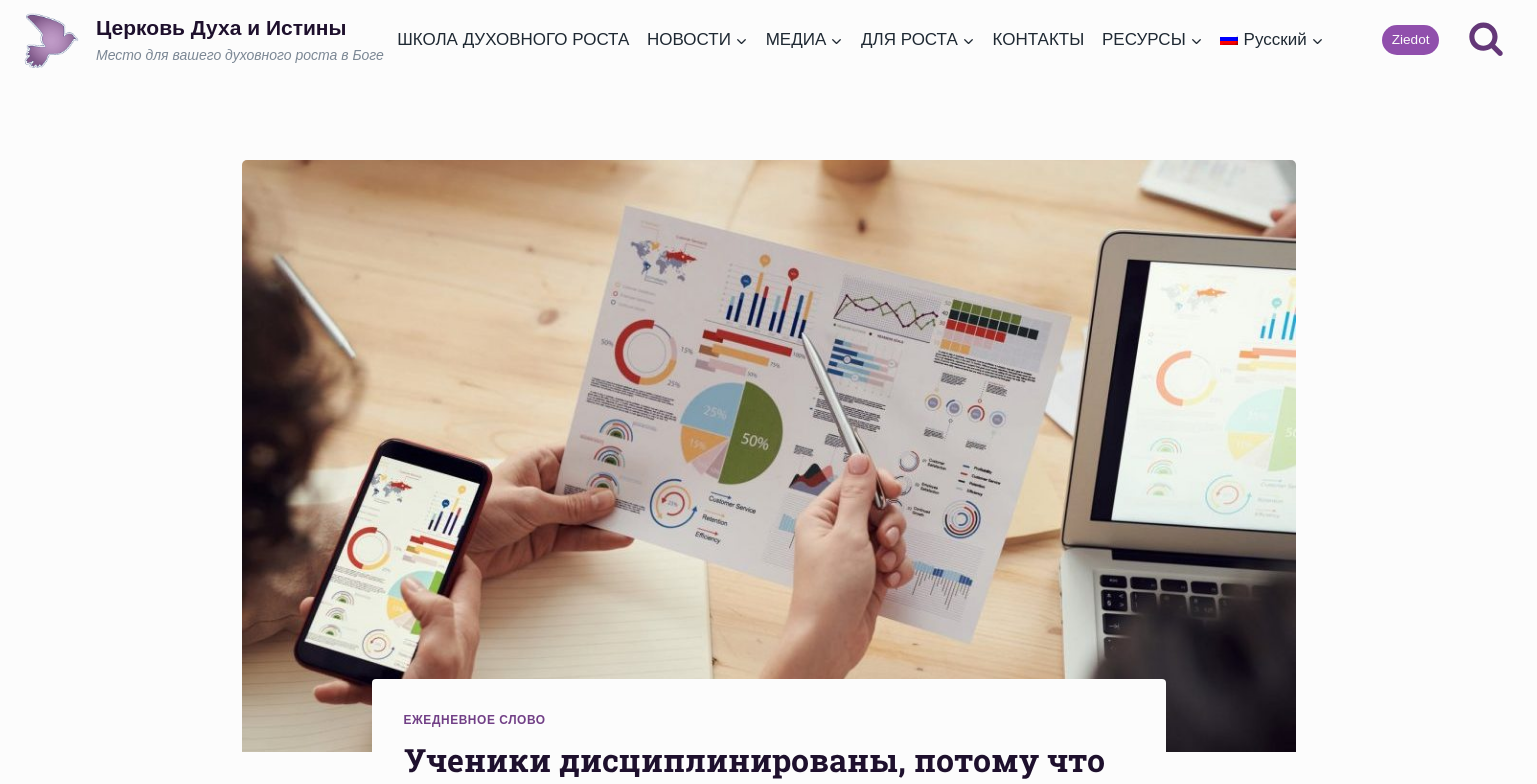 scroll, scrollTop: 0, scrollLeft: 0, axis: both 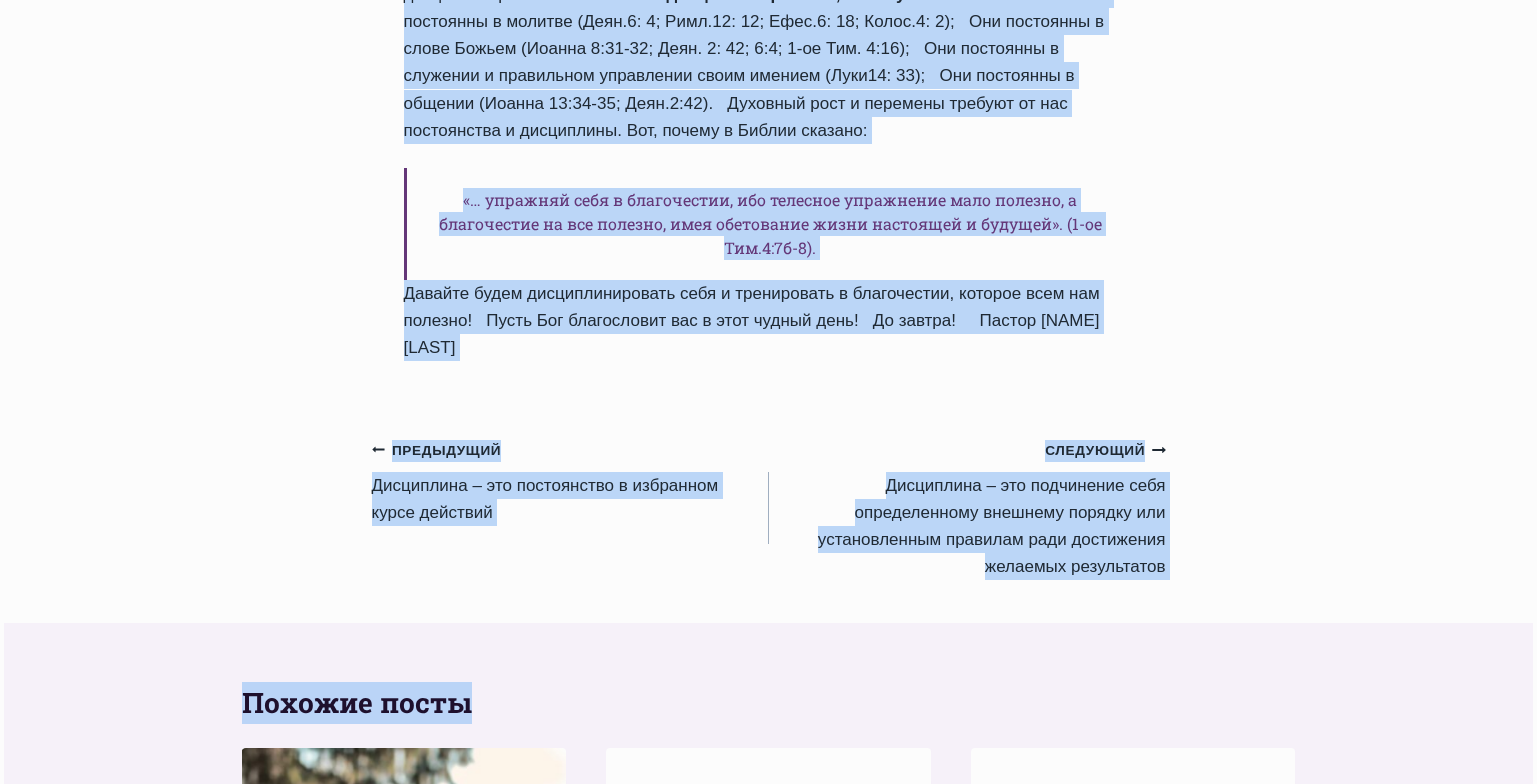drag, startPoint x: 405, startPoint y: 217, endPoint x: 641, endPoint y: 428, distance: 316.57068 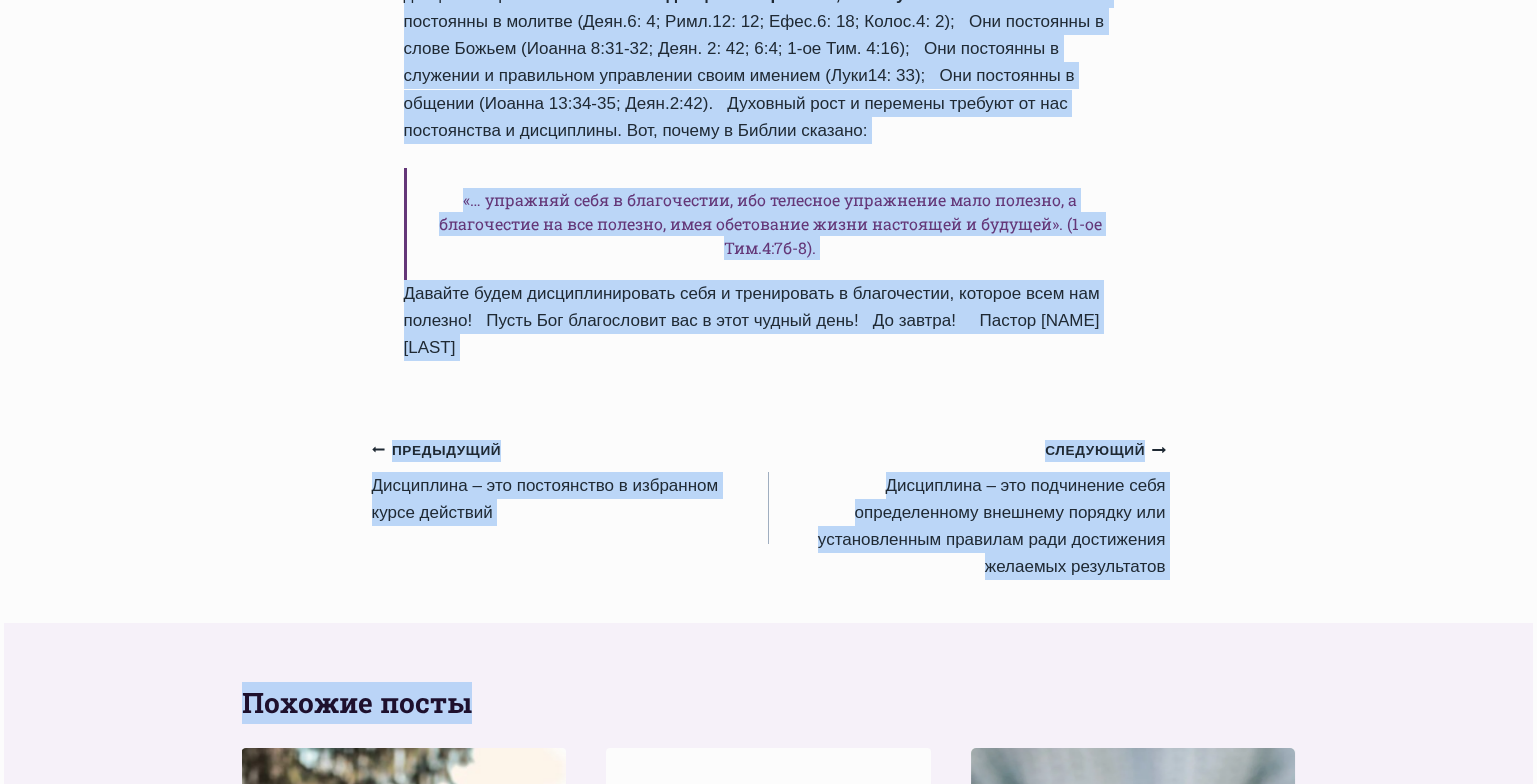 click on "Ежедневное слово
Ученики дисциплинированы, потому что они постоянны
Автор Пастор Руфус Аджибойе
2025-Июль-10 2015-Июнь-17
Время чтения:  1  minute
discipl e  (ученик) и  discipl ine  (дисциплина).
В своём первоначальном использовании слово «дисциплина» означало – систематическая инструкция, которая преподается ученикам для того, чтобы обучать их как студентов приобретать навыки в определенном ремесле или следовать за особыми нормами поведения или “порядком”.
В Википедии даётся следующее определение слова «дисциплина»:
(" at bounding box center (769, -522) 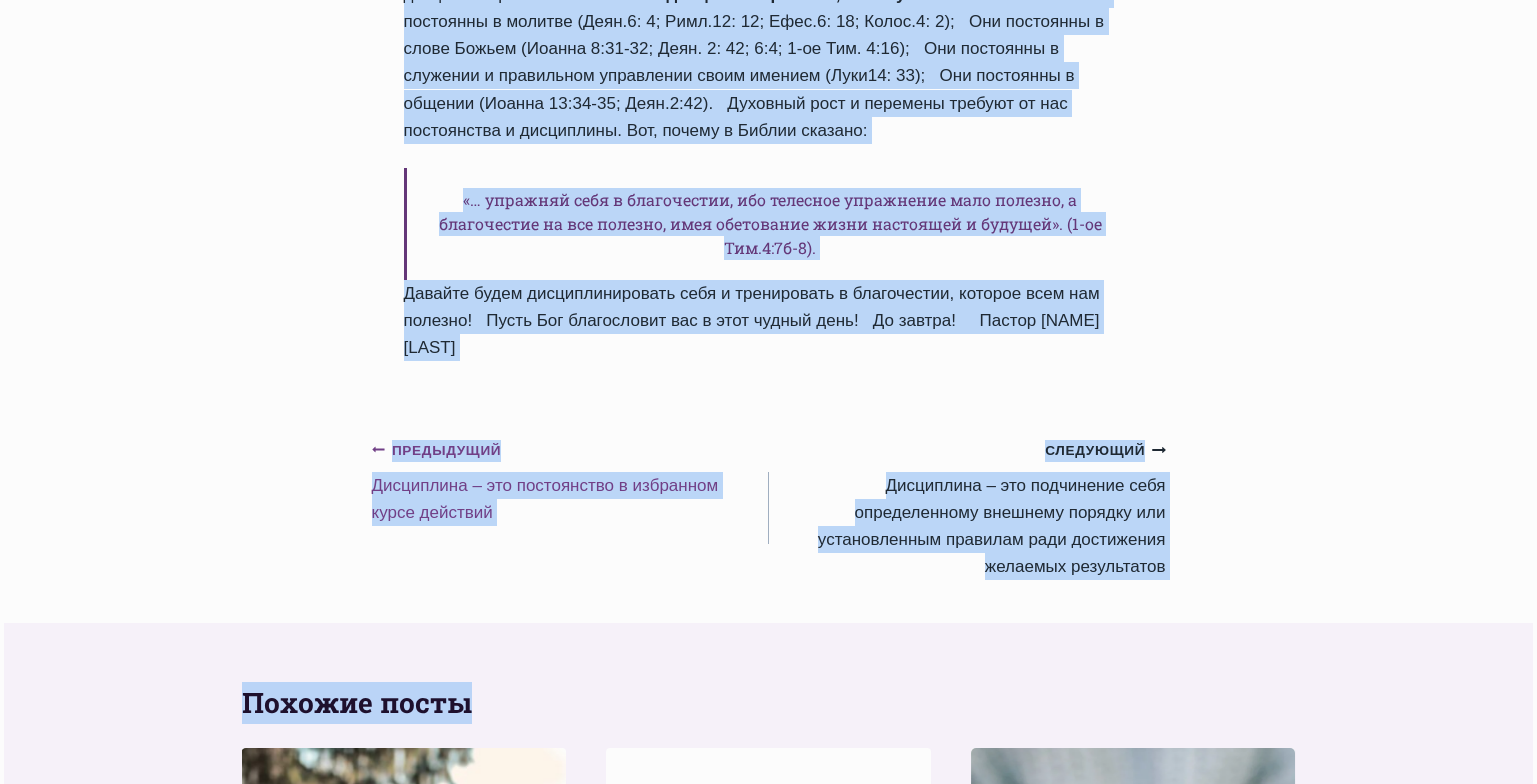 click on "Предыдущий
Предыдущий Дисциплина – это постоянство в избранном курсе действий" at bounding box center (570, 481) 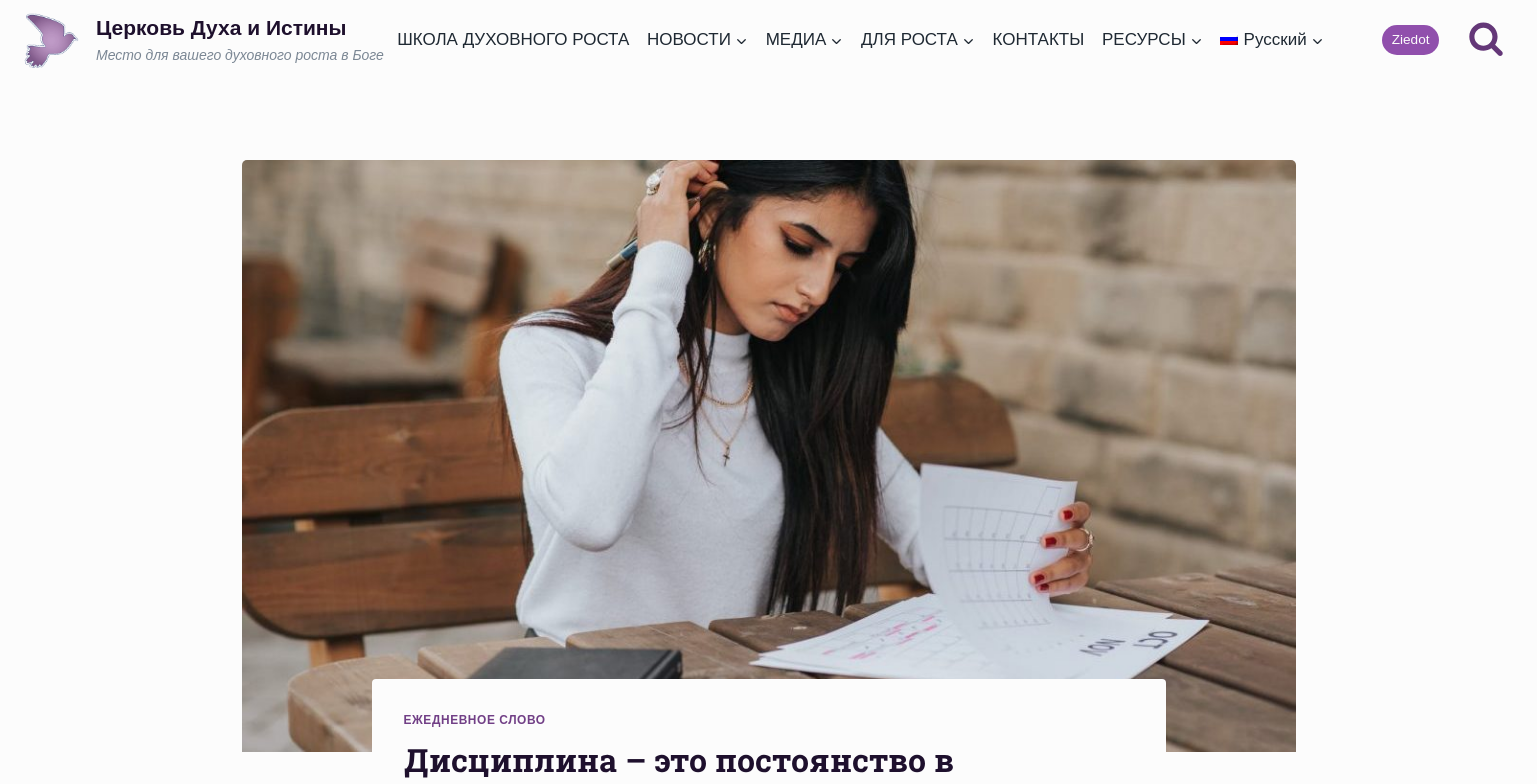 scroll, scrollTop: 0, scrollLeft: 0, axis: both 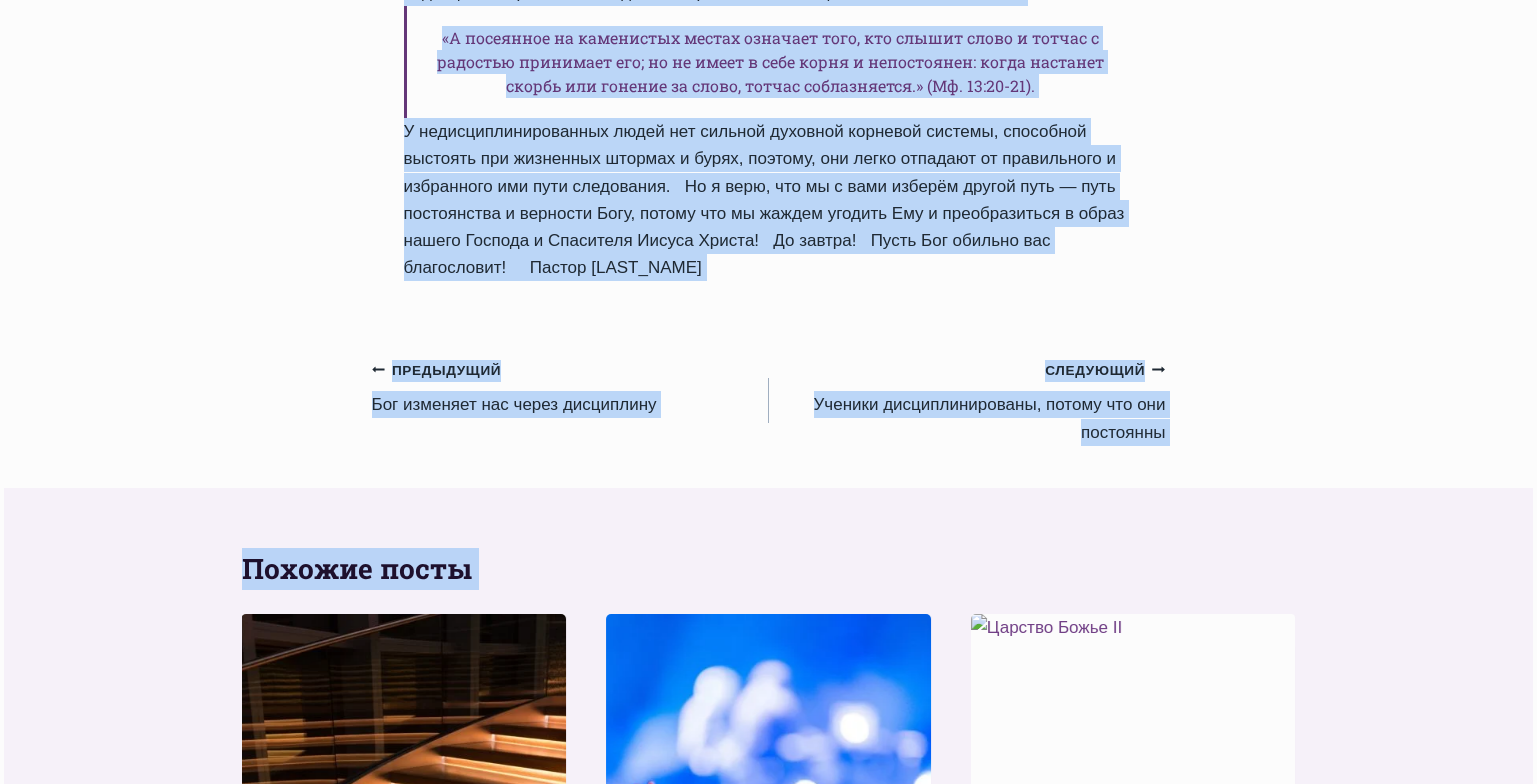 drag, startPoint x: 409, startPoint y: 179, endPoint x: 742, endPoint y: 347, distance: 372.97855 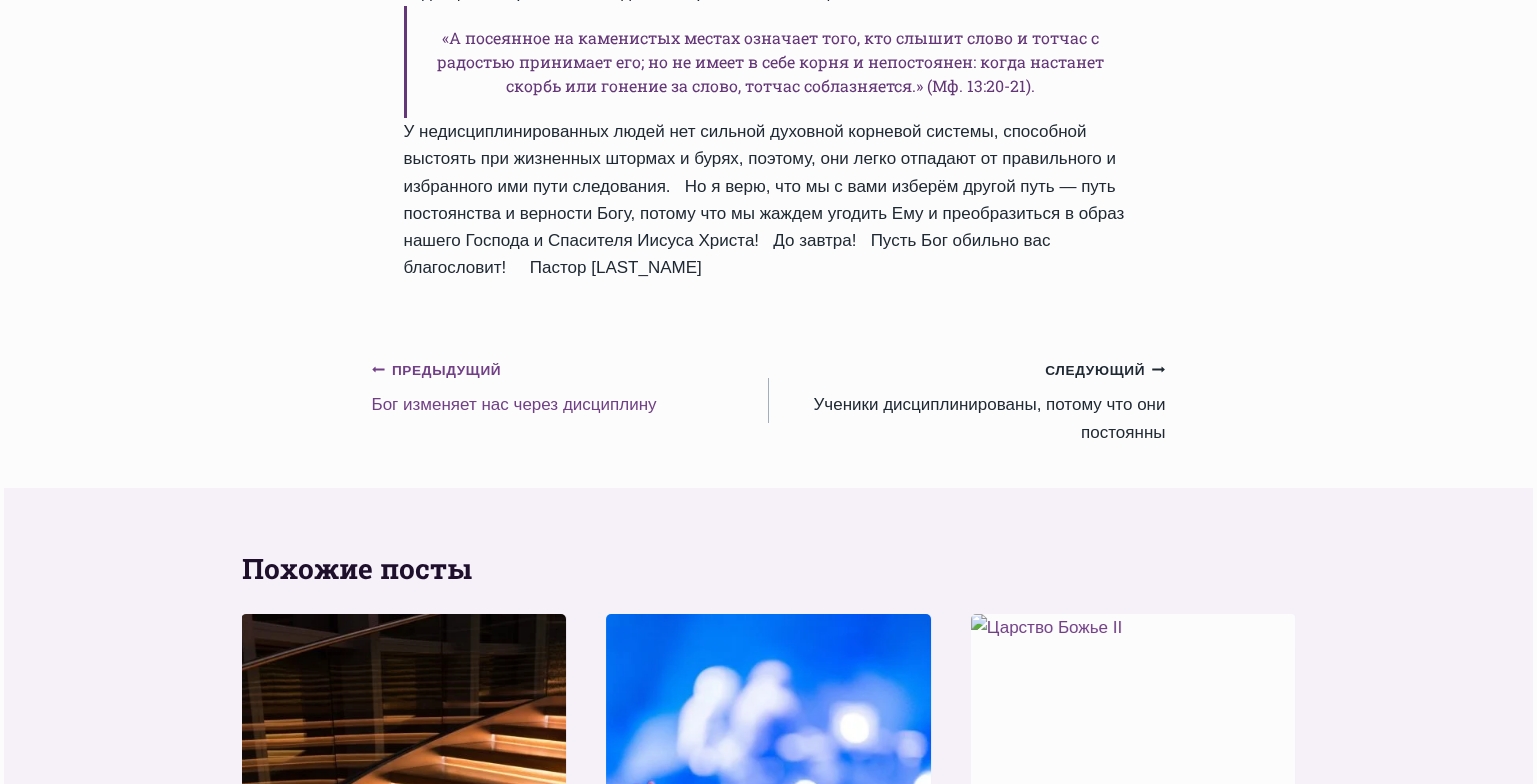 click on "Предыдущий
Предыдущий Бог изменяет нас через дисциплину" at bounding box center (570, 387) 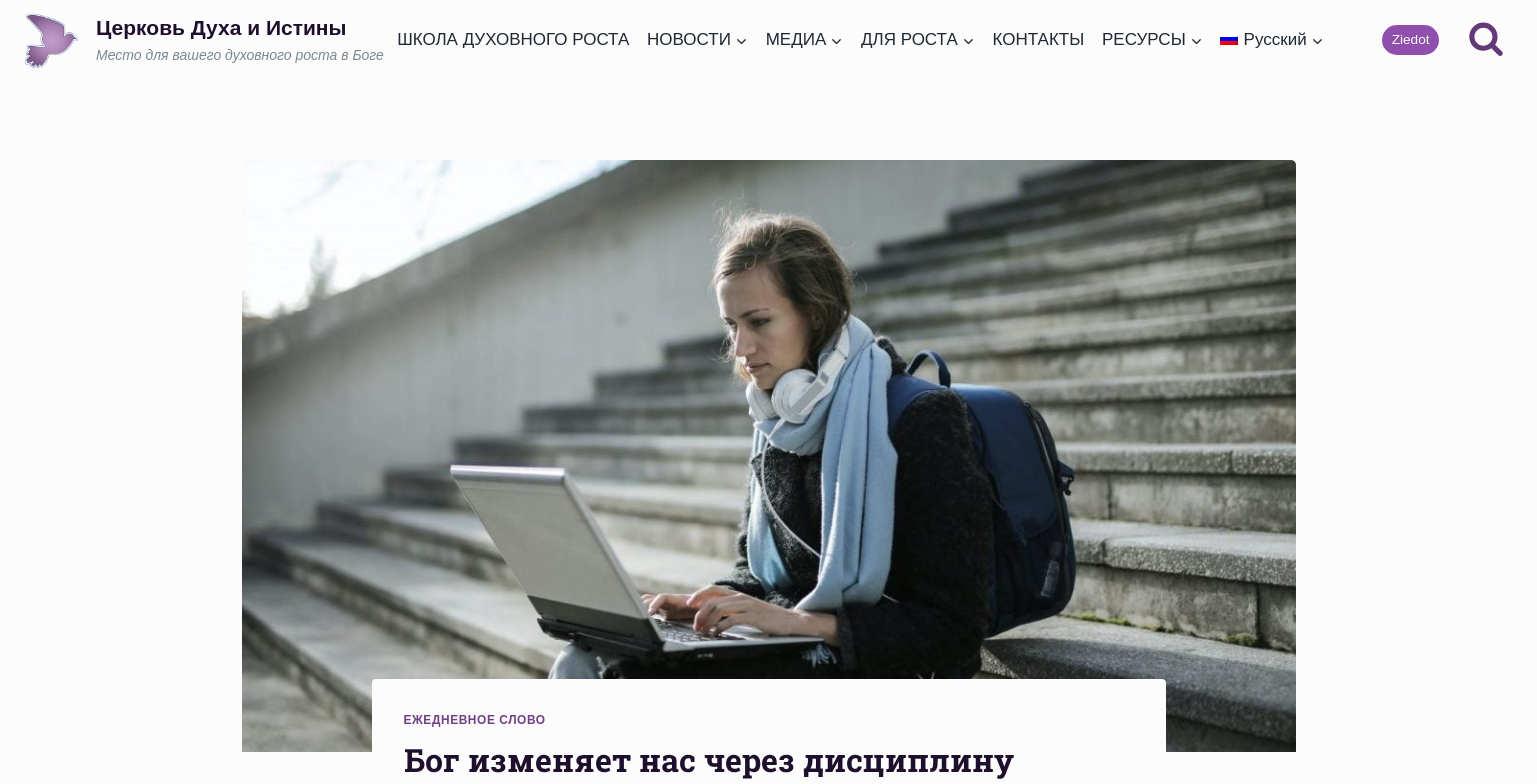 scroll, scrollTop: 0, scrollLeft: 0, axis: both 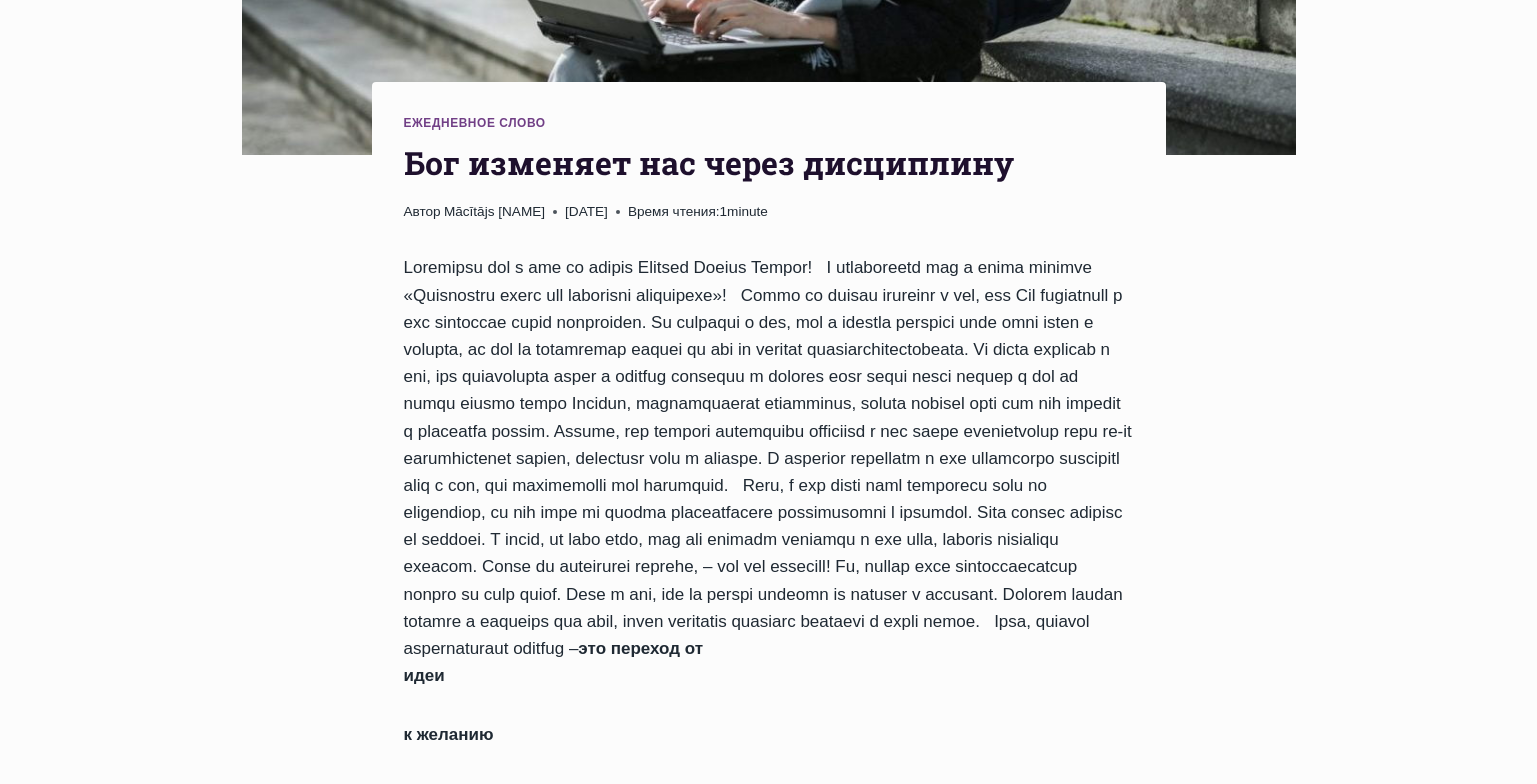 click on "Перейти к содержимому
Церковь Духа и Истины Место для вашего духовного роста в Боге
ШКОЛА ДУХОВНОГО РОСТА
НОВОСТИ Развернуть
Ежедневные слова
Обзор проповедей
МЕДИА Развернуть
Богослужения
Галереи
Прямая трансляция
ДЛЯ РОСТА Развернуть
Семинары
КОНТАКТЫ
РЕСУРСЫ Развернуть
Обучение и лекции
Книги
Электронные книги
Русский Развернуть
Latviešu
English
Ziedot
Поиск" at bounding box center (768, 1261) 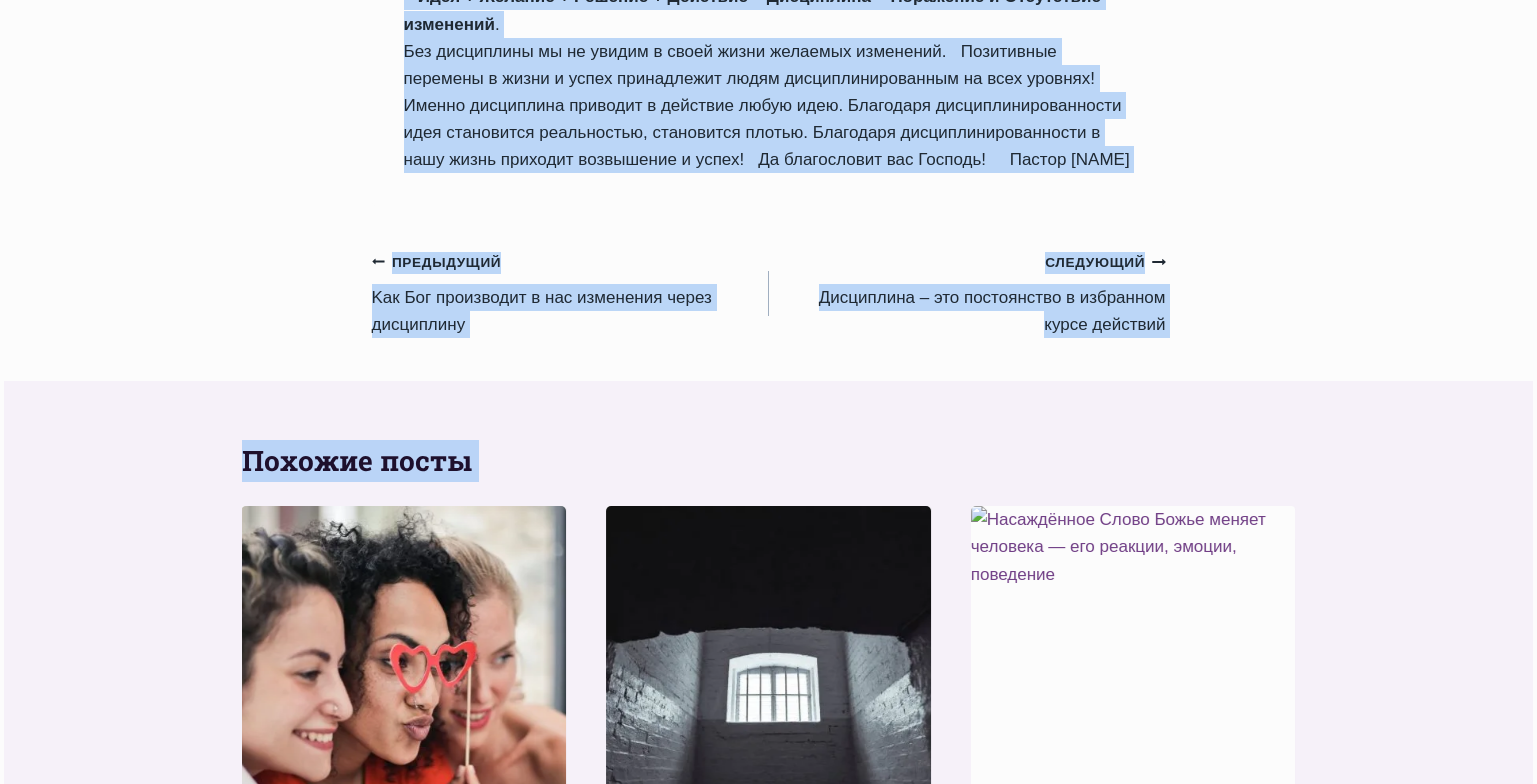 scroll, scrollTop: 2184, scrollLeft: 0, axis: vertical 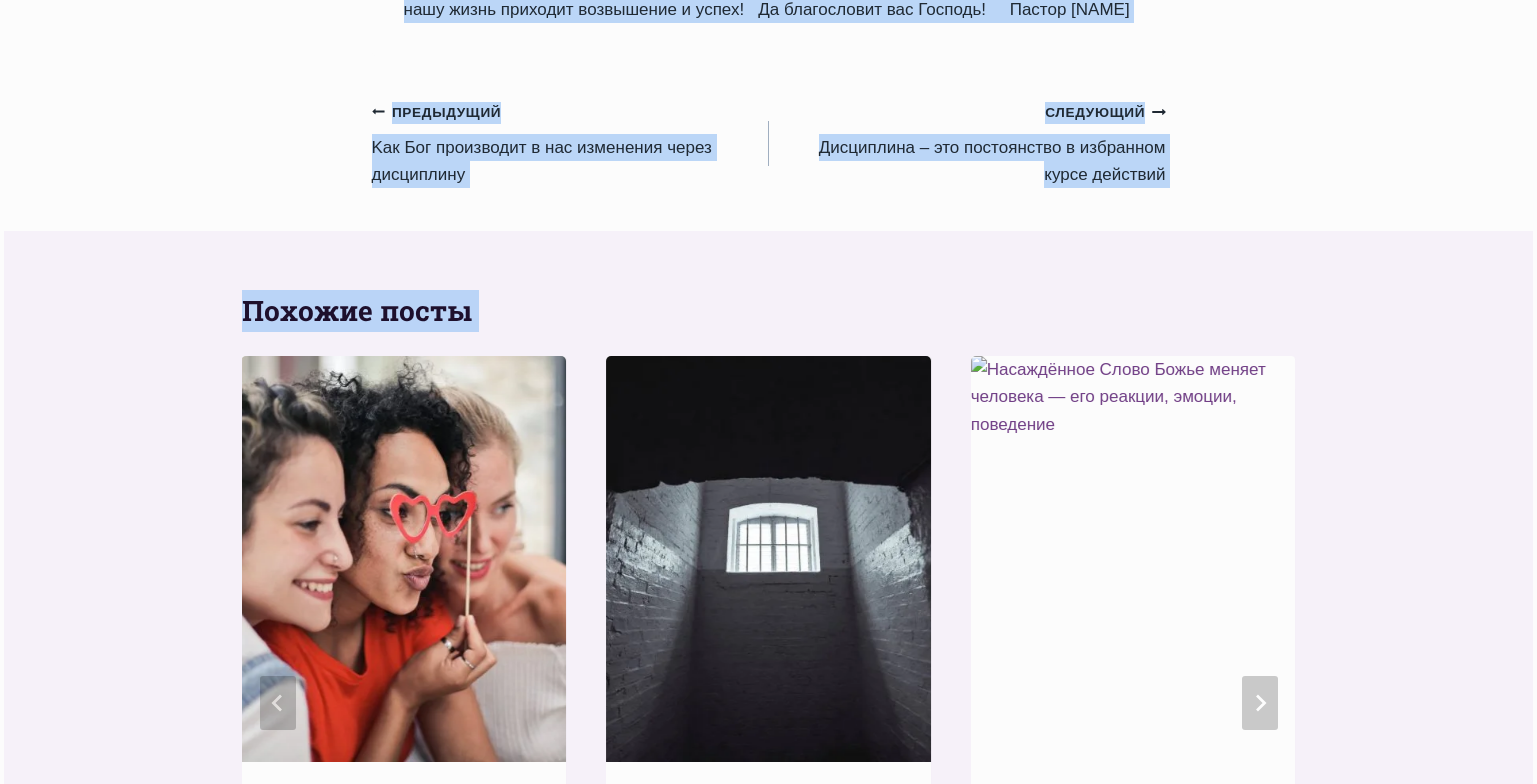 drag, startPoint x: 403, startPoint y: 161, endPoint x: 596, endPoint y: 187, distance: 194.74342 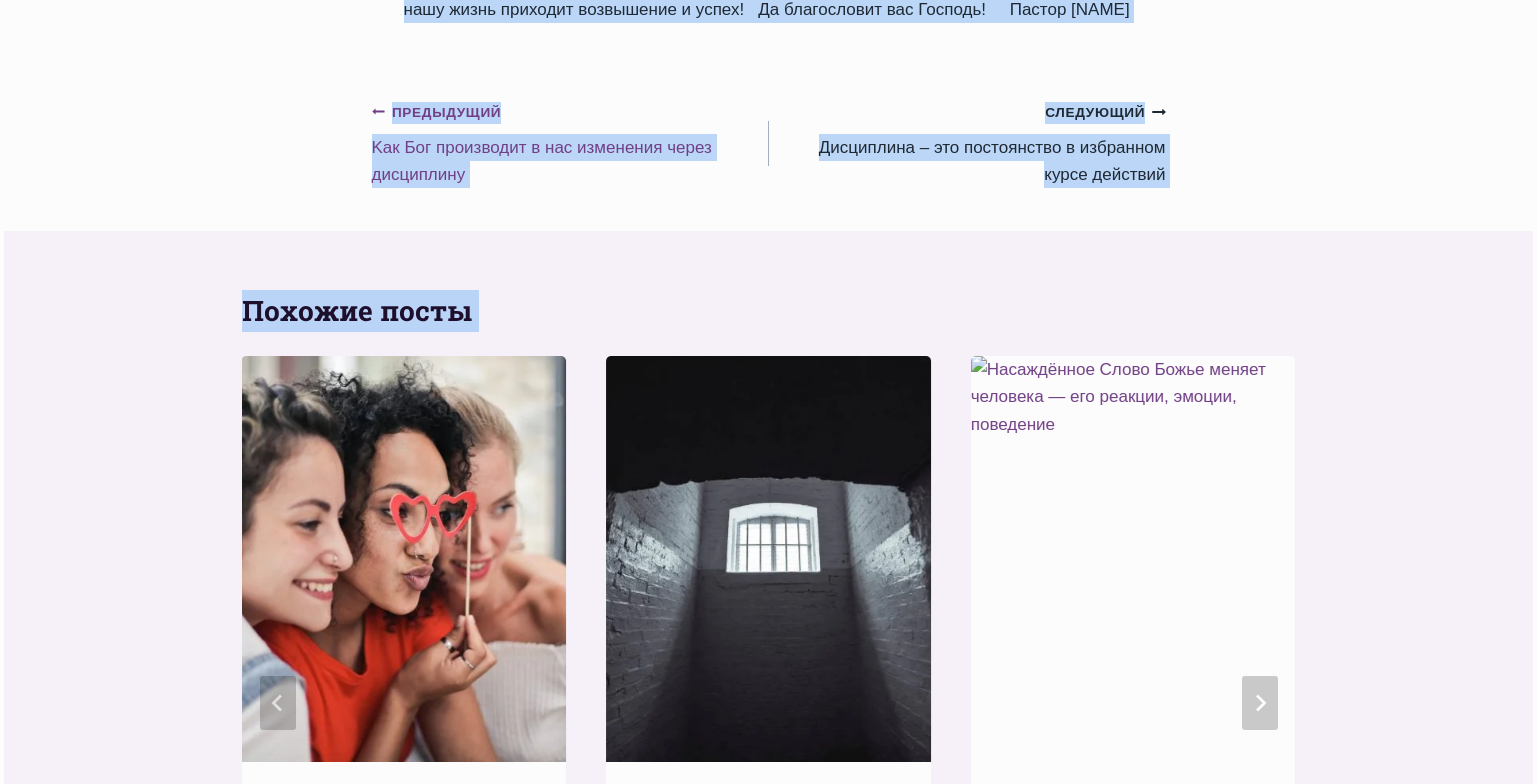 click on "Предыдущий
Предыдущий Kак Бог производит в нас изменения через дисциплину" at bounding box center (570, 143) 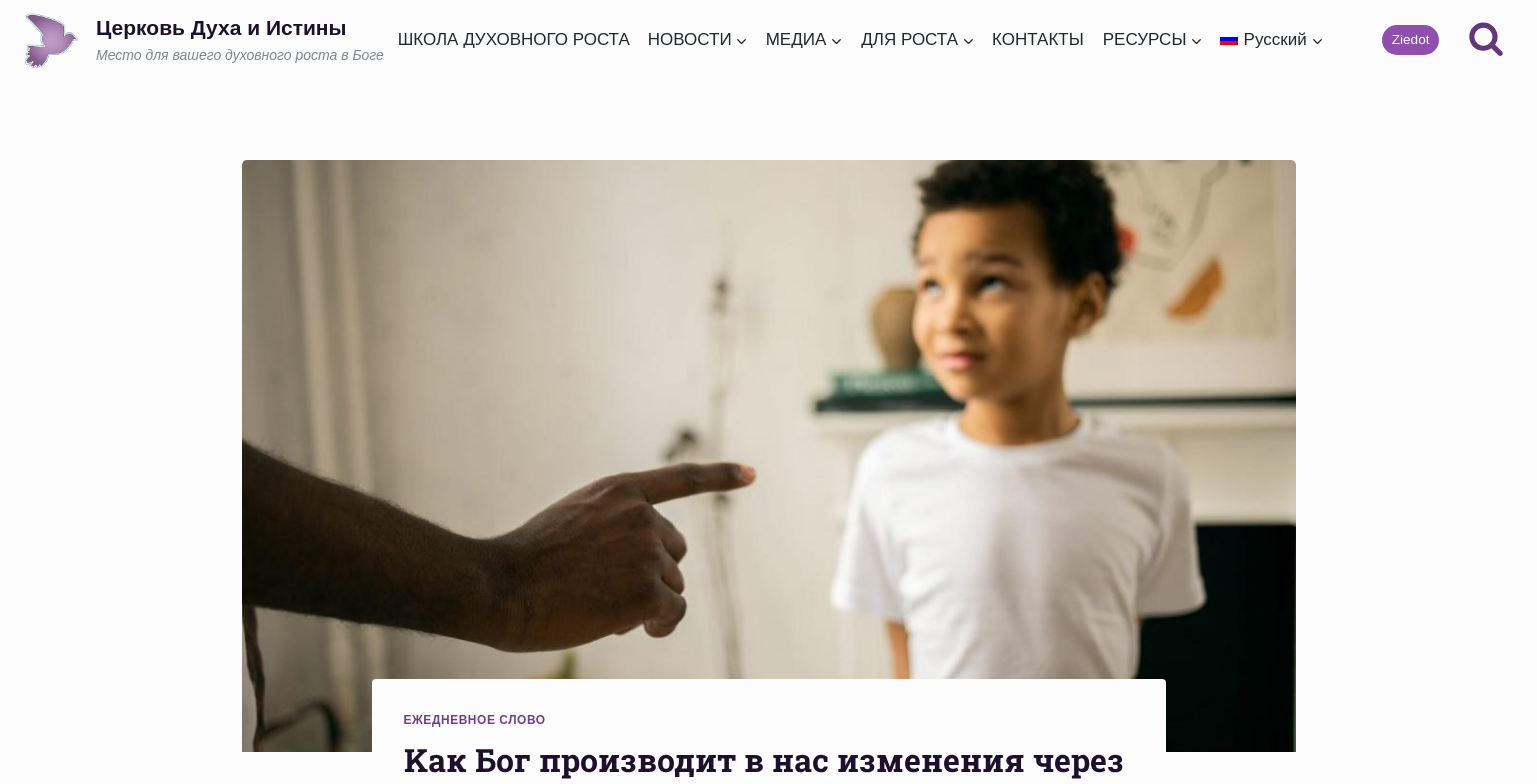 scroll, scrollTop: 0, scrollLeft: 0, axis: both 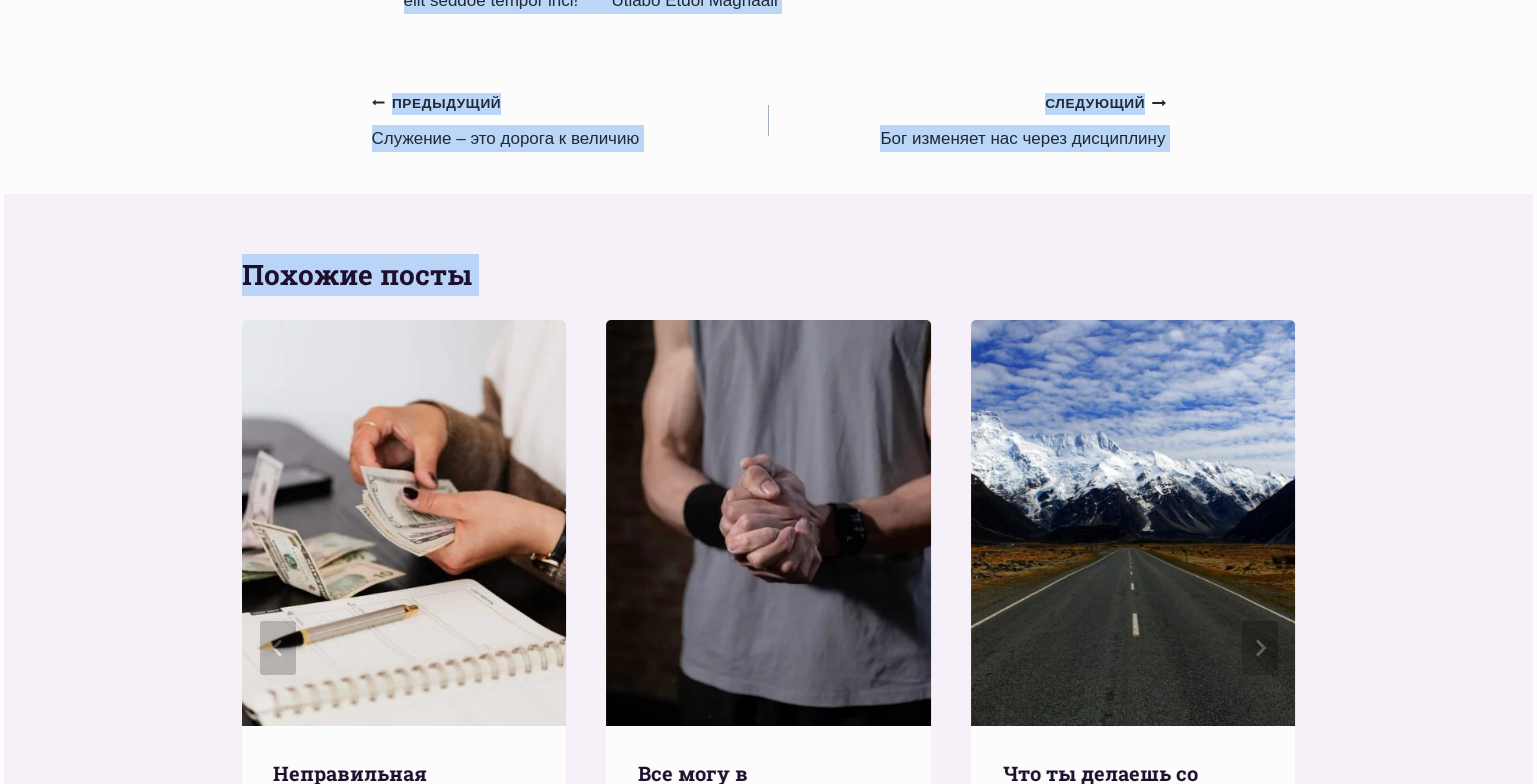 drag, startPoint x: 399, startPoint y: 194, endPoint x: 687, endPoint y: 203, distance: 288.1406 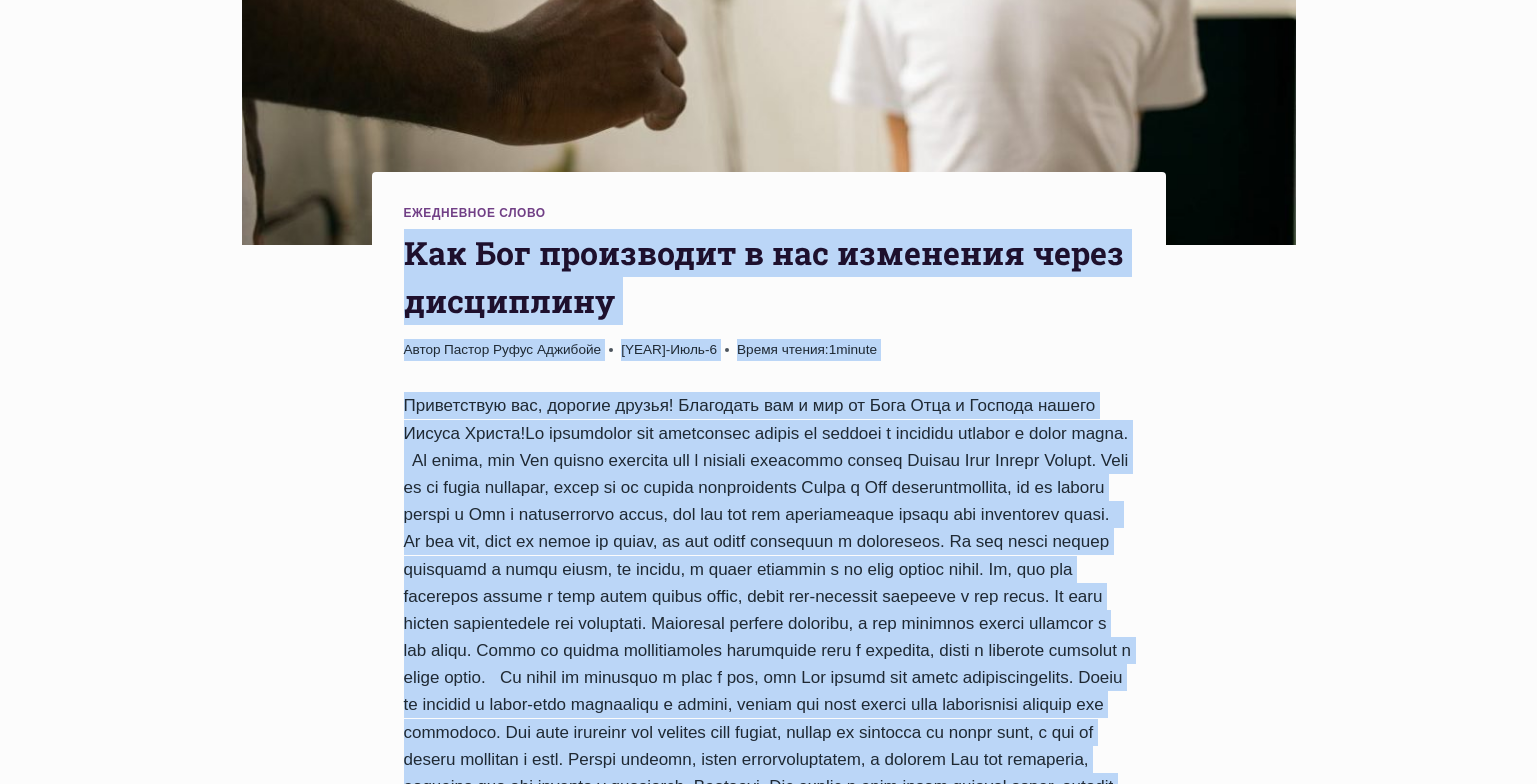 scroll, scrollTop: 502, scrollLeft: 0, axis: vertical 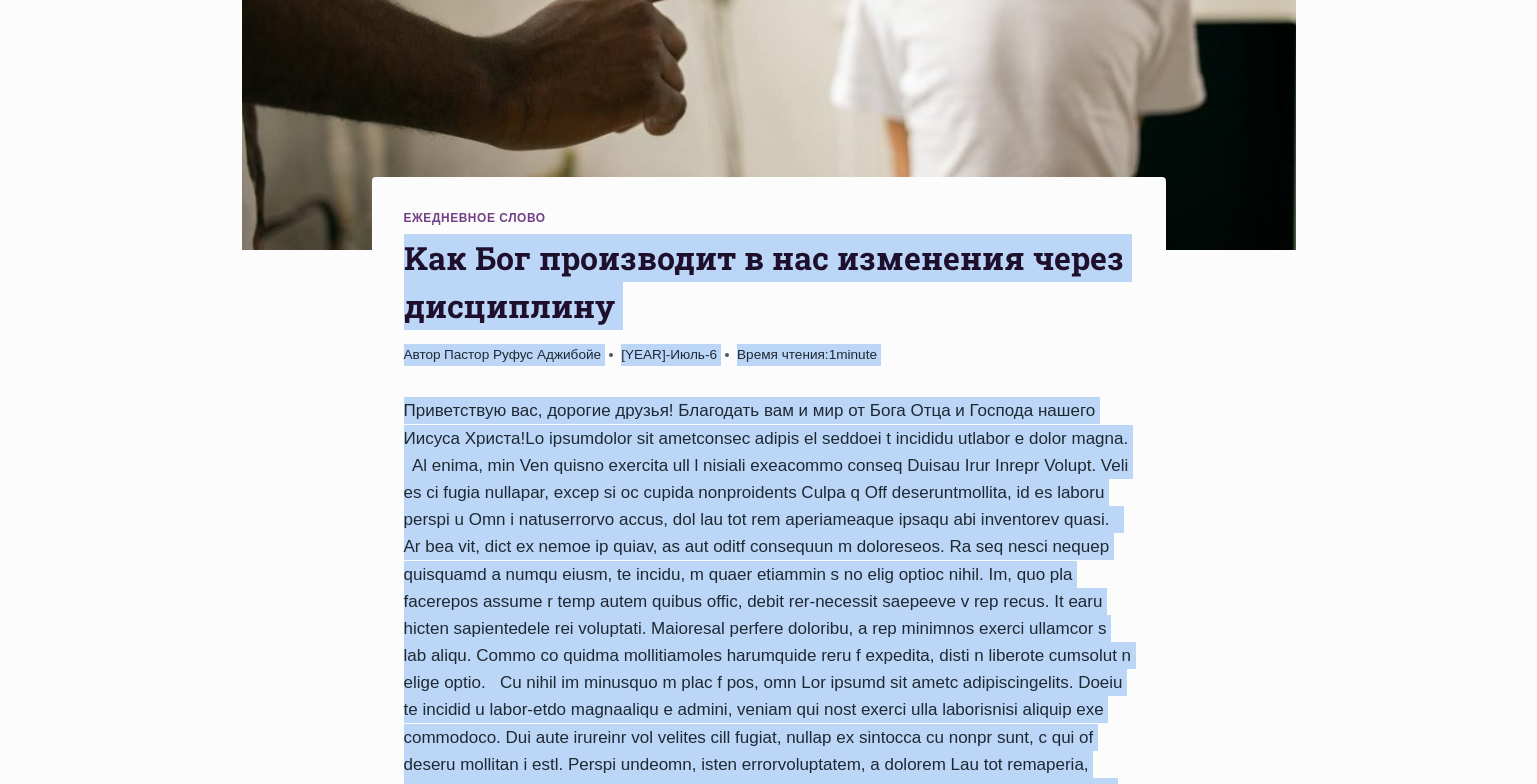 copy on "Kак Бог производит в нас изменения через дисциплину
Автор Пастор Руфус Аджибойе
2025-Июль-6 2013-Июнь-11
Время чтения:  1  minute
Приветствую вас, дорогие друзья! Благодать вам и мир от Бога Отца и Господа нашего Иисуса Христа!
На протяжении уже нескольких недель мы говорим о важности перемен в нашей жизни.
Мы знаем, что Бог желает изменить нас и сделать подобными образу Своего Сына Иисуса Христа. Если мы не будем изменены, тогда мы не сможем наслаждаться Богом и Его благословениями, мы не сможем ходить с Ним и наслаждаться небом, так как всё это приготовлено только для измененных людей.
До тех пор, пока мы живём на земле, мы все будем нуждаться в изменениях. Мы все хотим видеть изменения в своей семье, на работе, в своих финансах и во всех сферах жизни. Но, все эти изменения придут в нашу жизнь только тогда, когда что-тоначнёт меняться в нас самих. Мы сами должны инициировать эти изменения. Изменения требуют действий, и эти действия должны начаться с нас самих. Когда м..." 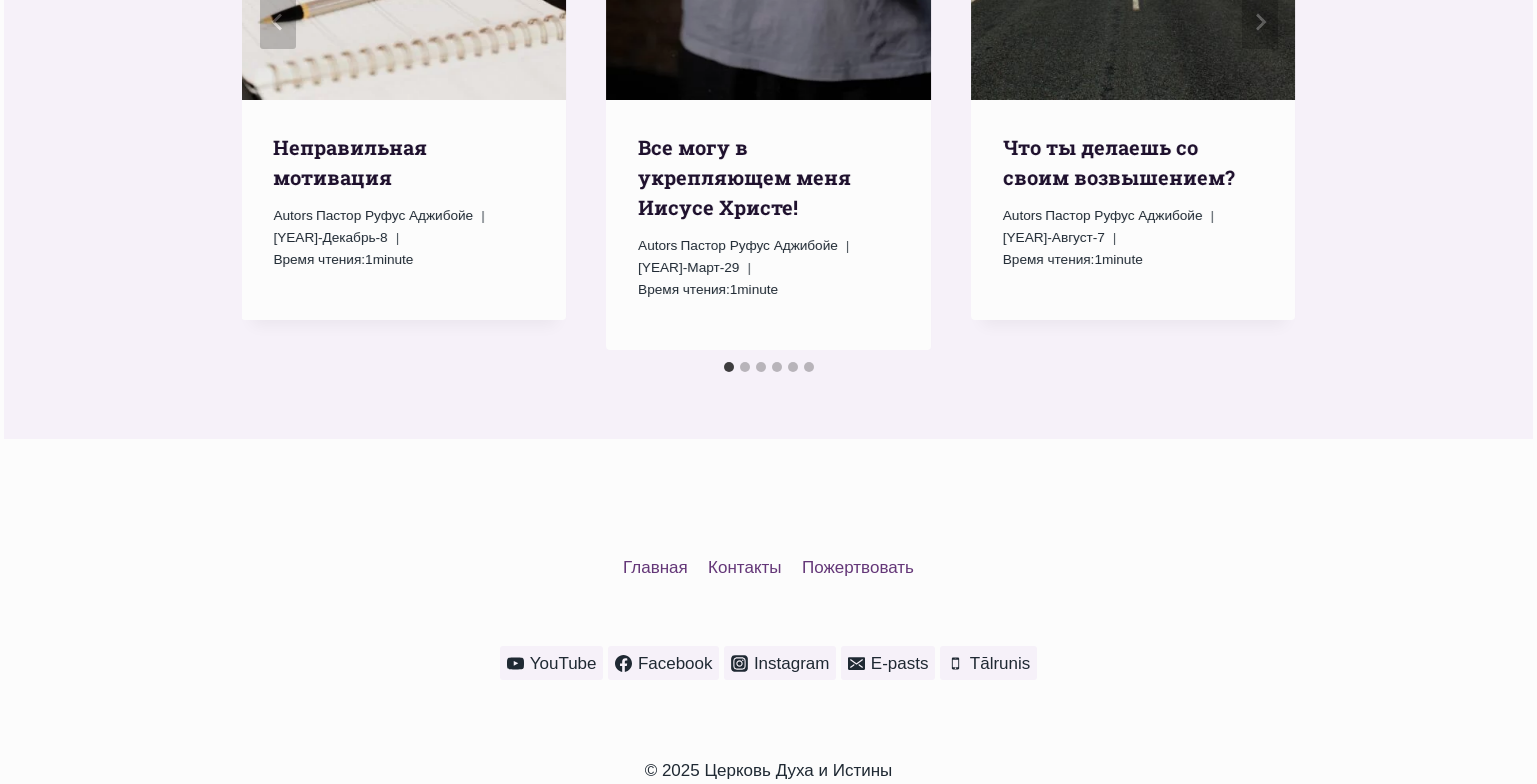 scroll, scrollTop: 2853, scrollLeft: 0, axis: vertical 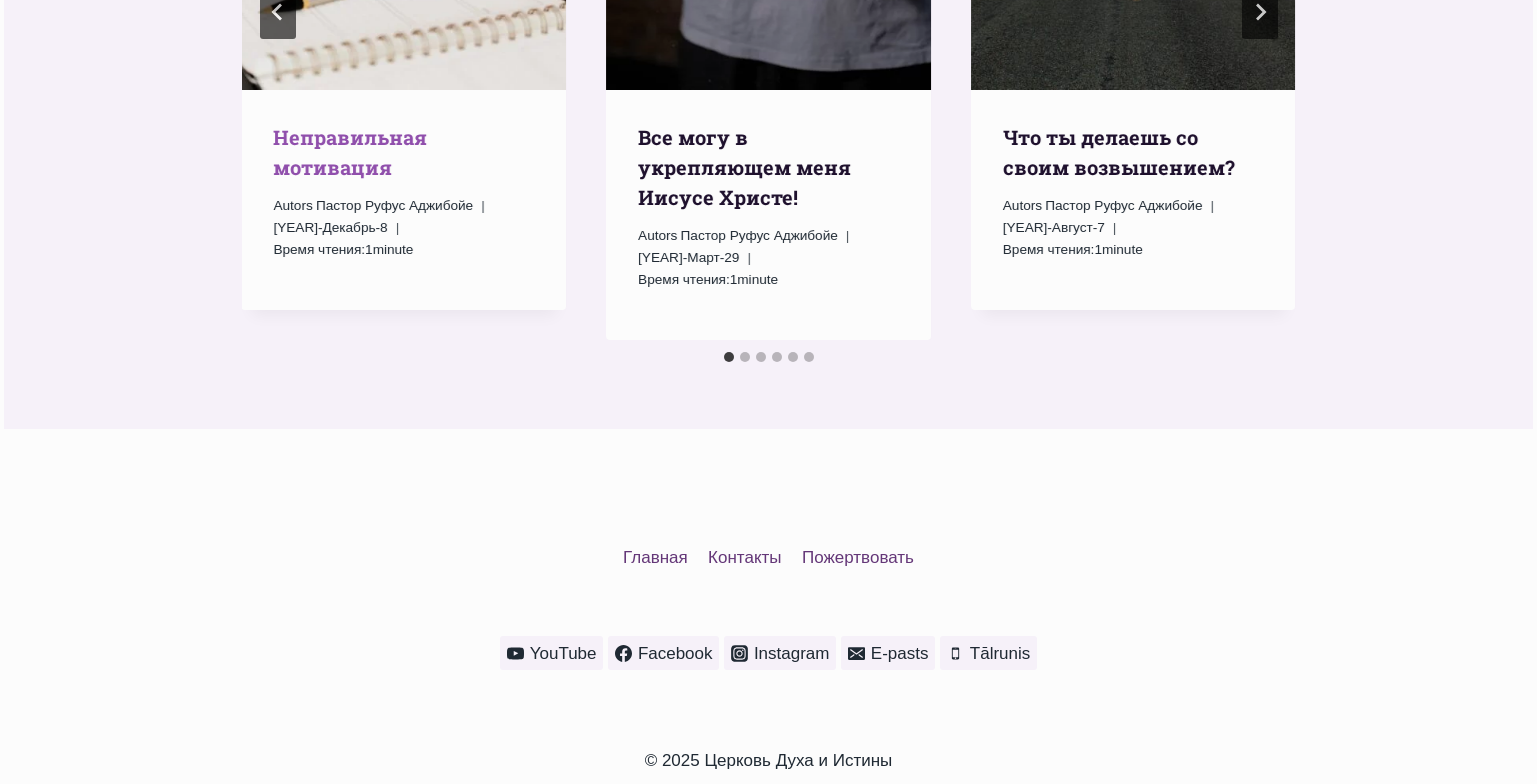 click on "Hеправильная мотивация" at bounding box center (350, 152) 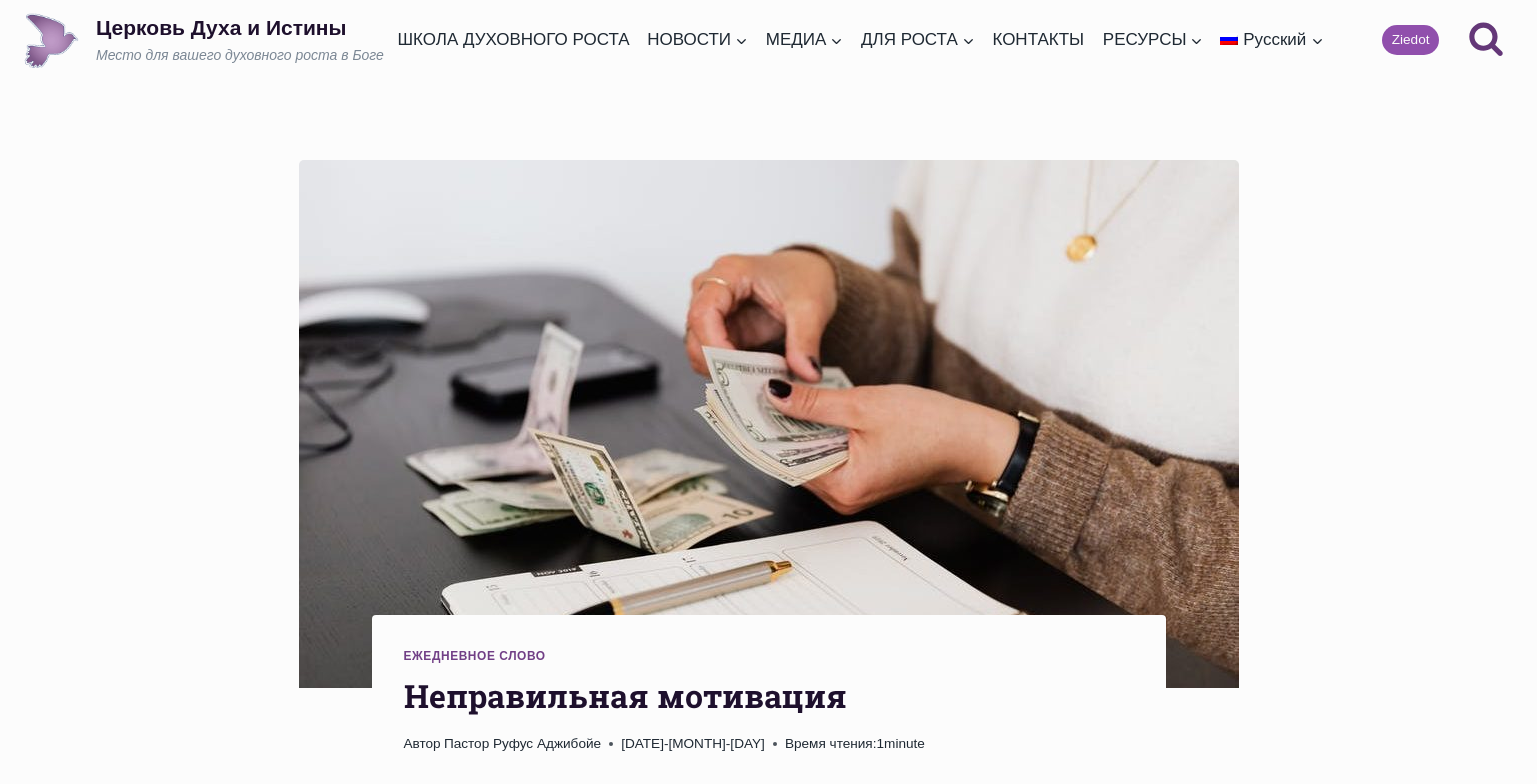 scroll, scrollTop: 0, scrollLeft: 0, axis: both 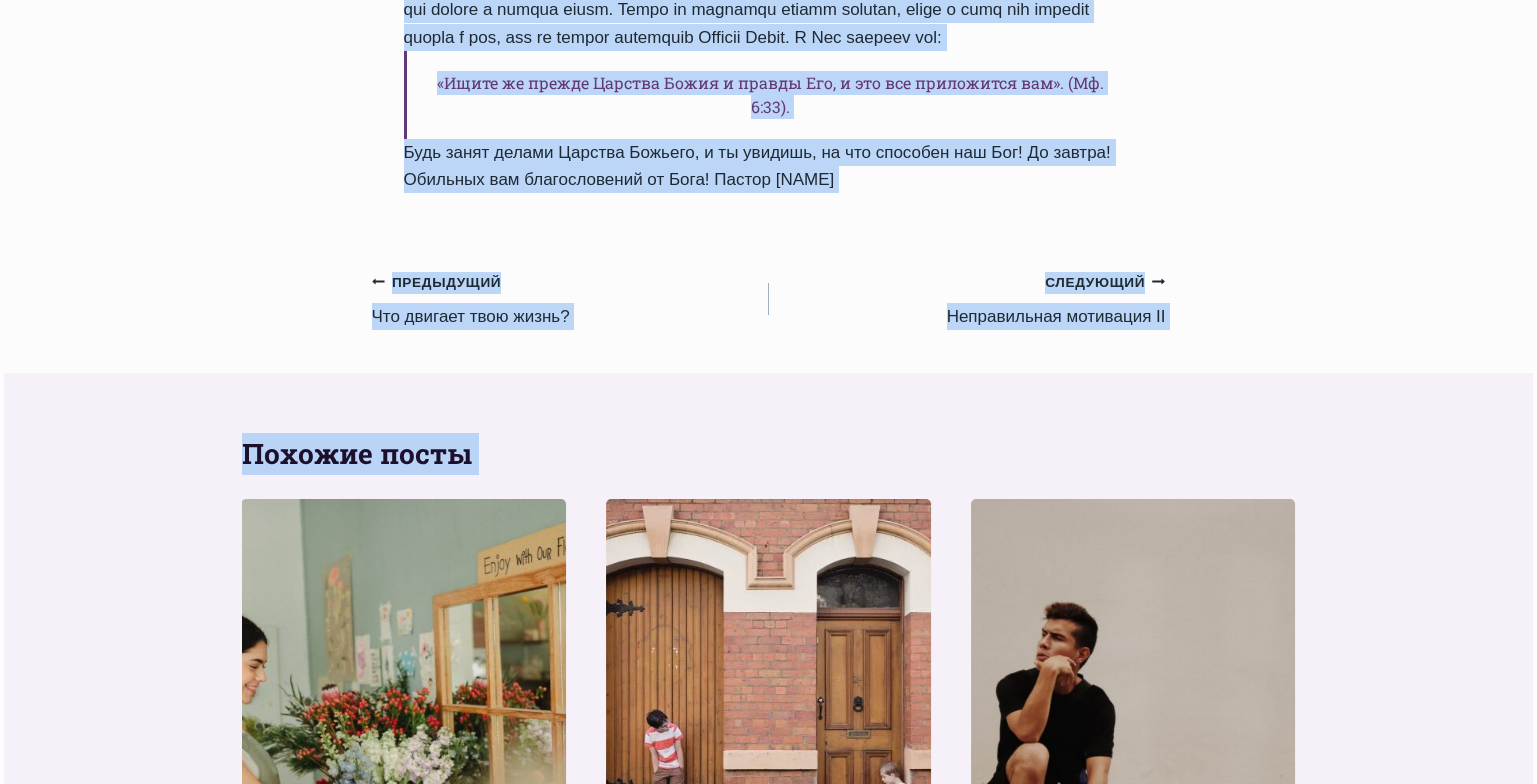 drag, startPoint x: 409, startPoint y: 207, endPoint x: 955, endPoint y: 369, distance: 569.5261 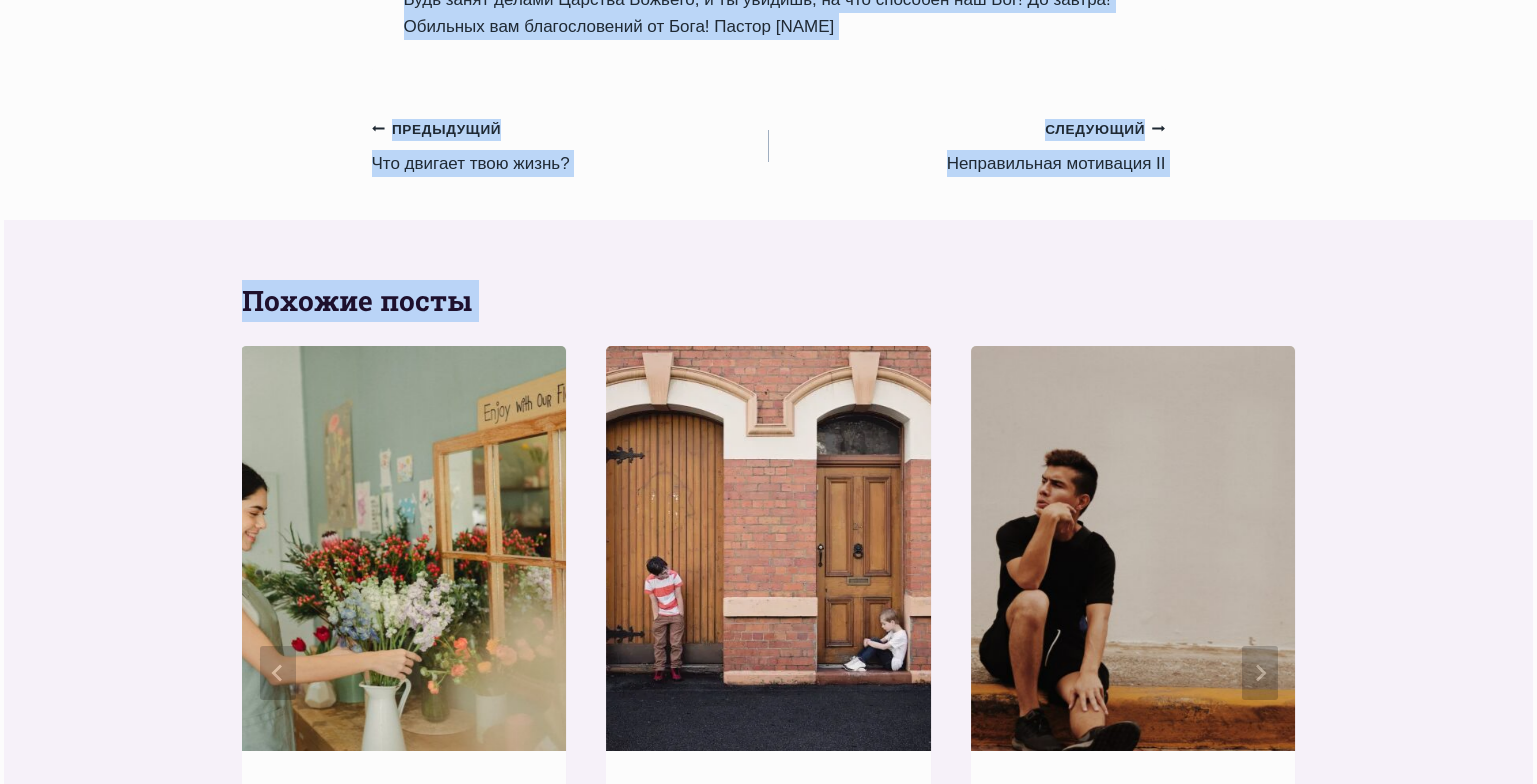 scroll, scrollTop: 2599, scrollLeft: 0, axis: vertical 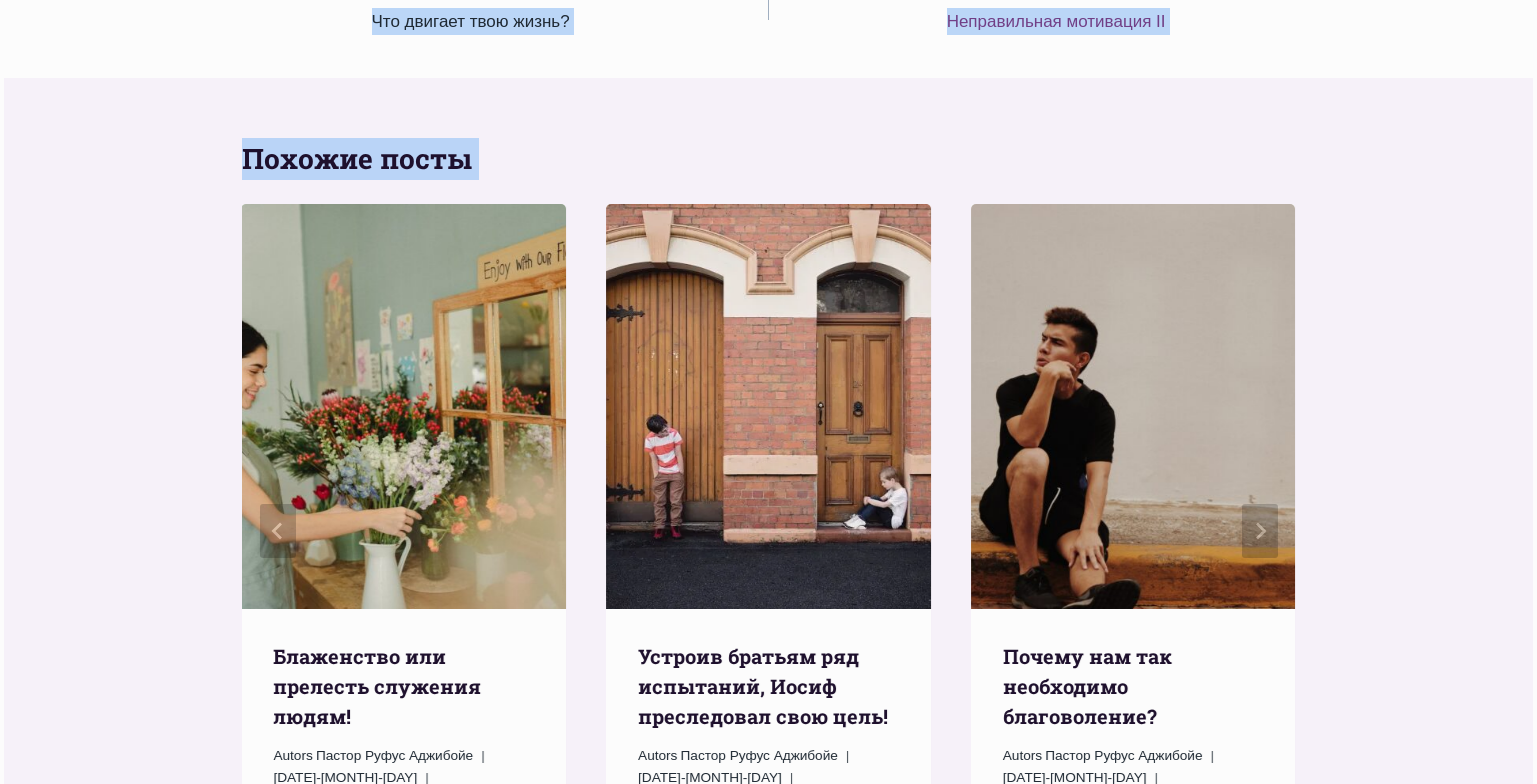 click on "Следующий Продолжить
Неправильная мотивация II" at bounding box center [967, 4] 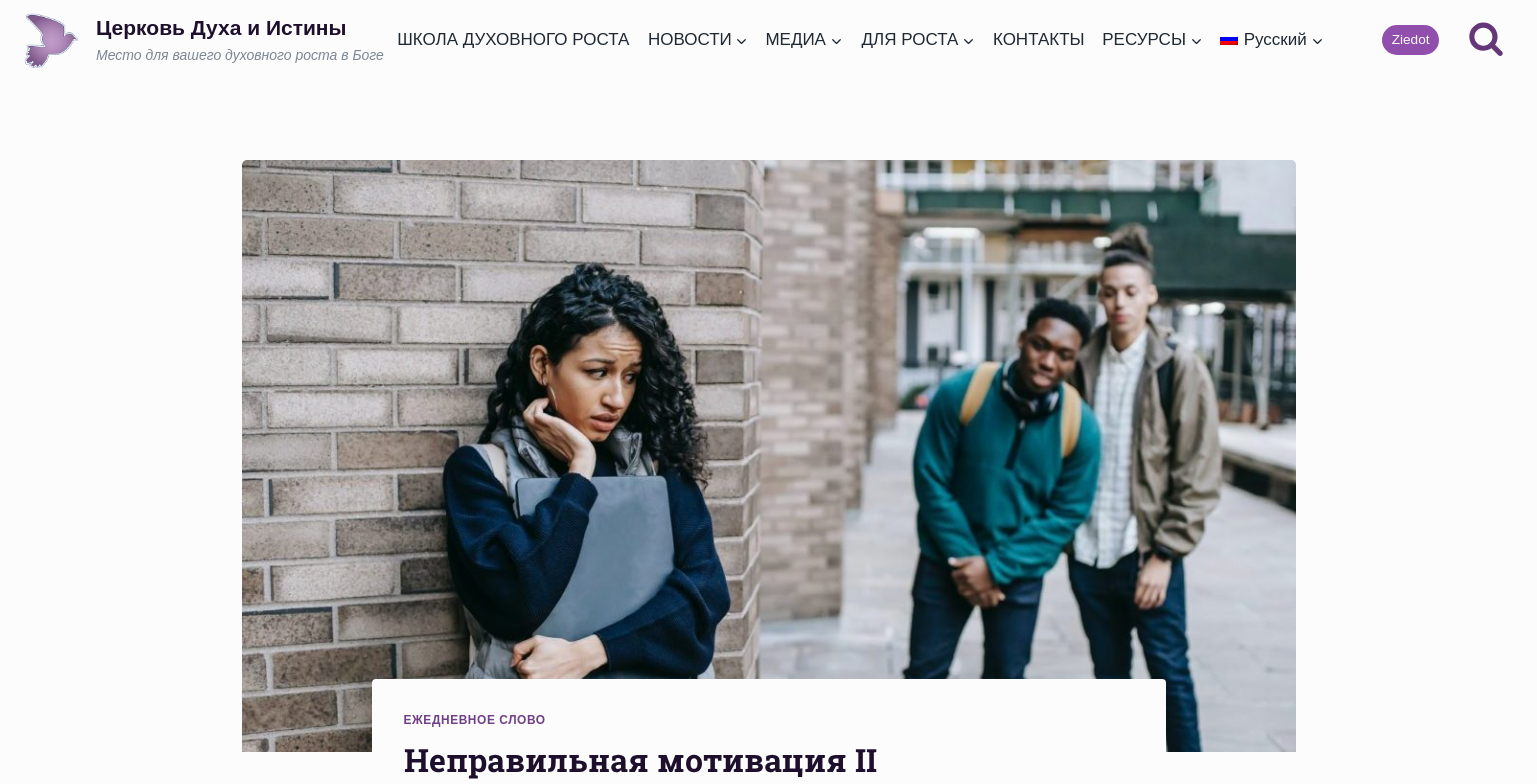 scroll, scrollTop: 0, scrollLeft: 0, axis: both 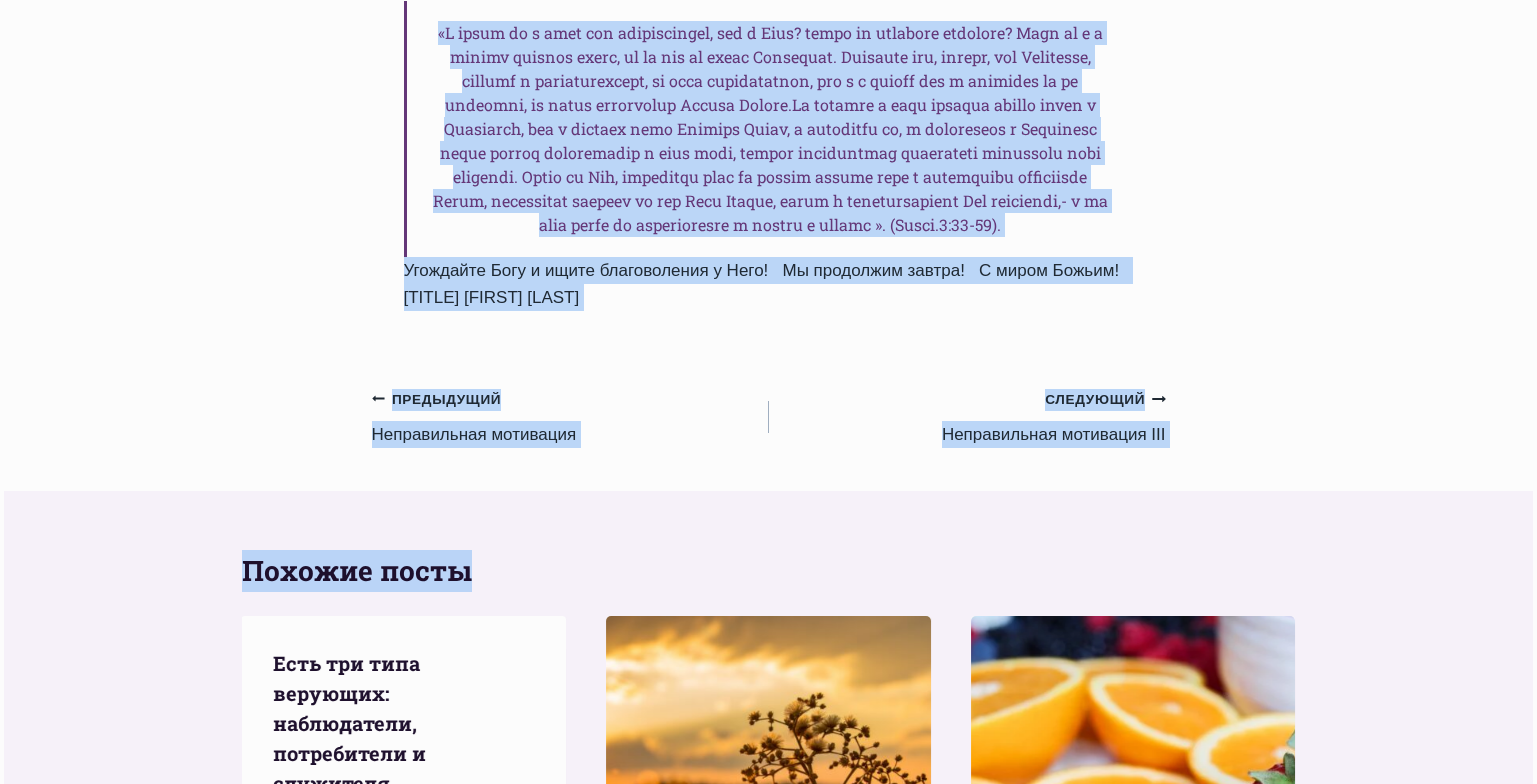 drag, startPoint x: 401, startPoint y: 170, endPoint x: 708, endPoint y: 446, distance: 412.82562 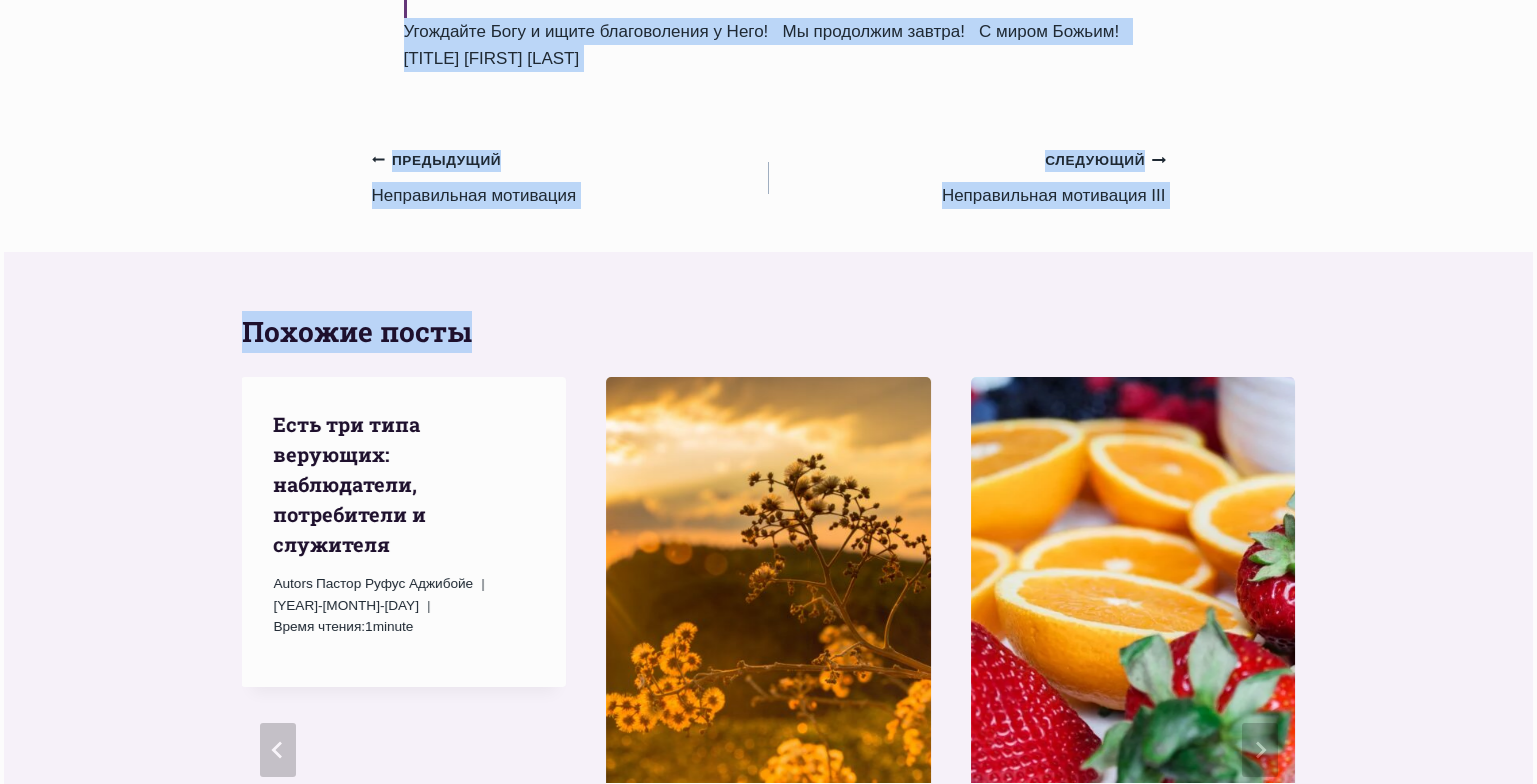 scroll, scrollTop: 2399, scrollLeft: 0, axis: vertical 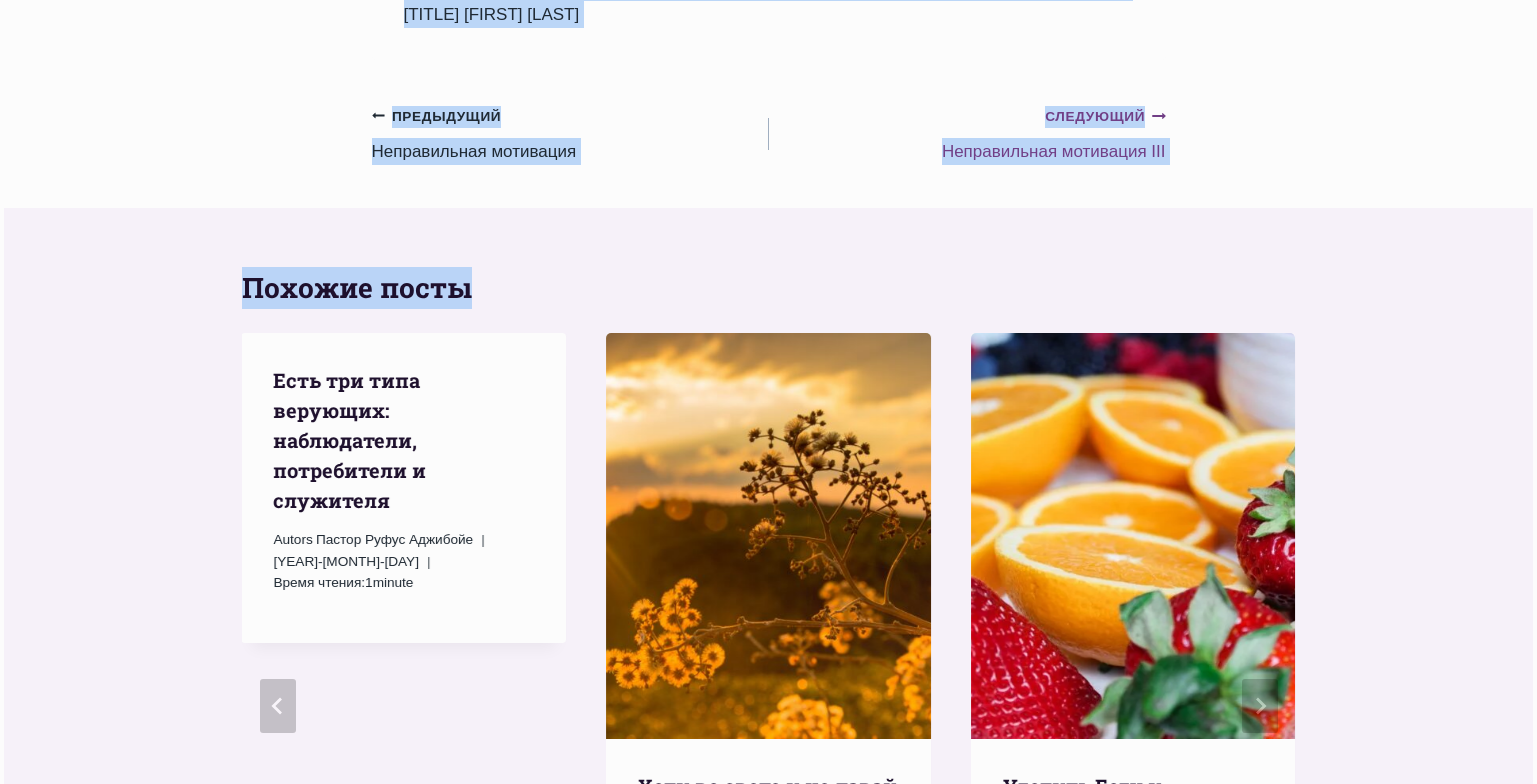 click on "Следующий Продолжить
Неправильная мотивация III" at bounding box center (967, 133) 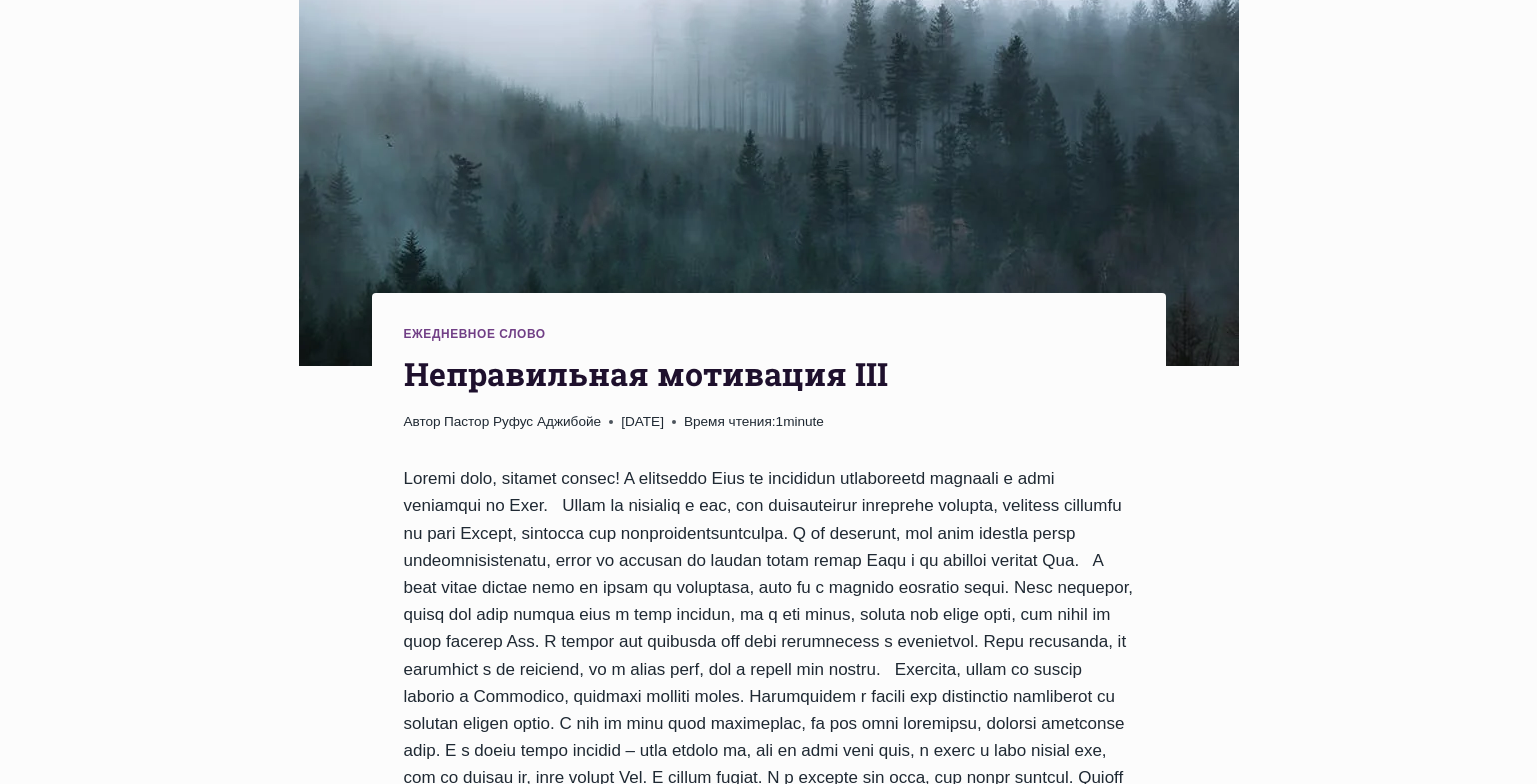 scroll, scrollTop: 420, scrollLeft: 0, axis: vertical 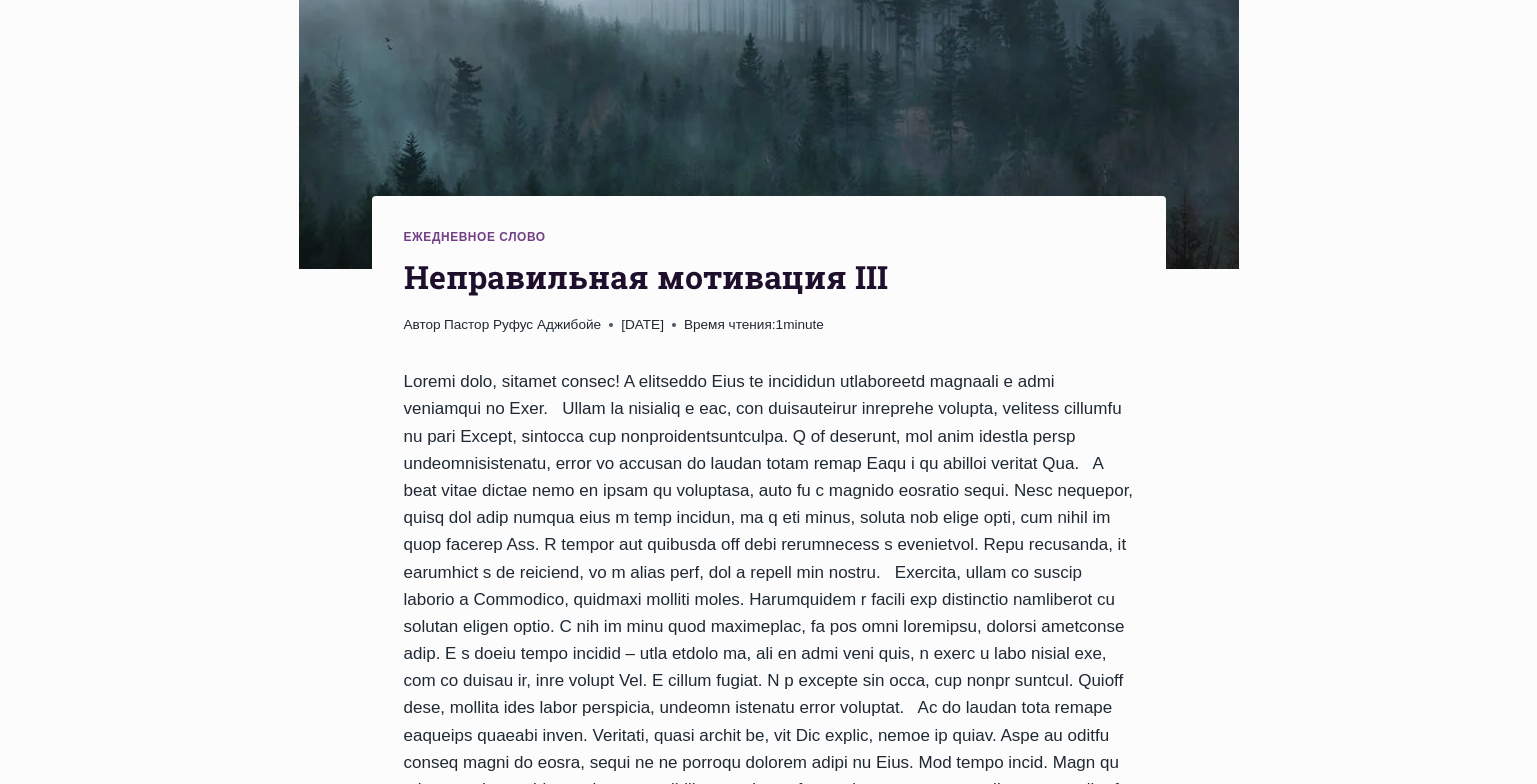 click on "Перейти к содержимому
Церковь Духа и Истины Место для вашего духовного роста в Боге
ШКОЛА ДУХОВНОГО РОСТА
НОВОСТИ Развернуть
Ежедневные слова
Обзор проповедей
МЕДИА Развернуть
Богослужения
Галереи
Прямая трансляция
ДЛЯ РОСТА Развернуть
Семинары
КОНТАКТЫ
РЕСУРСЫ Развернуть
Обучение и лекции
Книги
Электронные книги
Русский Развернуть
Latviešu
English
Ziedot
Поиск" at bounding box center (768, 1530) 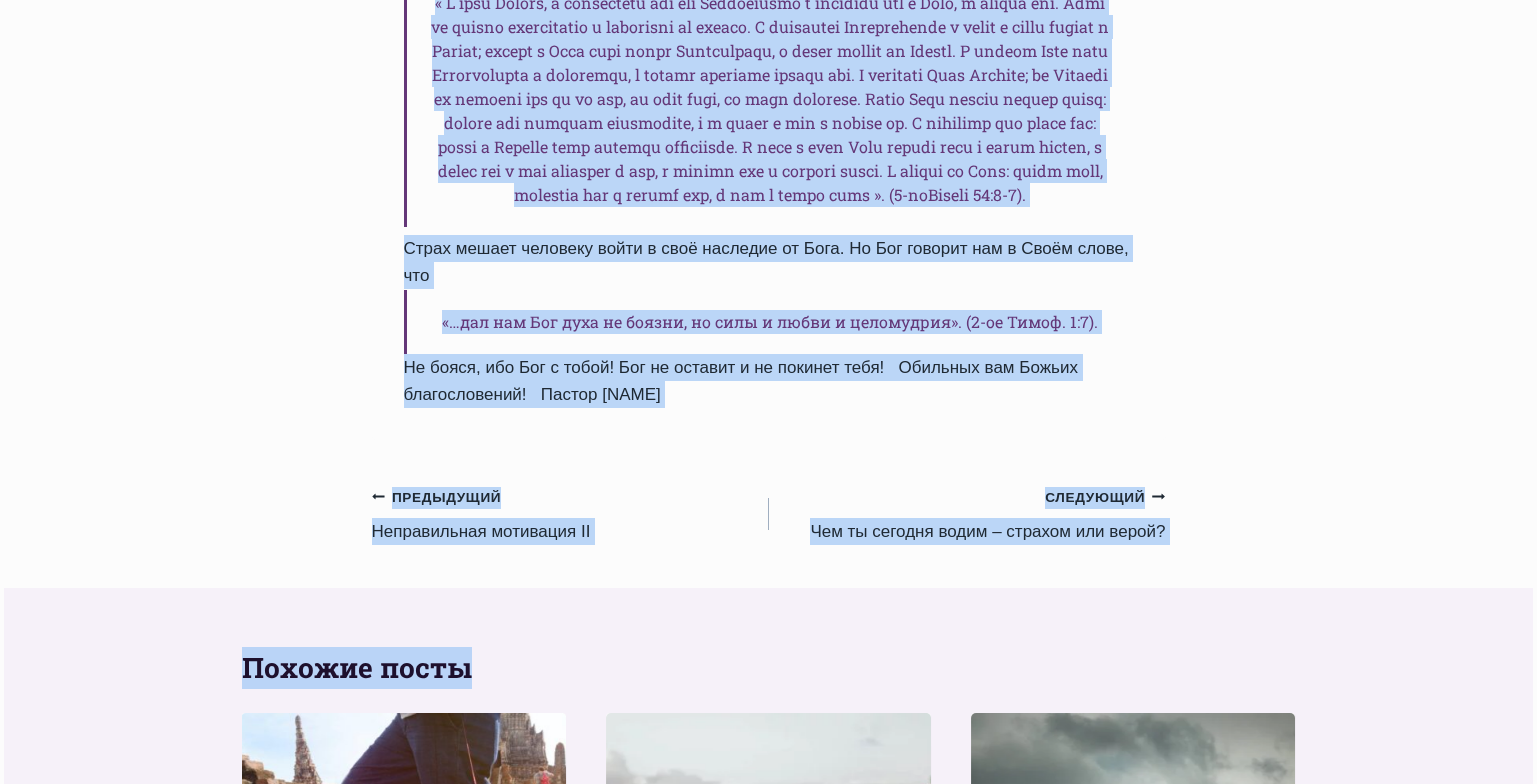 scroll, scrollTop: 2144, scrollLeft: 0, axis: vertical 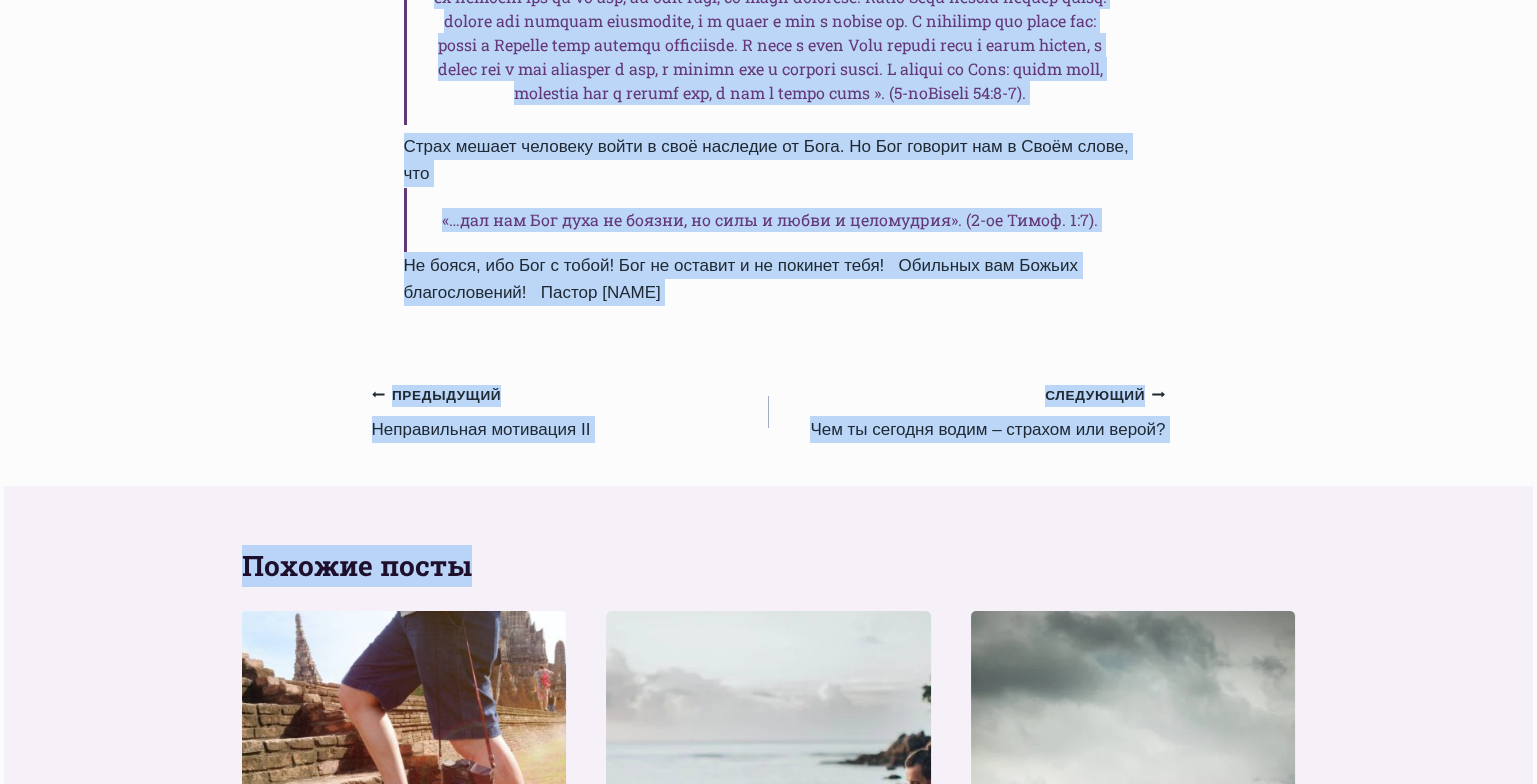 drag, startPoint x: 406, startPoint y: 276, endPoint x: 797, endPoint y: 456, distance: 430.4428 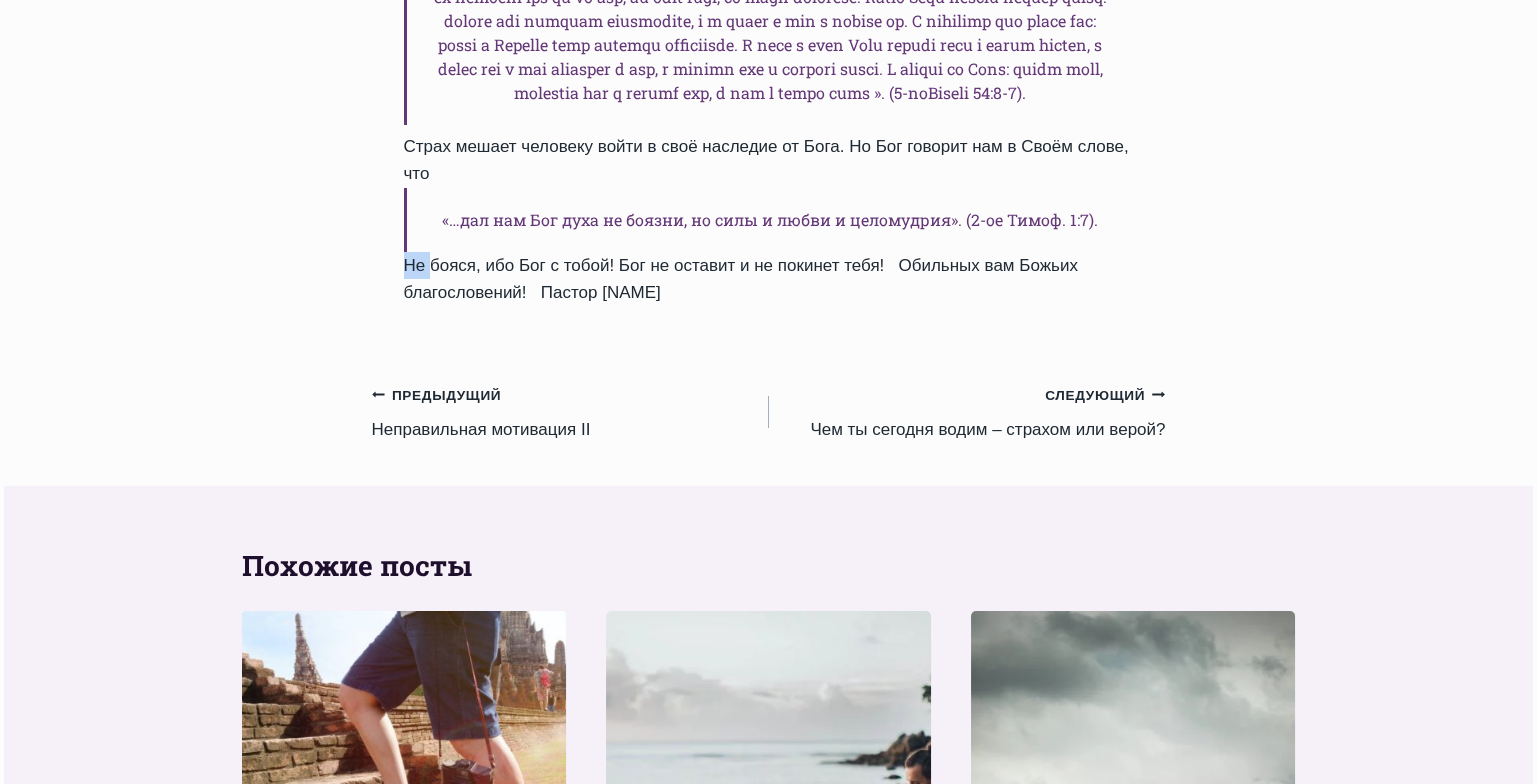 click on "Ежедневное слово
Неправильная мотивация III
Автор Пастор Руфус Аджибойе
2023-Декабрь-10 2015-Ноябрь-2
Время чтения:  1  minute
Страх.
Страх мешает человеку войти в своё наследие от Бога. Но Бог говорит нам в Своём слове, что
«…дал нам Бог духа не боязни, но силы и любви и целомудрия». (2-ое Тимоф. 1:7).
Не бояся, ибо Бог с тобой! Бог не оставит и не покинет тебя!
Обильных вам Божьих благословений!
Пастор Руфус Аджибойе
Навигация по записям
Предыдущий
Предыдущий Следующий" at bounding box center (768, -310) 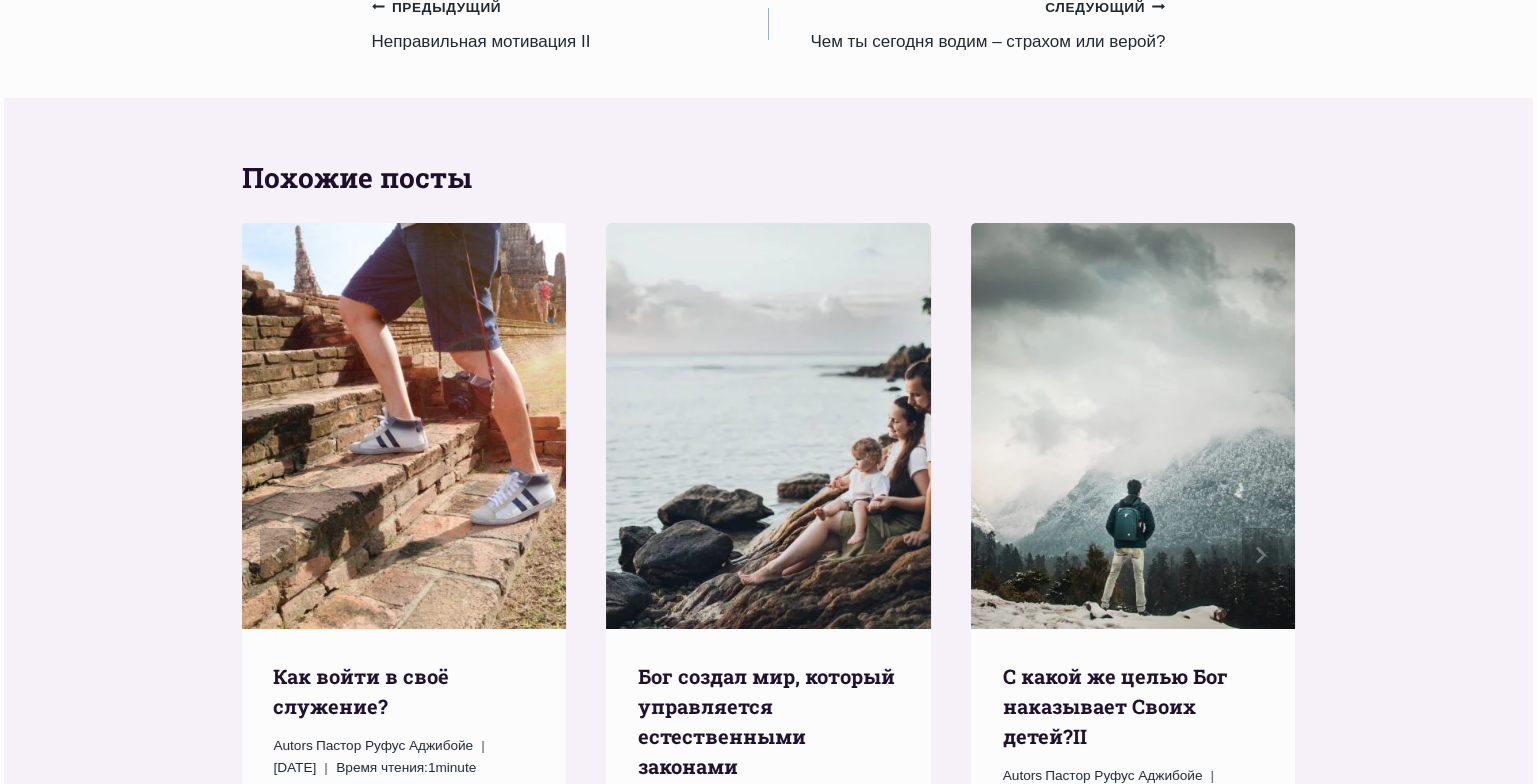 scroll, scrollTop: 2521, scrollLeft: 0, axis: vertical 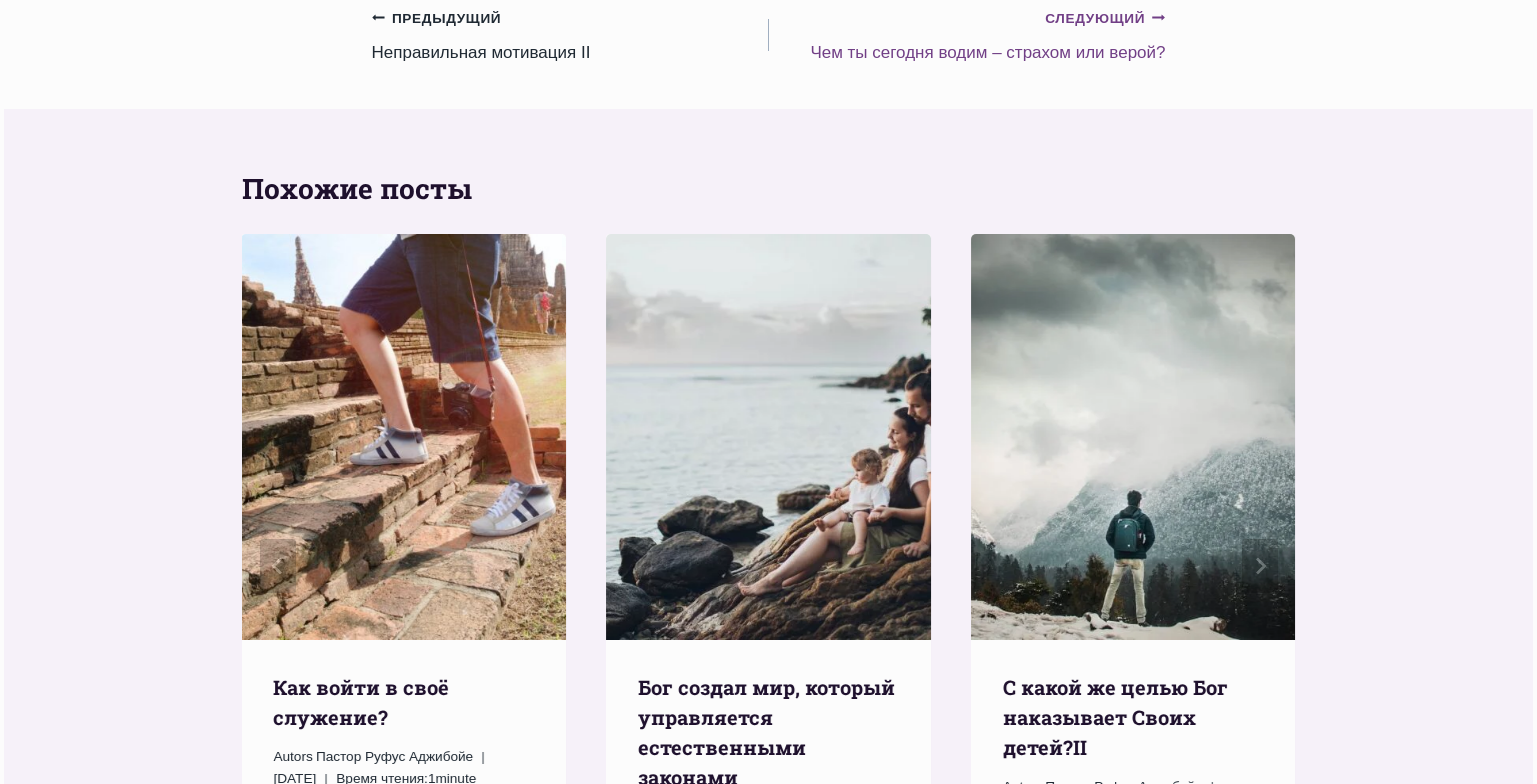 click on "Следующий Продолжить
Чем ты сегодня водим – страхом или верой?" at bounding box center [967, 35] 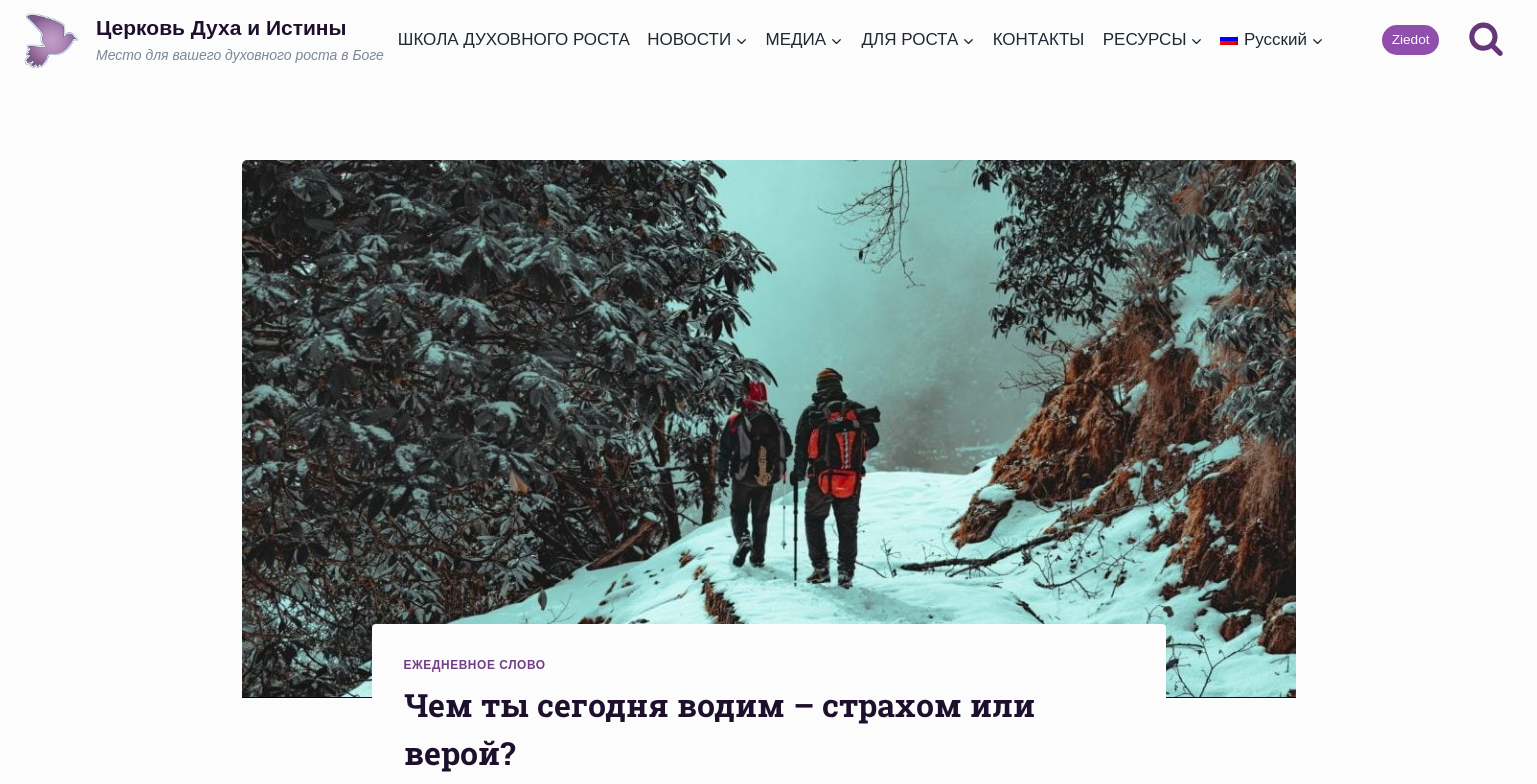 scroll, scrollTop: 0, scrollLeft: 0, axis: both 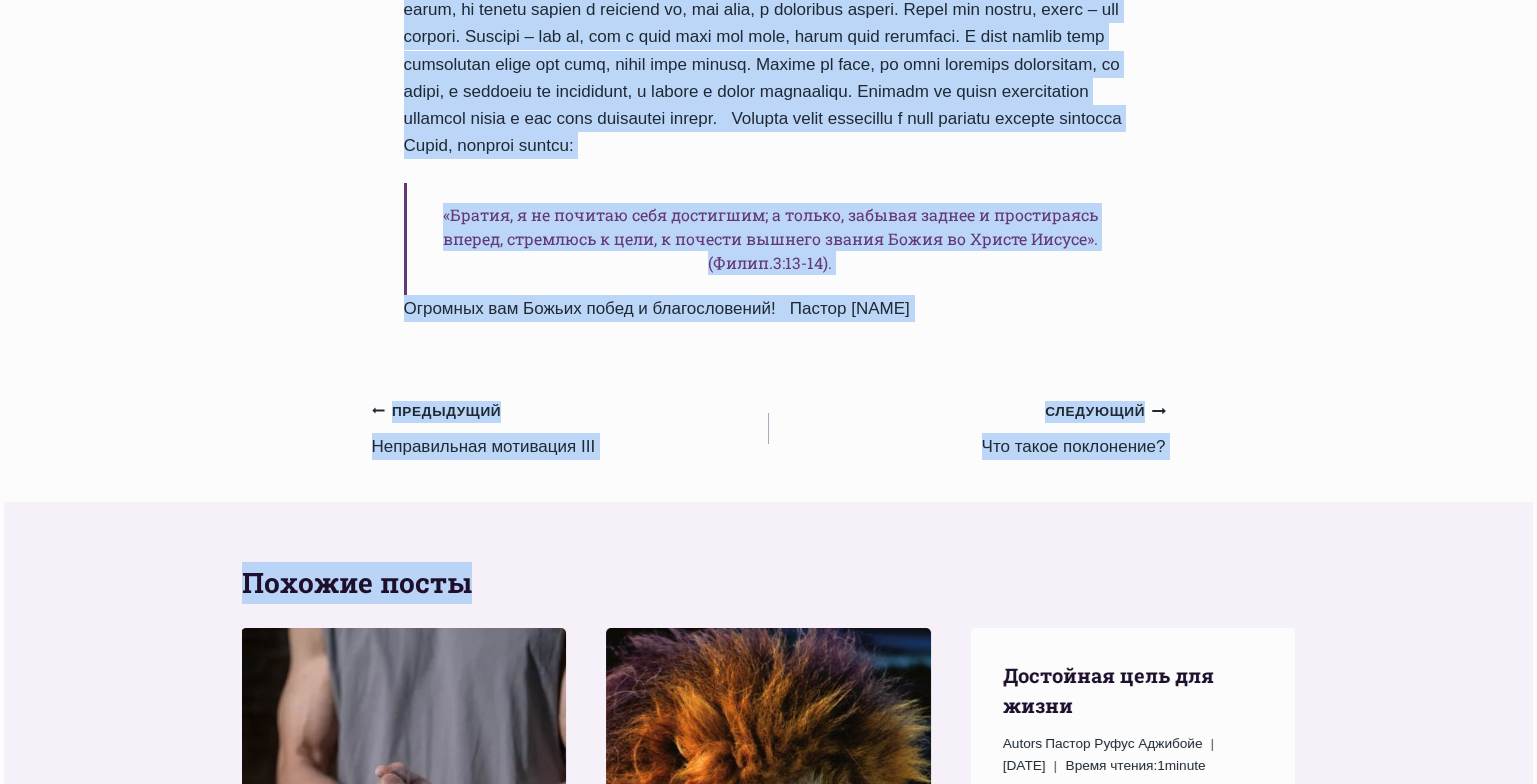 drag, startPoint x: 407, startPoint y: 142, endPoint x: 1010, endPoint y: 414, distance: 661.5081 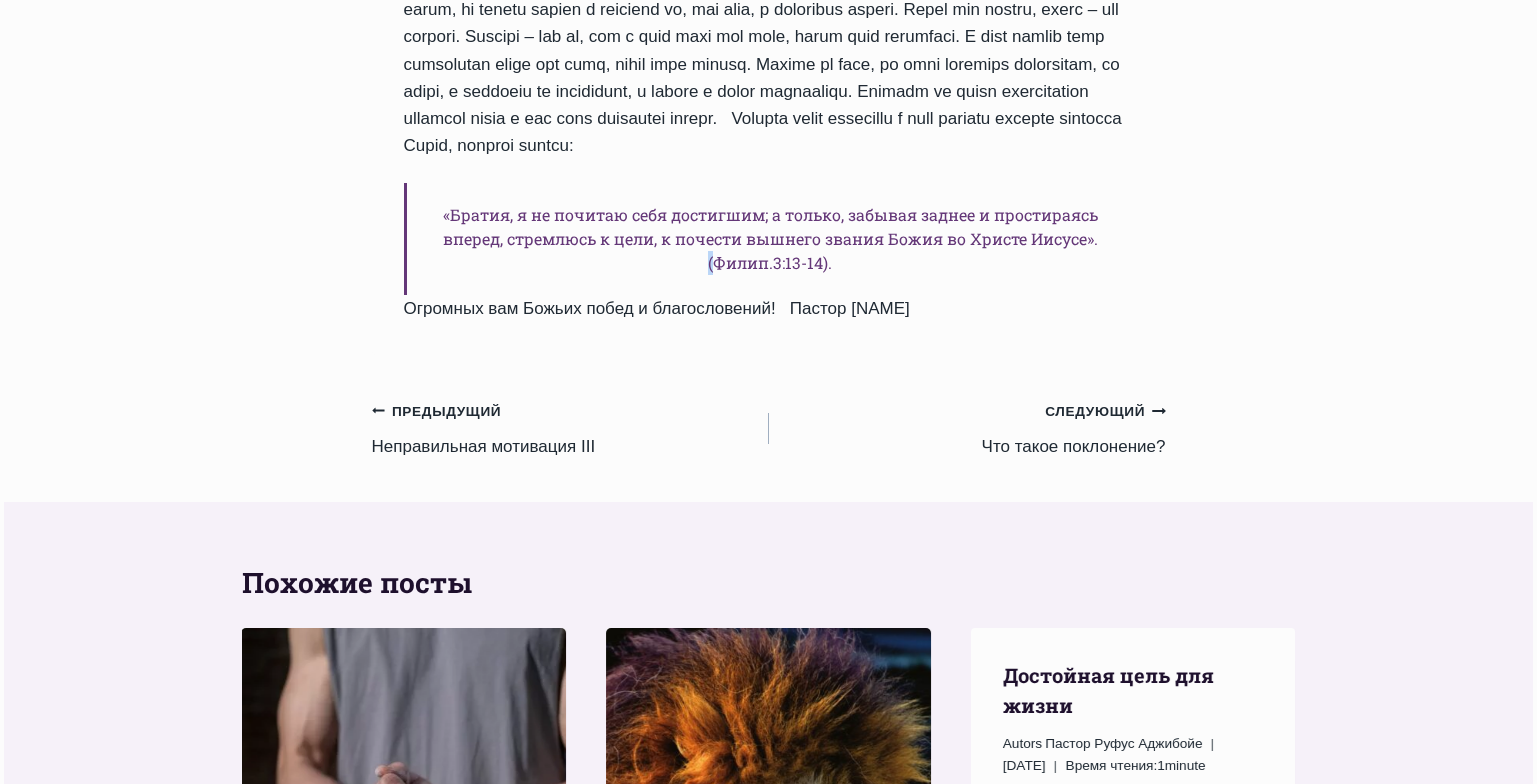 click on "Ежедневное слово
Чем ты сегодня водим – страхом или верой?
Автор Пастор [NAME]
[DATE] [DATE]
Время чтения:  1  minute
«Господь–свет мой и спасение мое: кого мне бояться? Господь крепость жизни моей: кого мне страшиться?» (Пс. 26:1). материальный успех или материализм, сребролюбие, дух соперничества или соревнования, желание быть принятым, страх —  я хотел бы выделить ещё один неправильный мотив:
Водительство своим прошлым и прошлыми переживаниями.
Предыдущий" at bounding box center (768, -97) 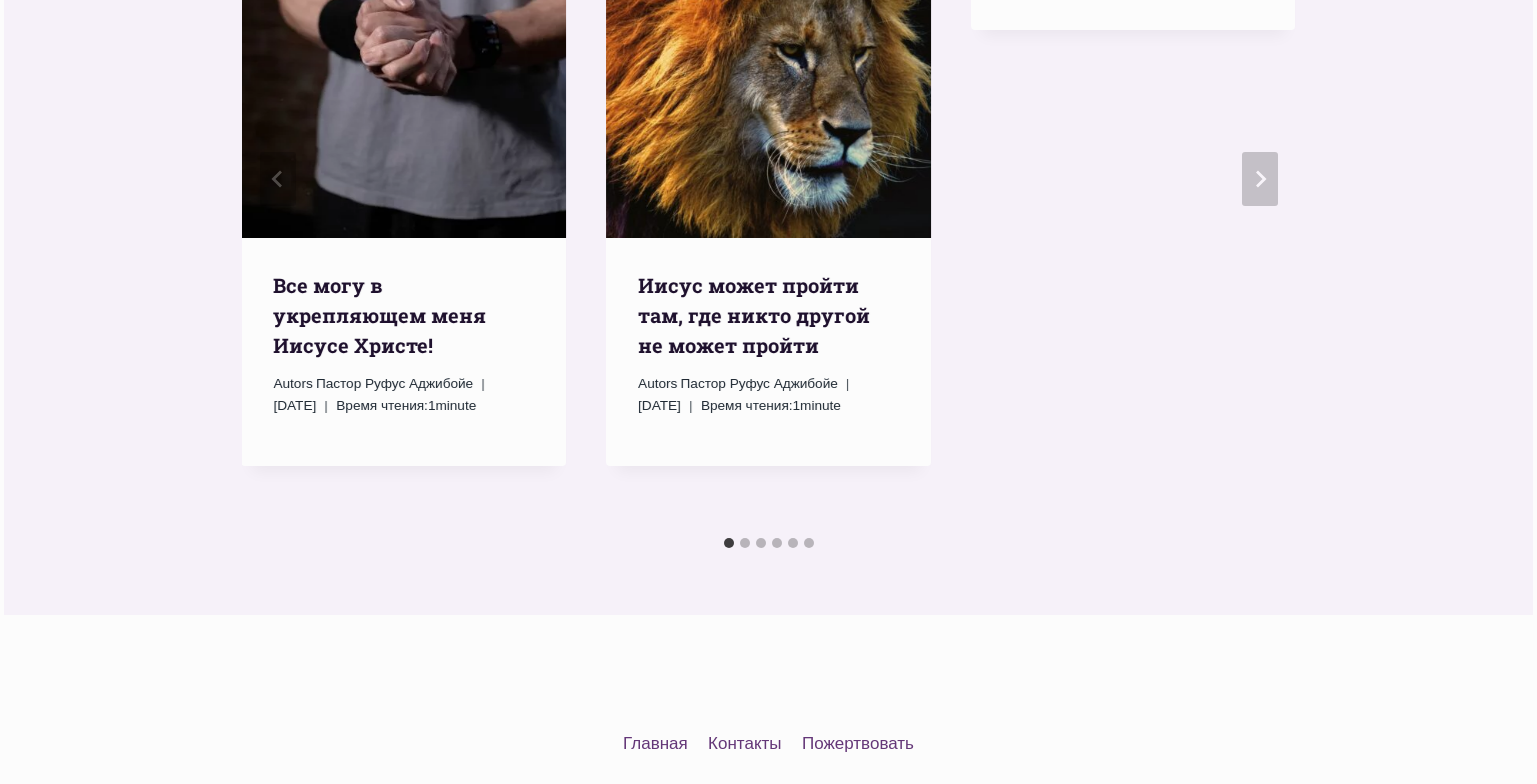 scroll, scrollTop: 2566, scrollLeft: 0, axis: vertical 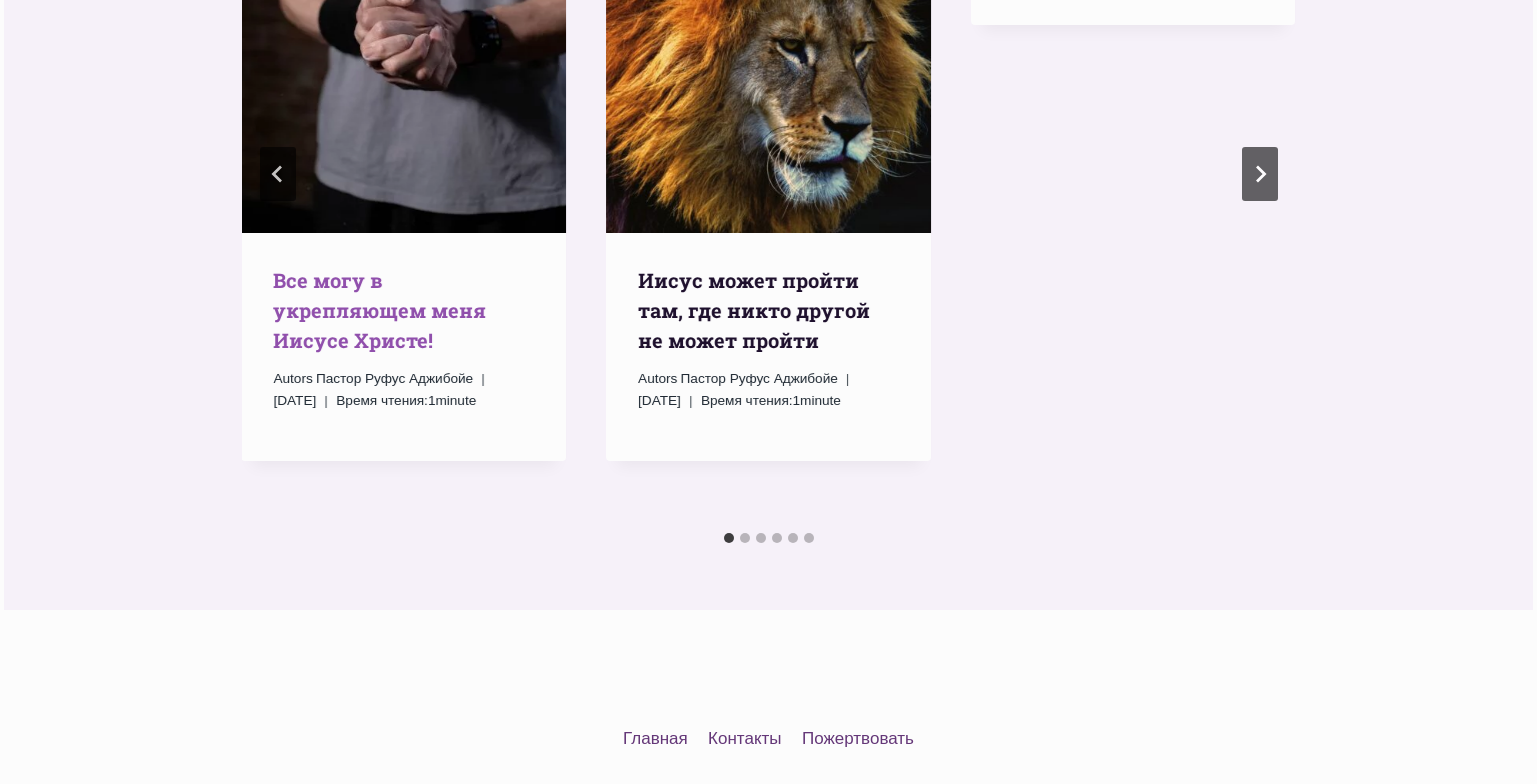 click on "Все могу в укрепляющем меня Иисусе Христе!" at bounding box center (379, 310) 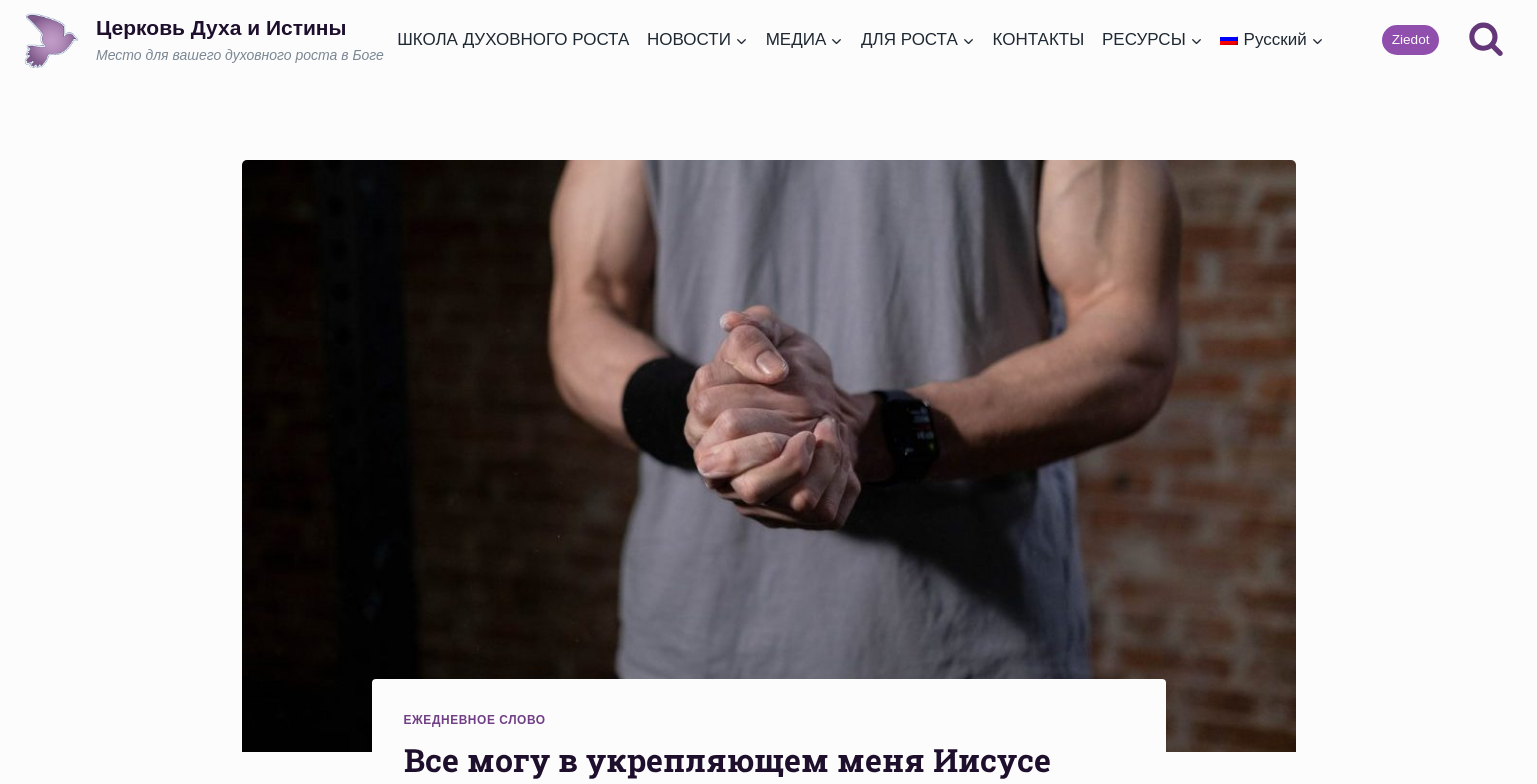 scroll, scrollTop: 0, scrollLeft: 0, axis: both 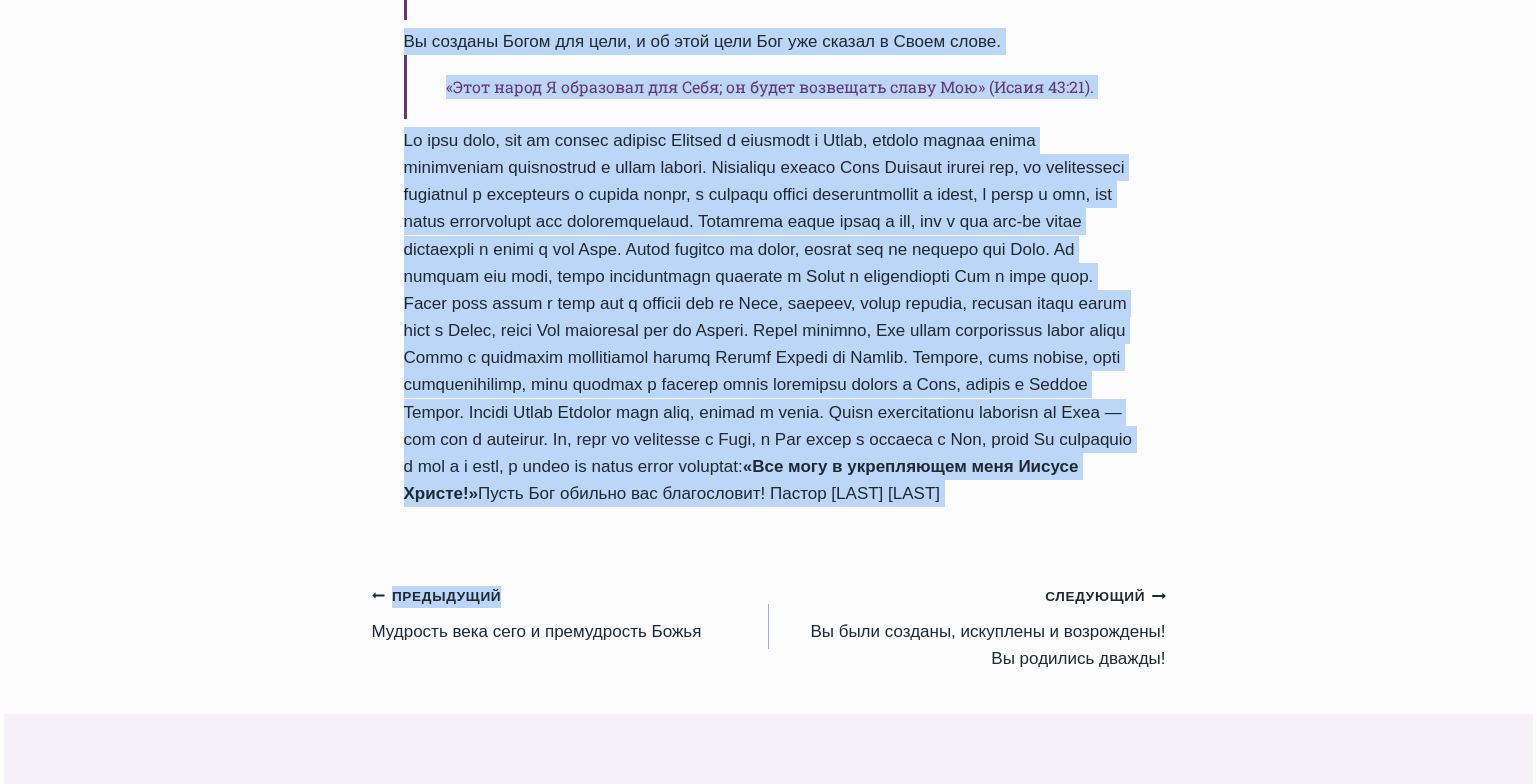 drag, startPoint x: 404, startPoint y: 139, endPoint x: 615, endPoint y: 564, distance: 474.4955 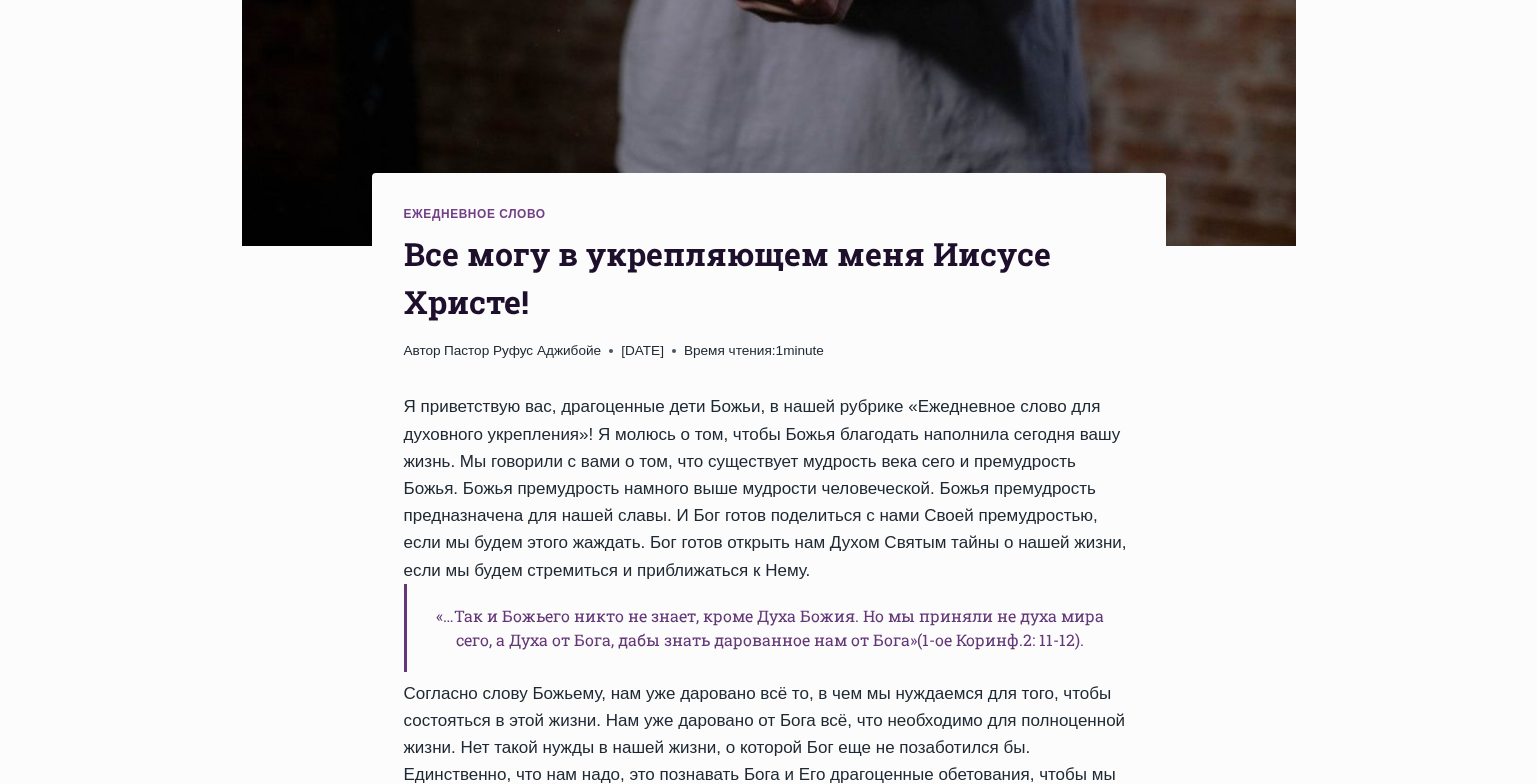 scroll, scrollTop: 511, scrollLeft: 0, axis: vertical 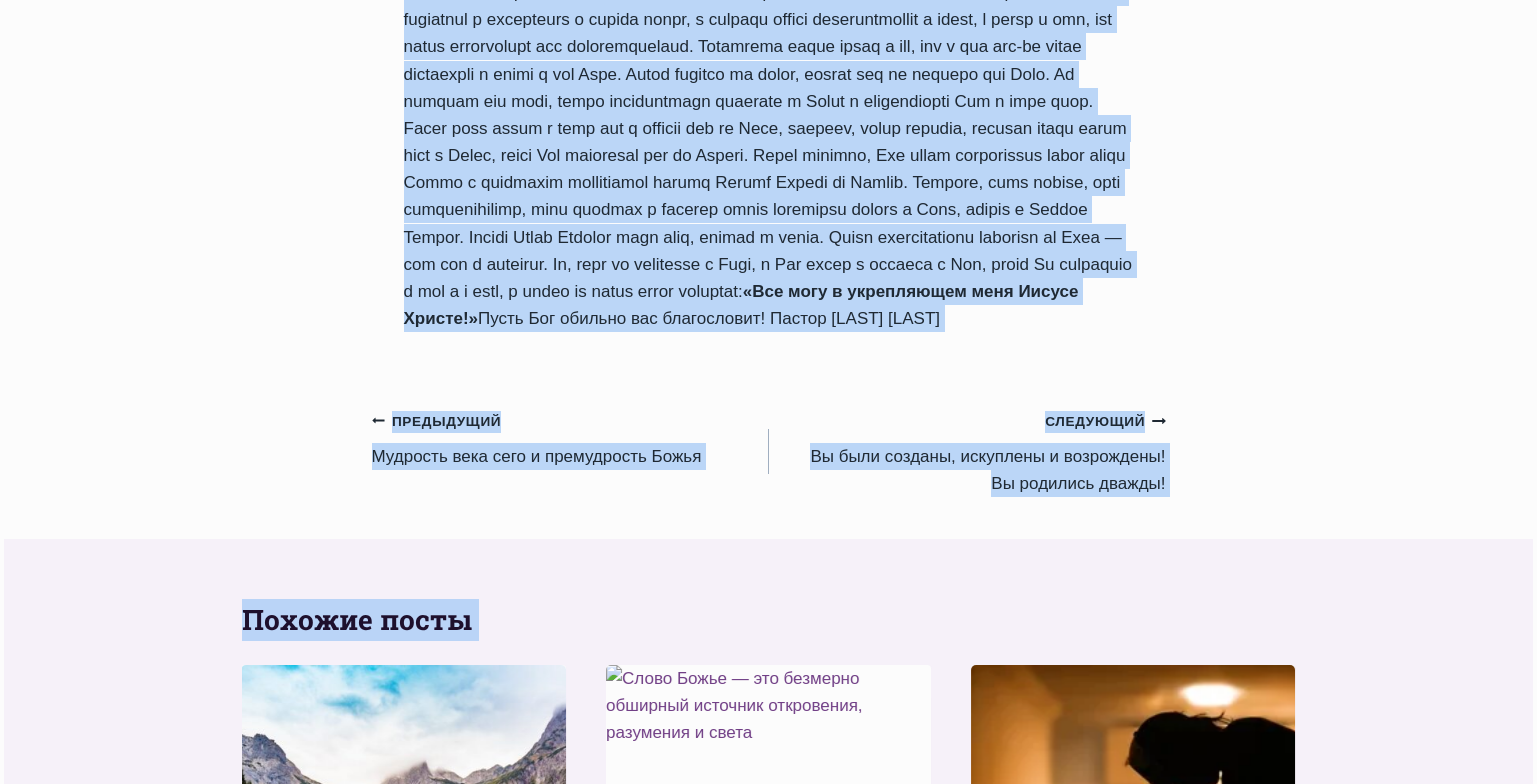 drag, startPoint x: 408, startPoint y: 247, endPoint x: 600, endPoint y: 407, distance: 249.928 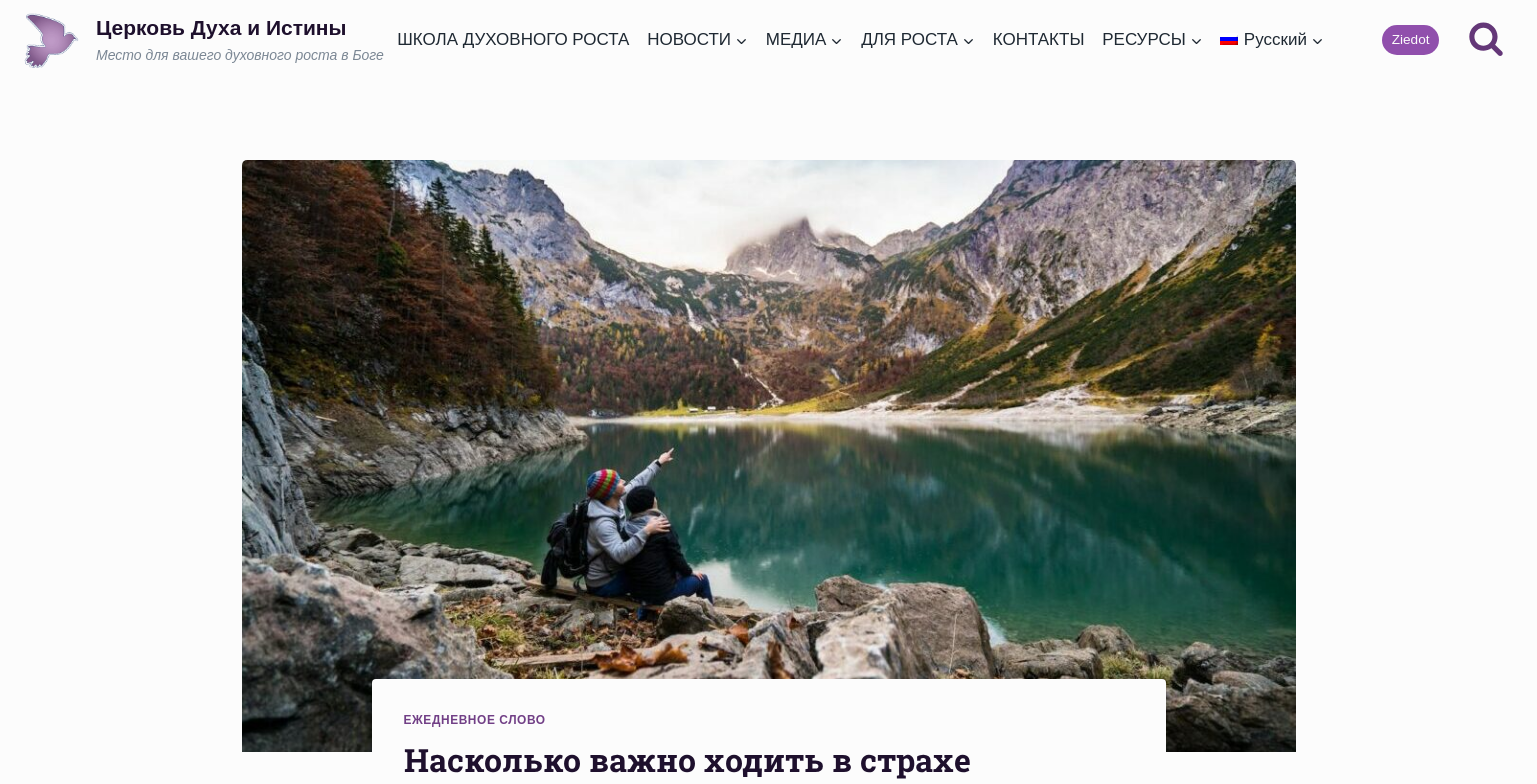 scroll, scrollTop: 0, scrollLeft: 0, axis: both 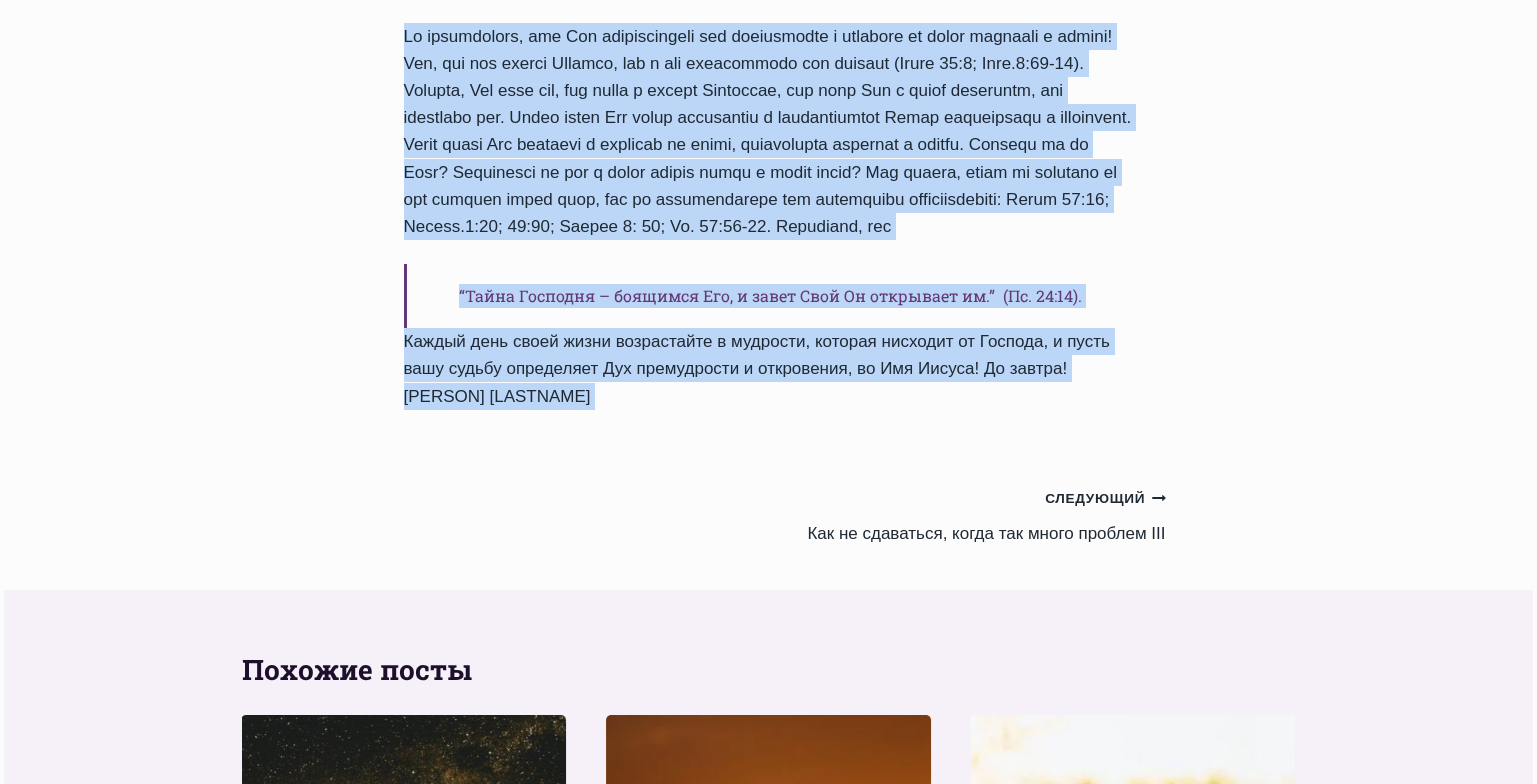 drag, startPoint x: 405, startPoint y: 145, endPoint x: 795, endPoint y: 519, distance: 540.348 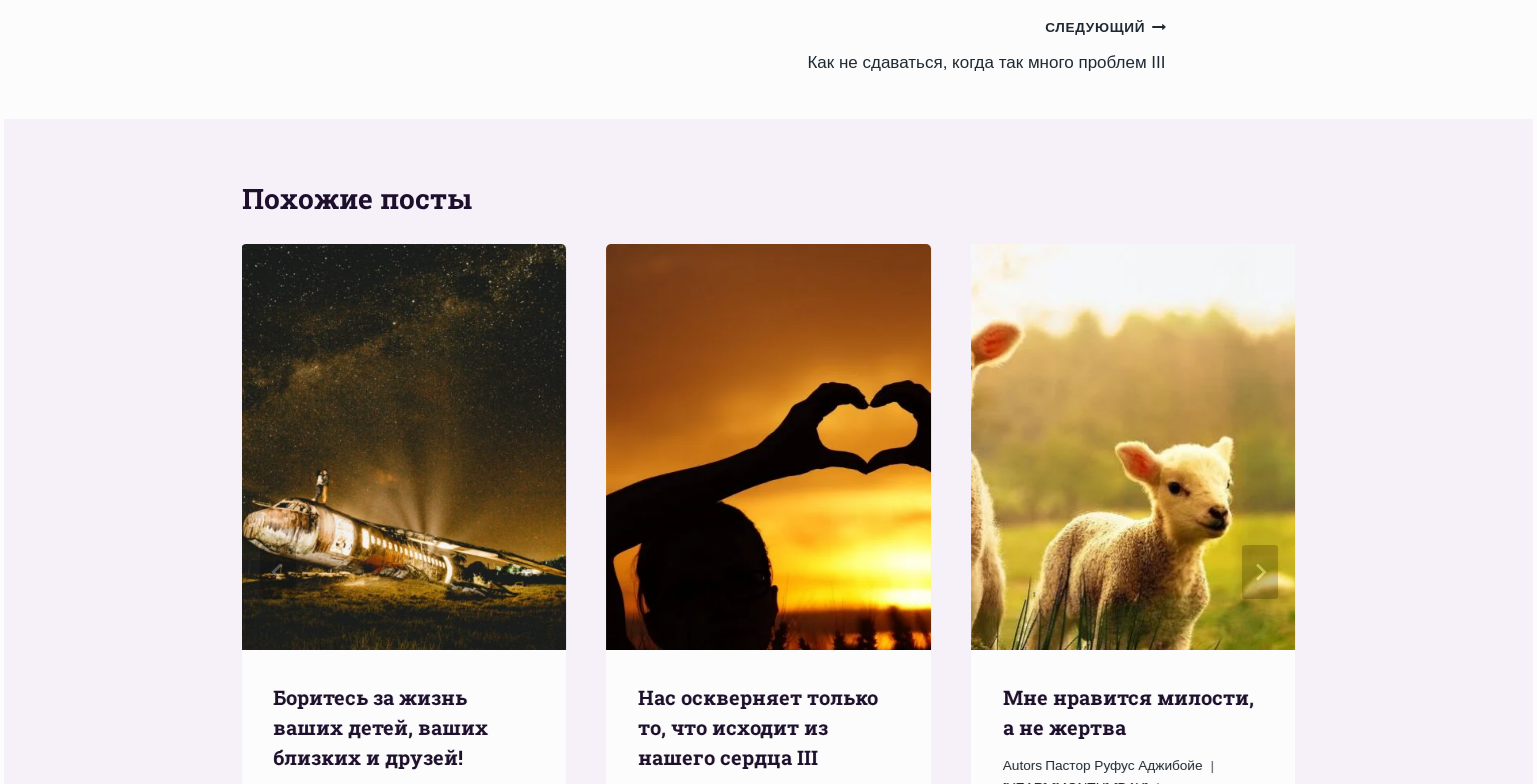 scroll, scrollTop: 2288, scrollLeft: 0, axis: vertical 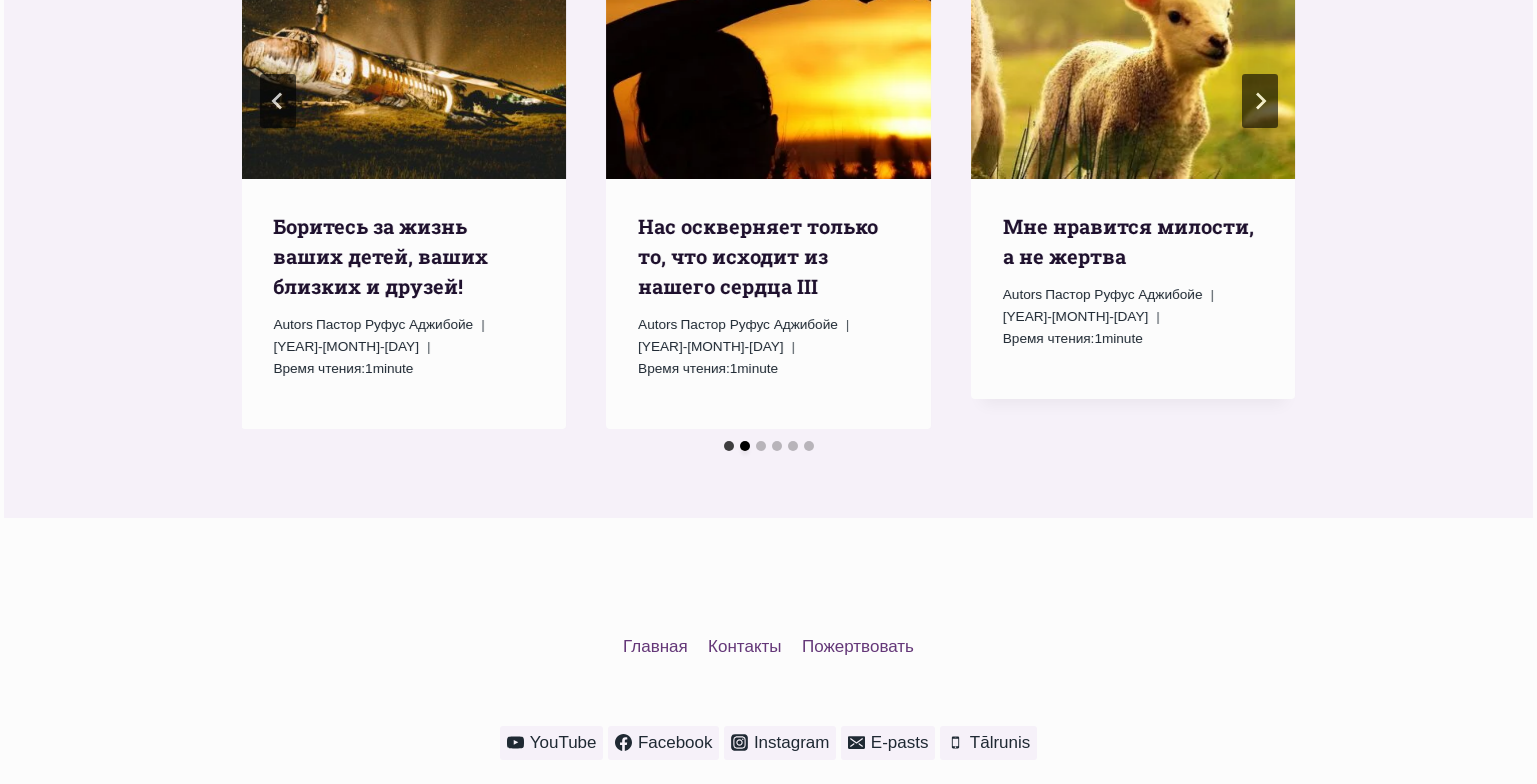 click at bounding box center (745, 446) 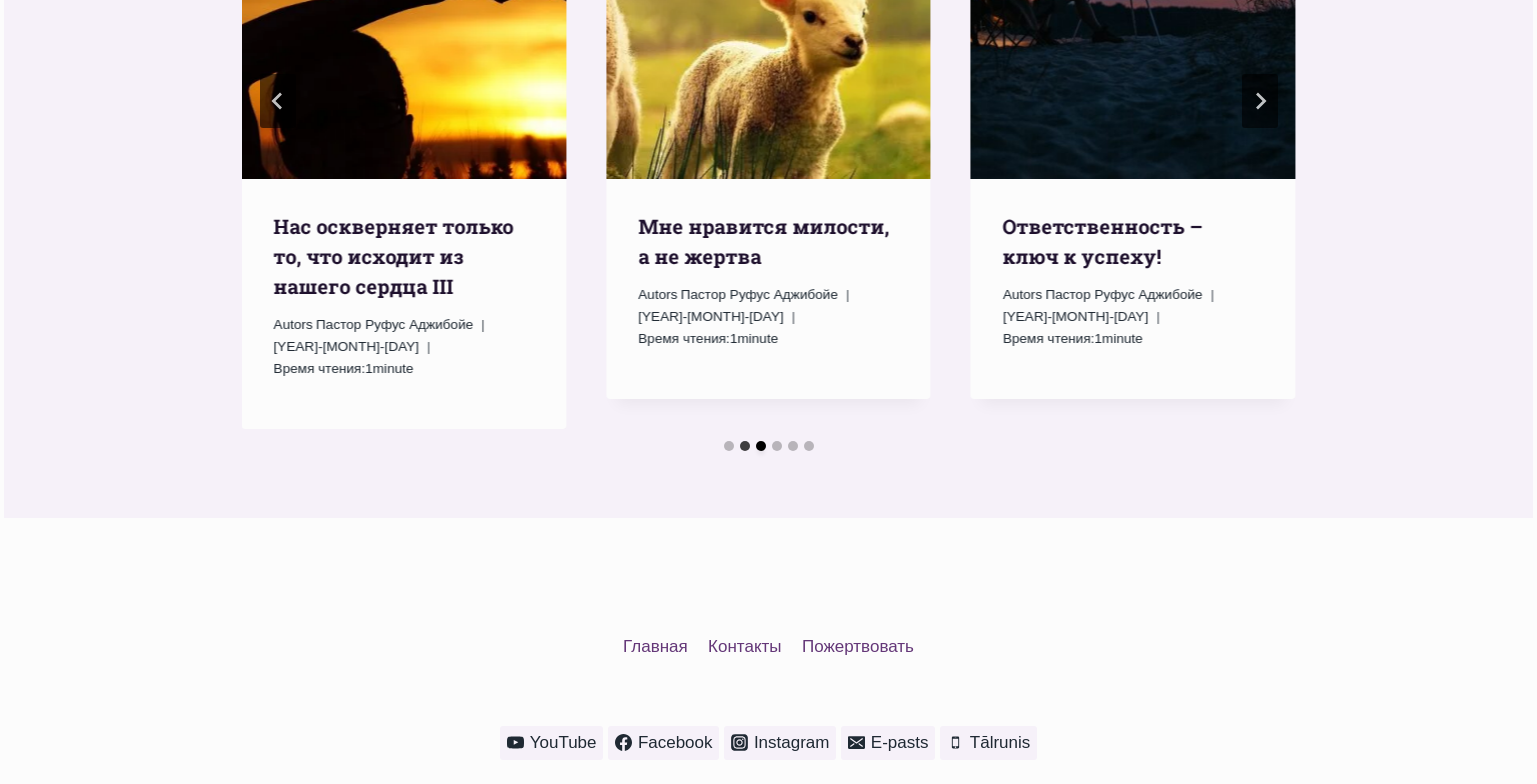 click at bounding box center [761, 446] 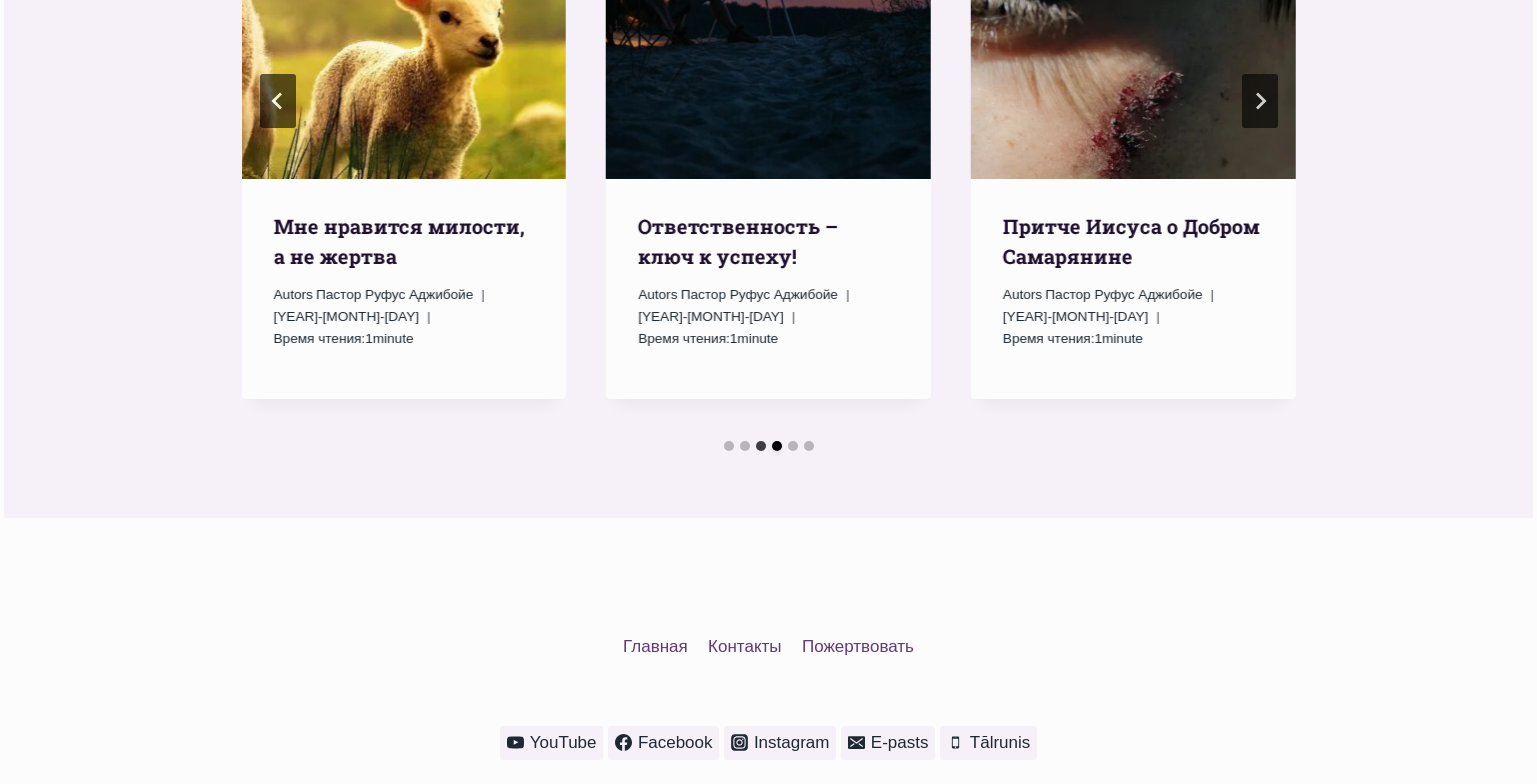 click at bounding box center [777, 446] 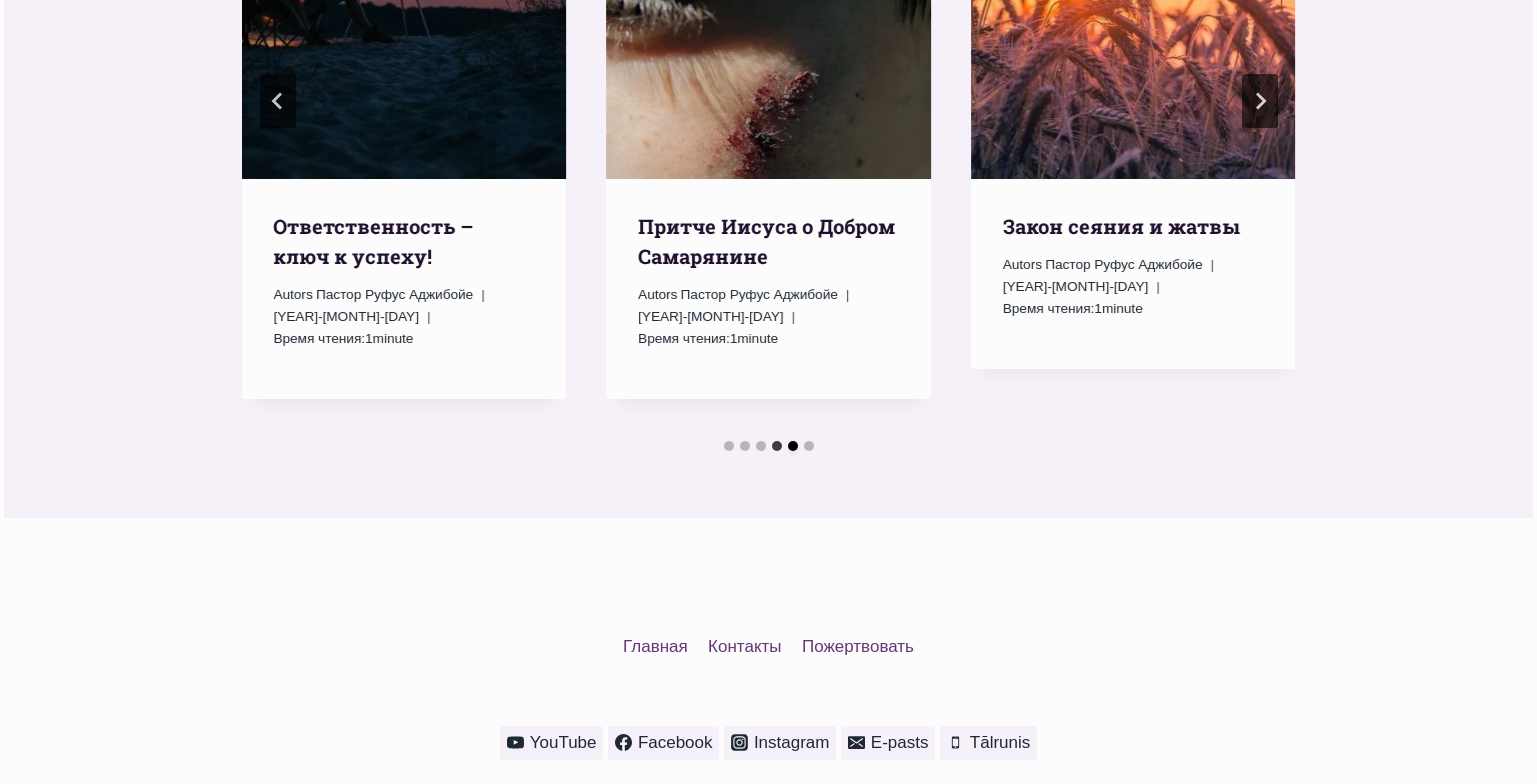 click at bounding box center (793, 446) 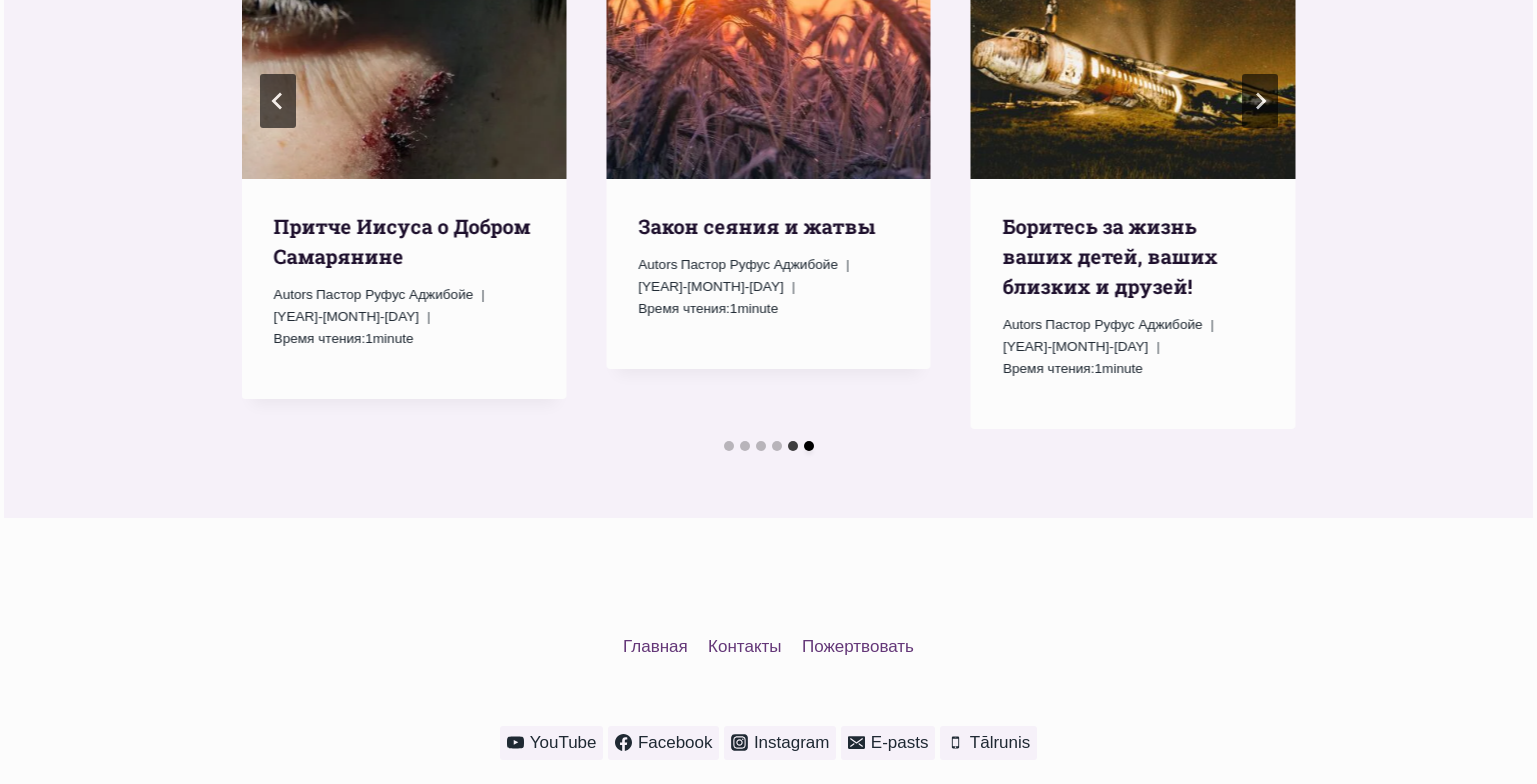click at bounding box center (809, 446) 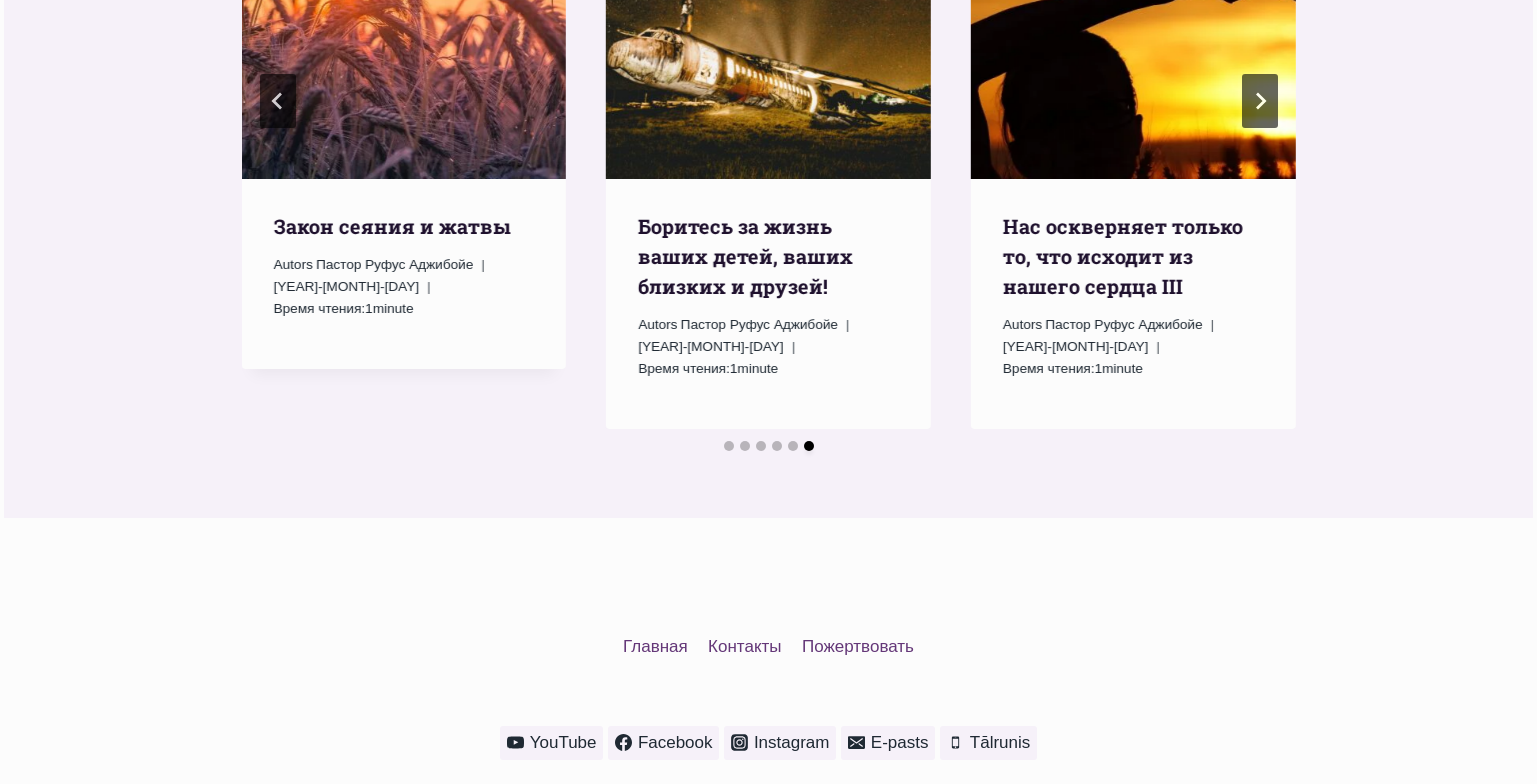 click at bounding box center (809, 446) 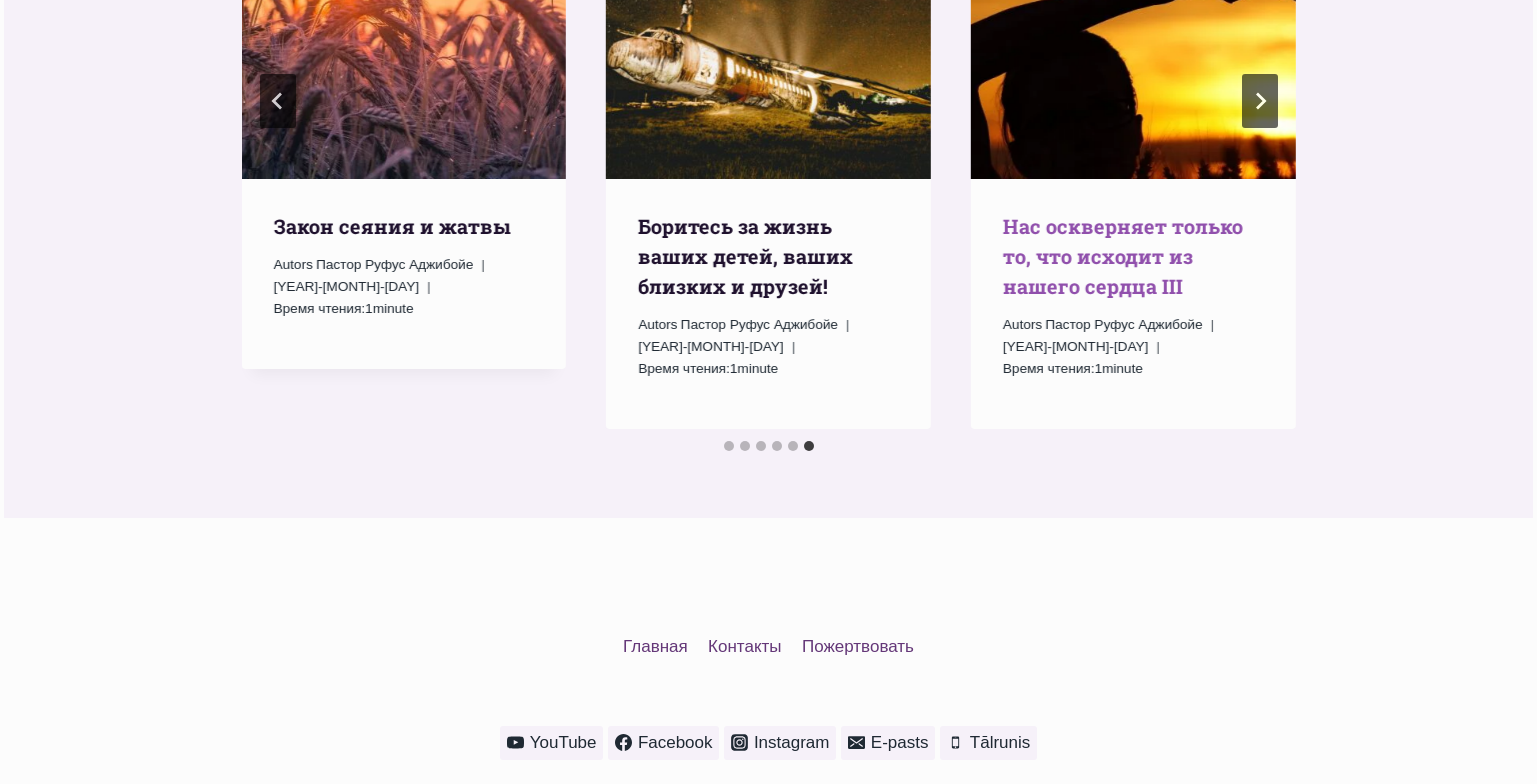 click on "Нас оскверняет только то, что исходит из нашего сердца III" at bounding box center [1123, 256] 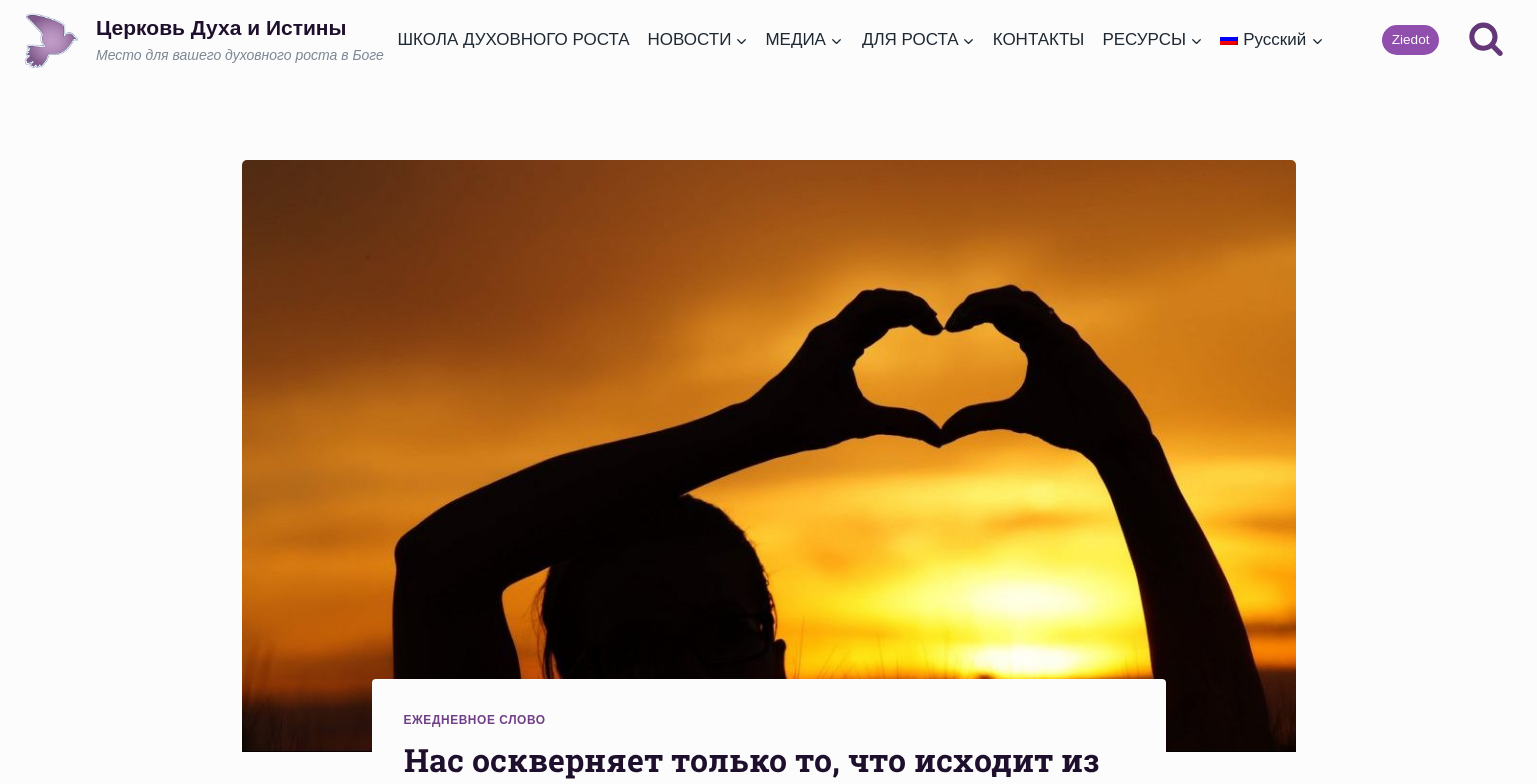 scroll, scrollTop: 0, scrollLeft: 0, axis: both 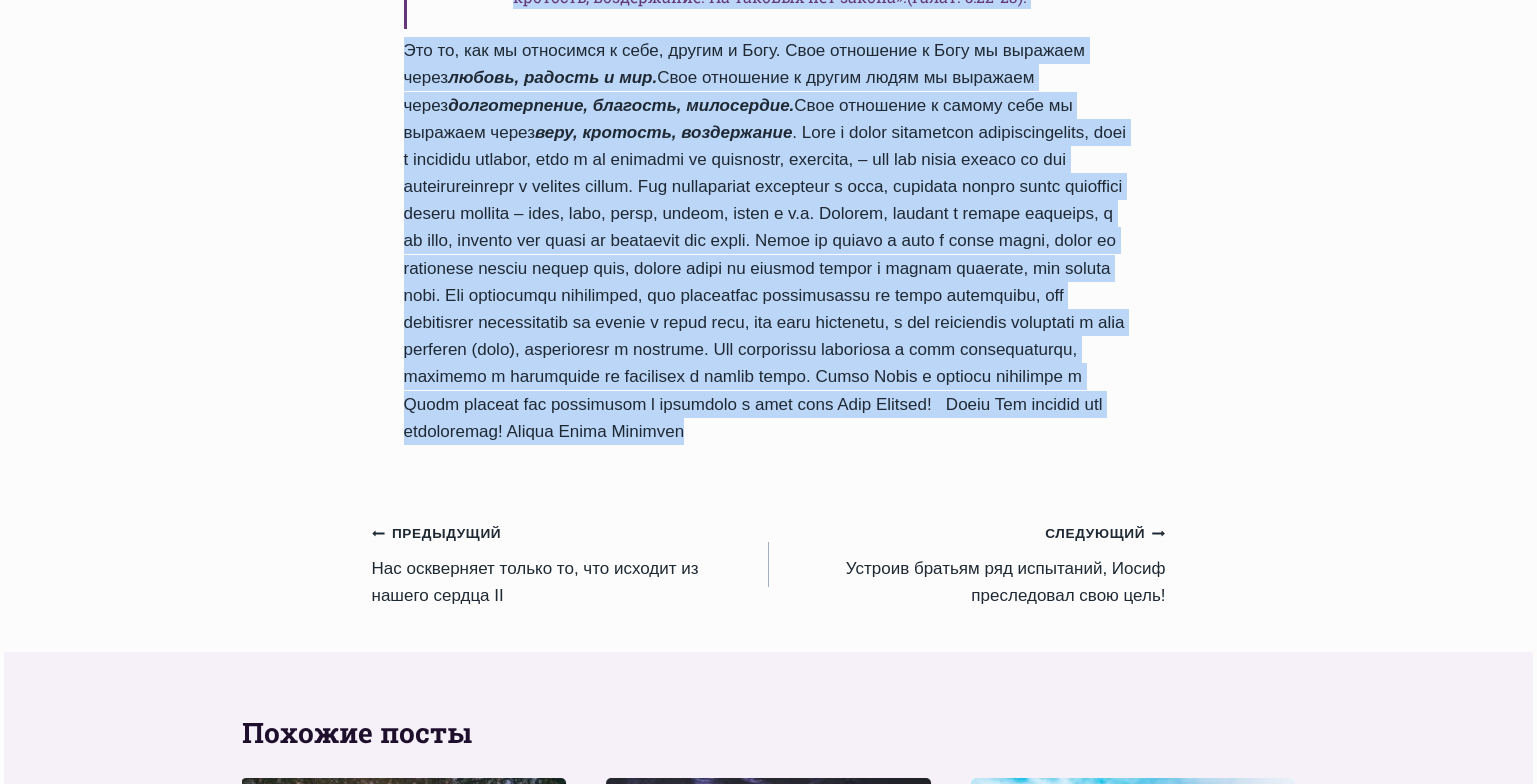 drag, startPoint x: 407, startPoint y: 23, endPoint x: 939, endPoint y: 558, distance: 754.4859 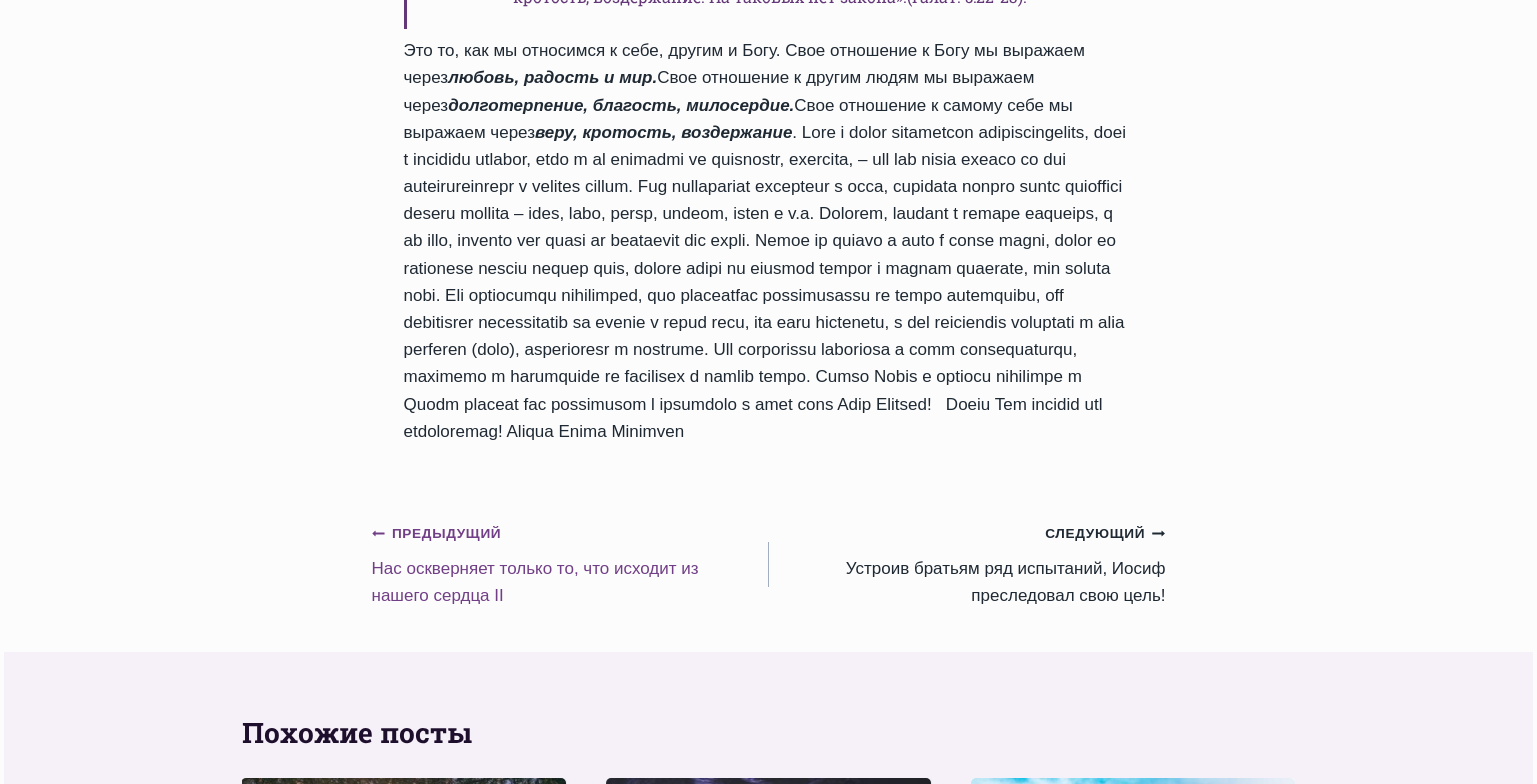 click on "Предыдущий
Предыдущий Нас оскверняет только то, что исходит из нашего сердца II" at bounding box center (570, 564) 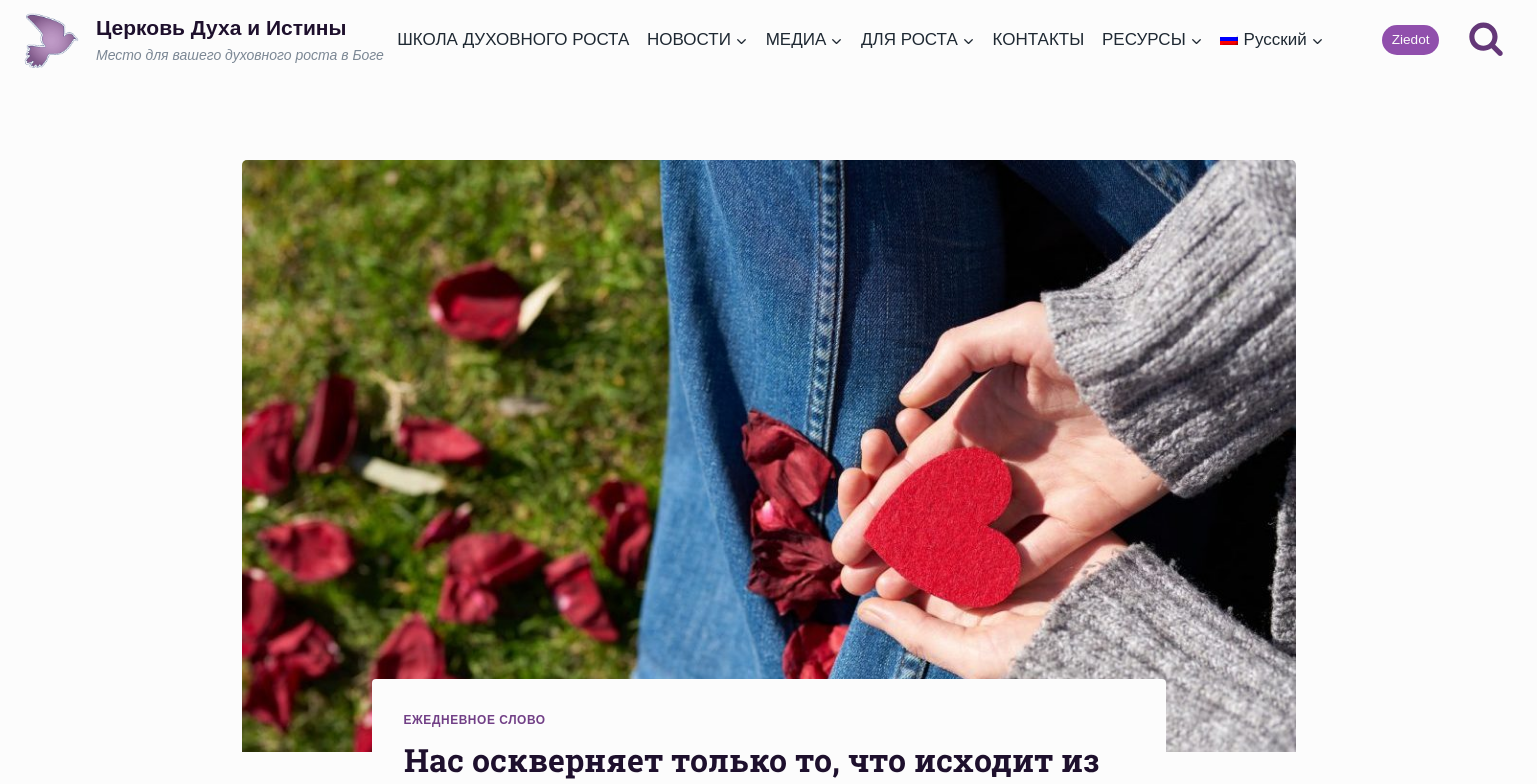 scroll, scrollTop: 0, scrollLeft: 0, axis: both 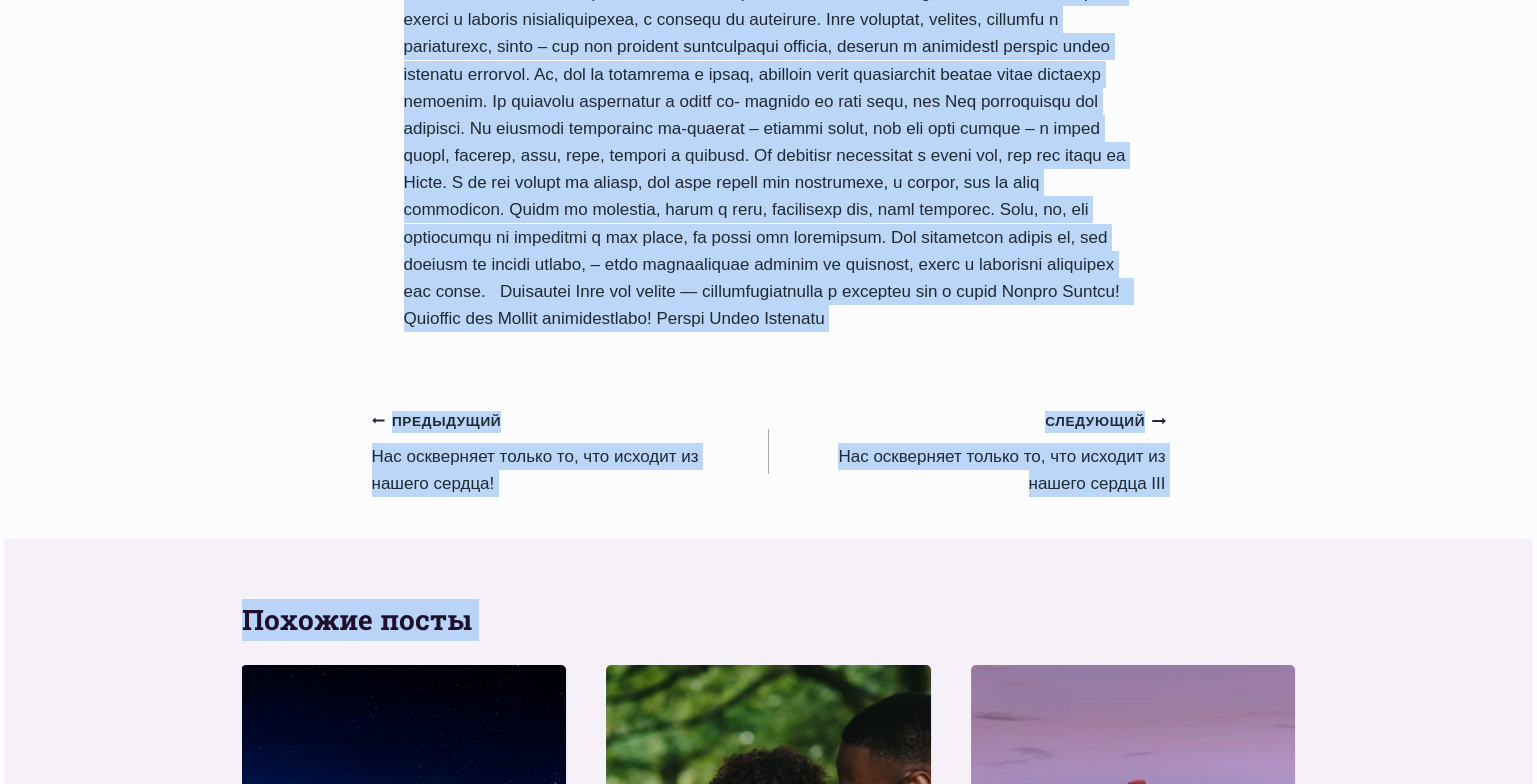 drag, startPoint x: 396, startPoint y: 108, endPoint x: 768, endPoint y: 416, distance: 482.95755 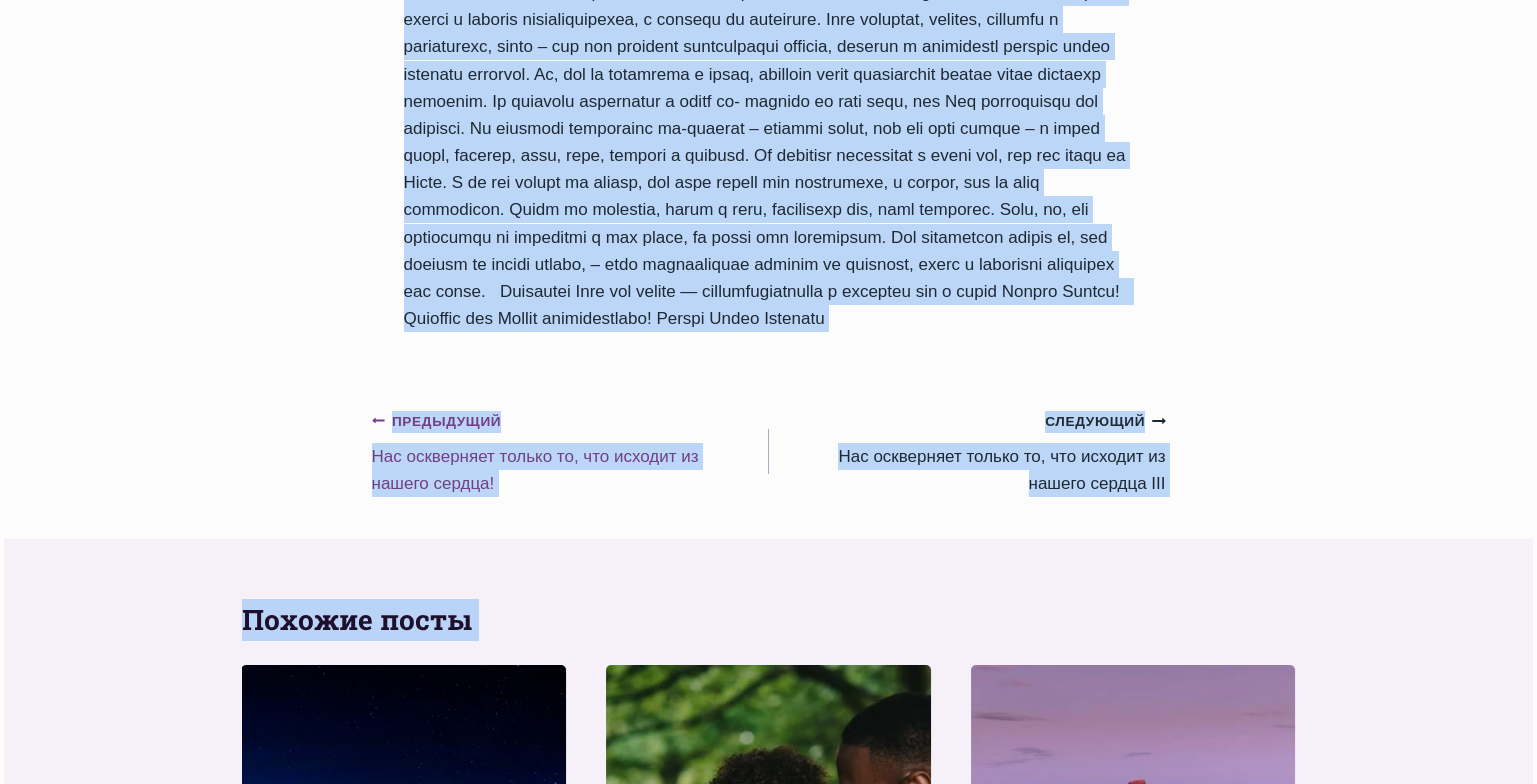 click on "Предыдущий
Предыдущий Нас оскверняет только то, что исходит из нашего сердца!" at bounding box center [570, 452] 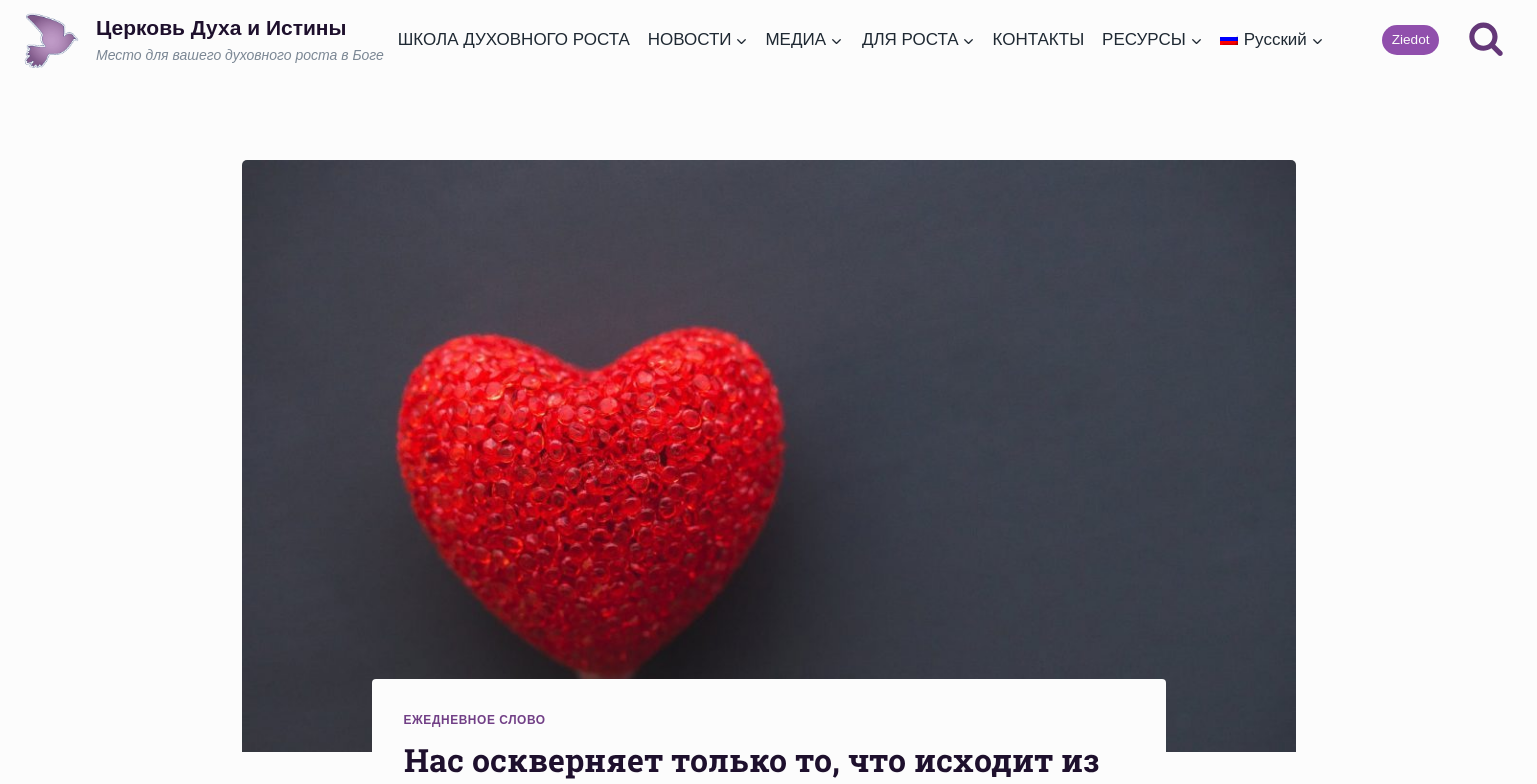 scroll, scrollTop: 0, scrollLeft: 0, axis: both 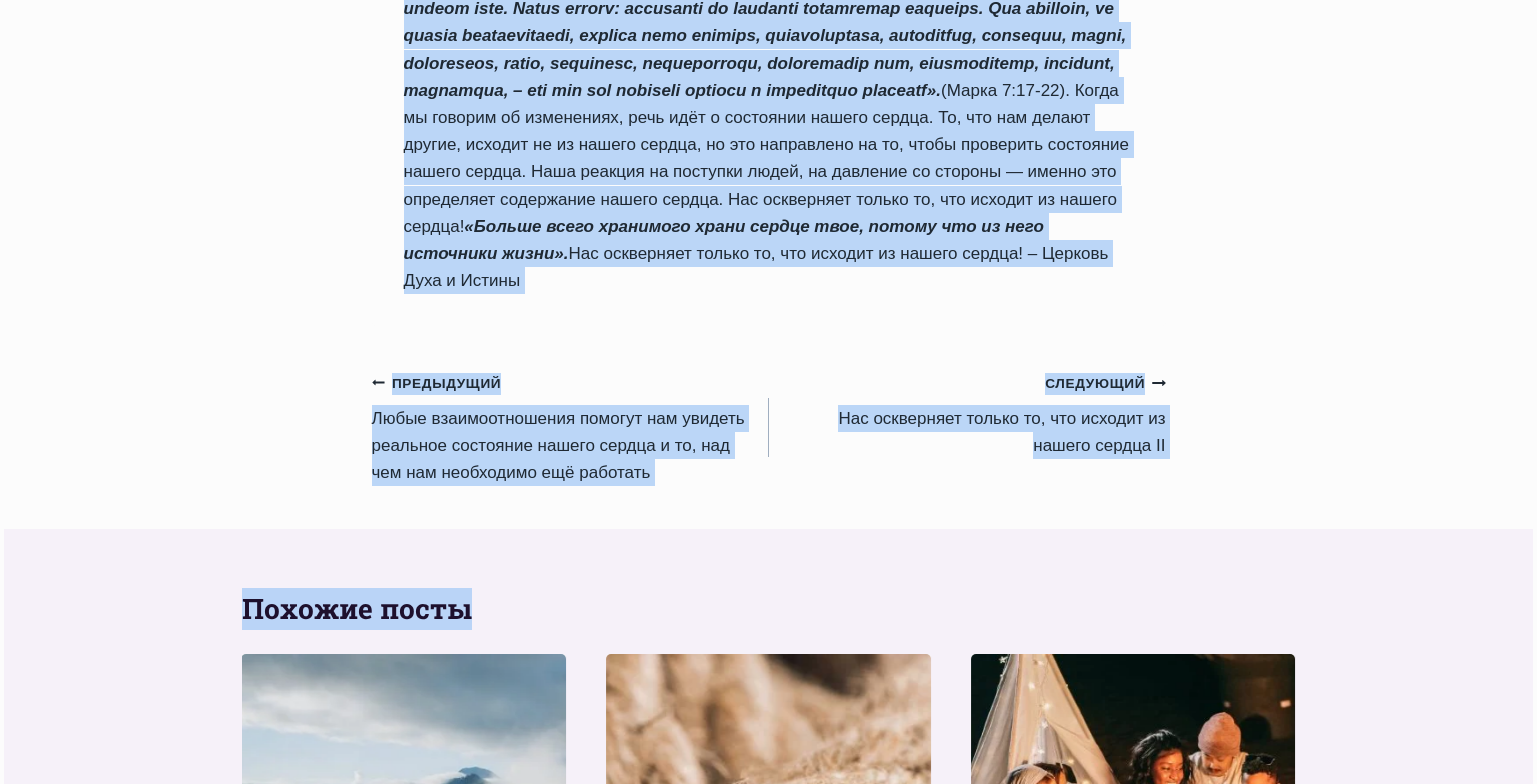 drag, startPoint x: 408, startPoint y: 261, endPoint x: 705, endPoint y: 443, distance: 348.32886 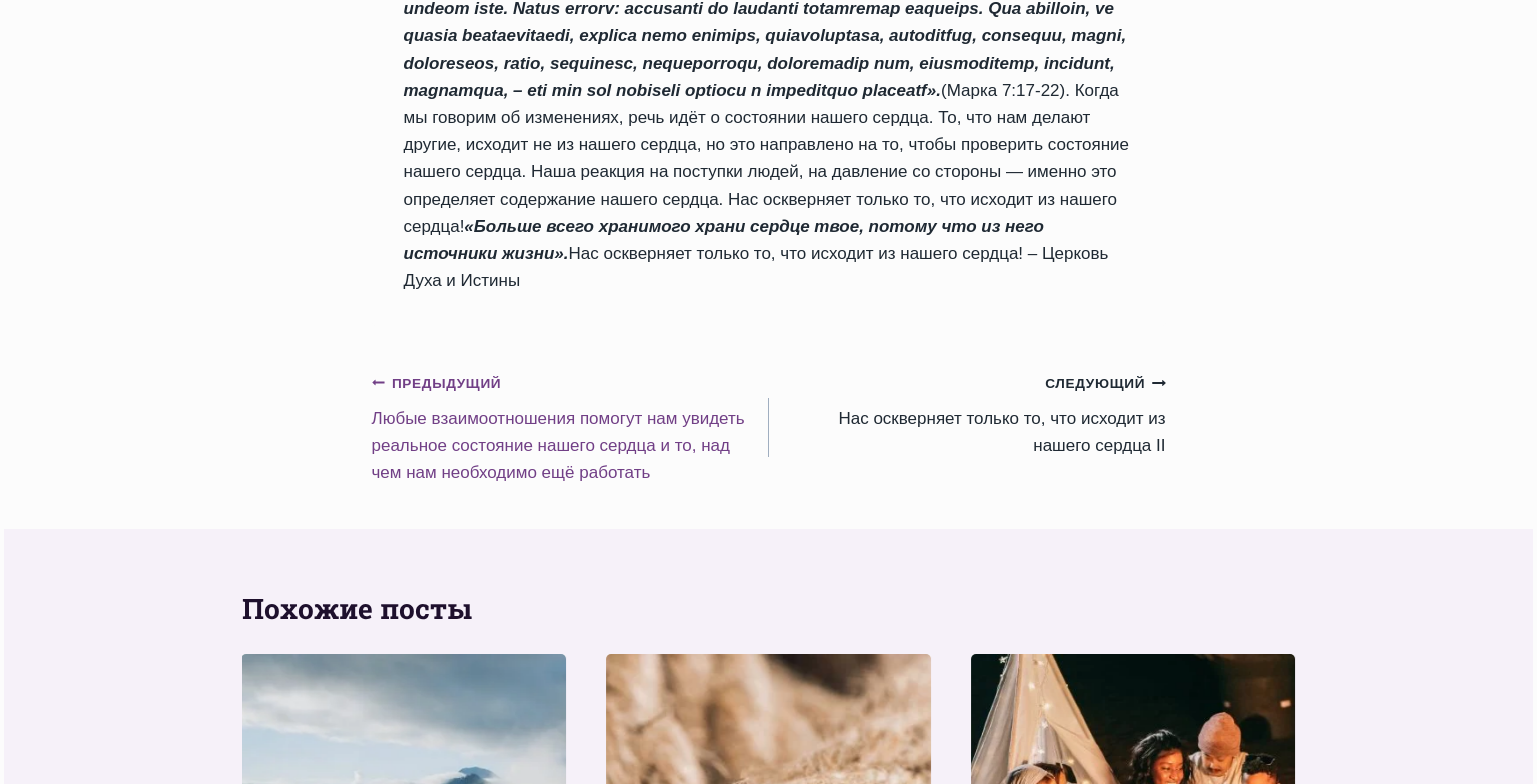 click on "Предыдущий
Предыдущий Любые взаимоотношения помогут нам увидеть реальное состояние нашего сердца и то, над чем нам необходимо ещё работать" at bounding box center [570, 427] 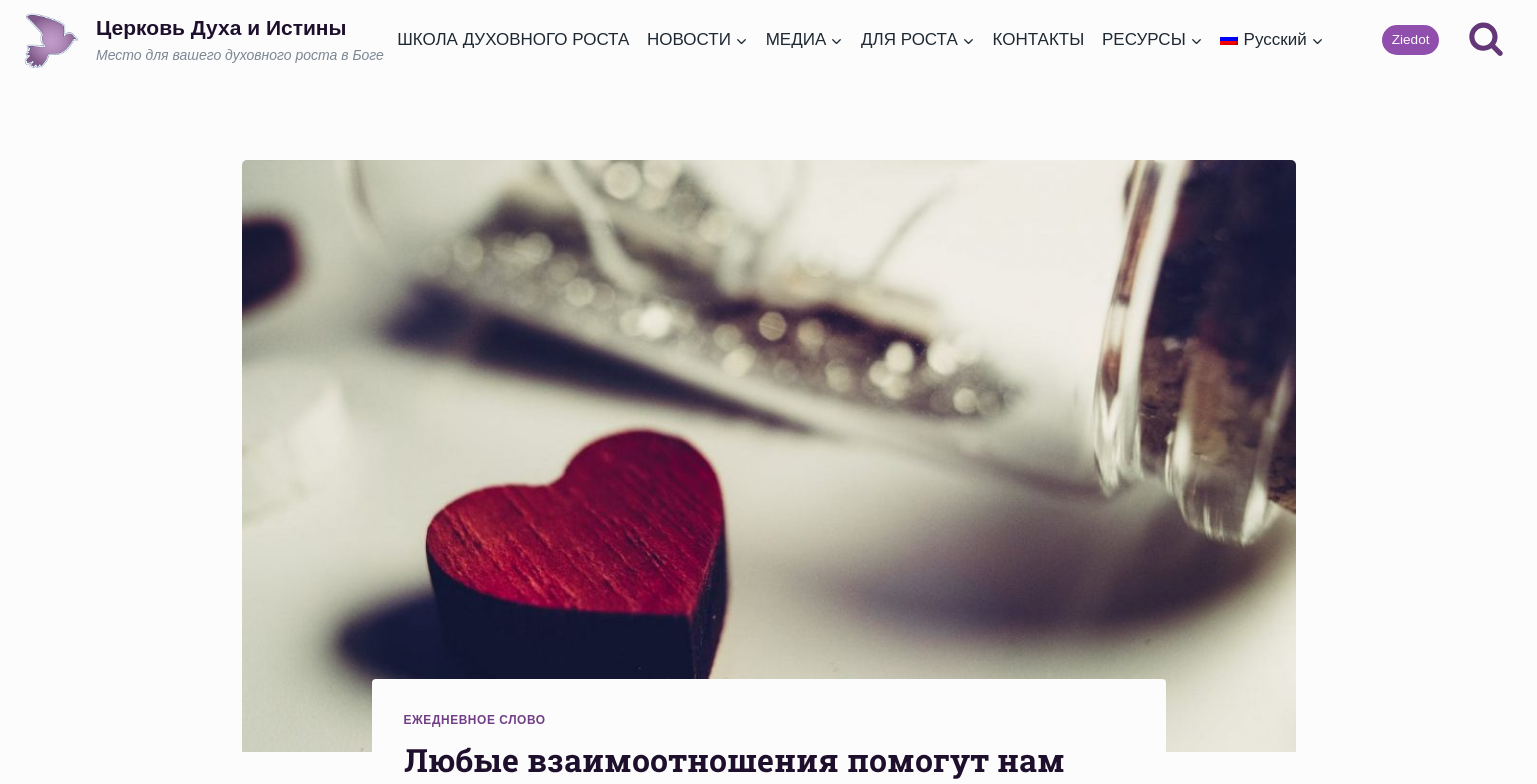 scroll, scrollTop: 0, scrollLeft: 0, axis: both 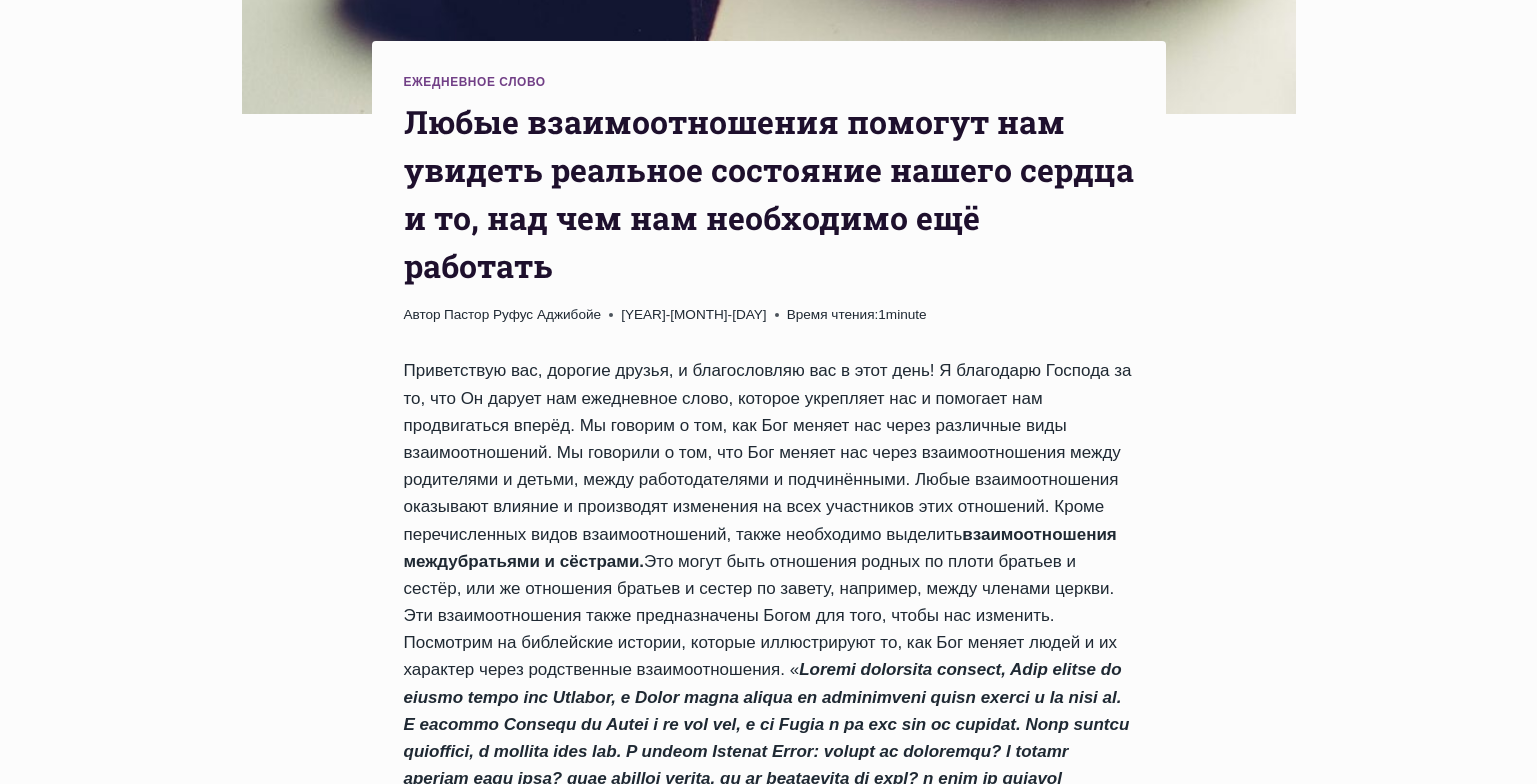 drag, startPoint x: 1543, startPoint y: 106, endPoint x: 1551, endPoint y: 219, distance: 113.28283 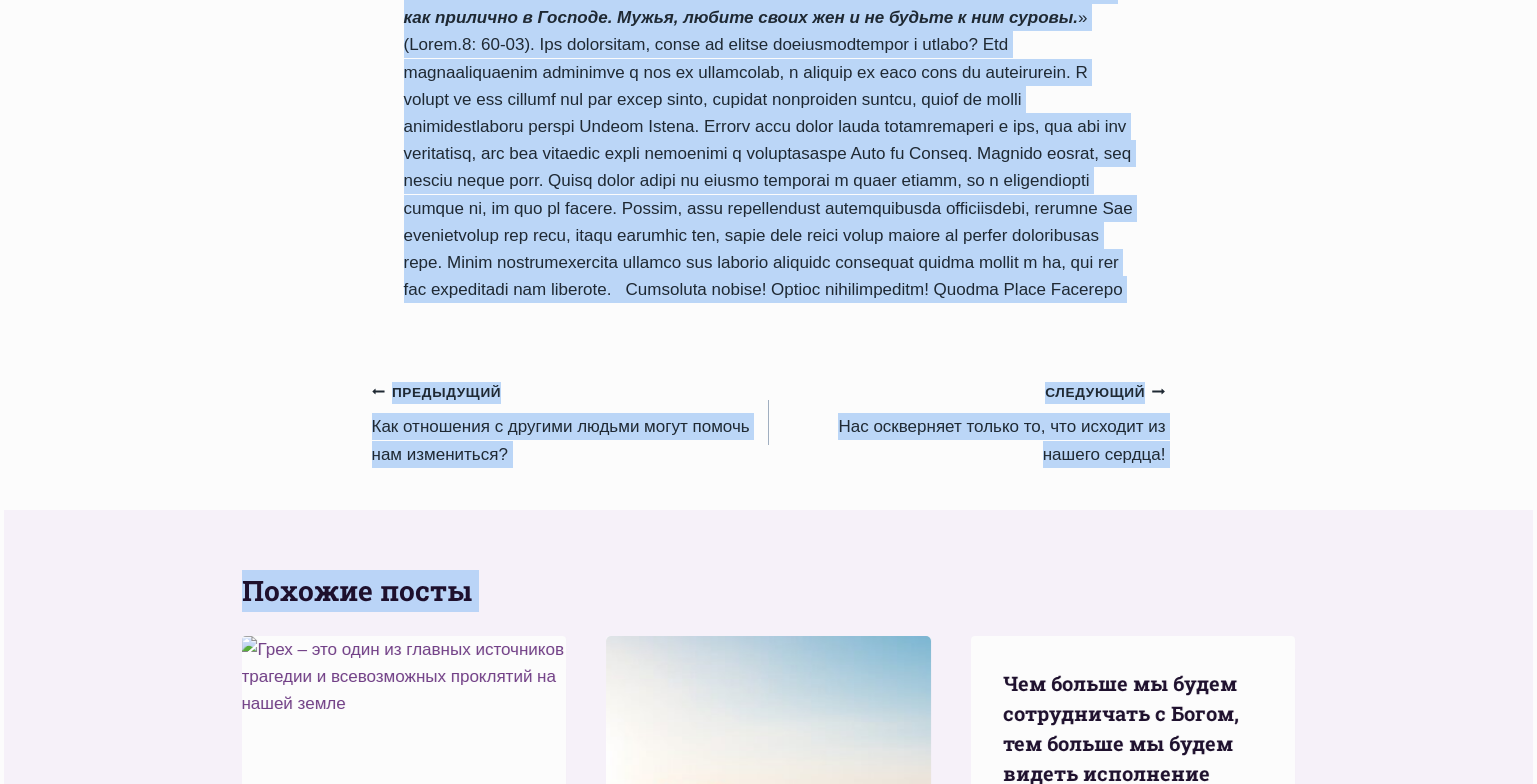 scroll, scrollTop: 2302, scrollLeft: 0, axis: vertical 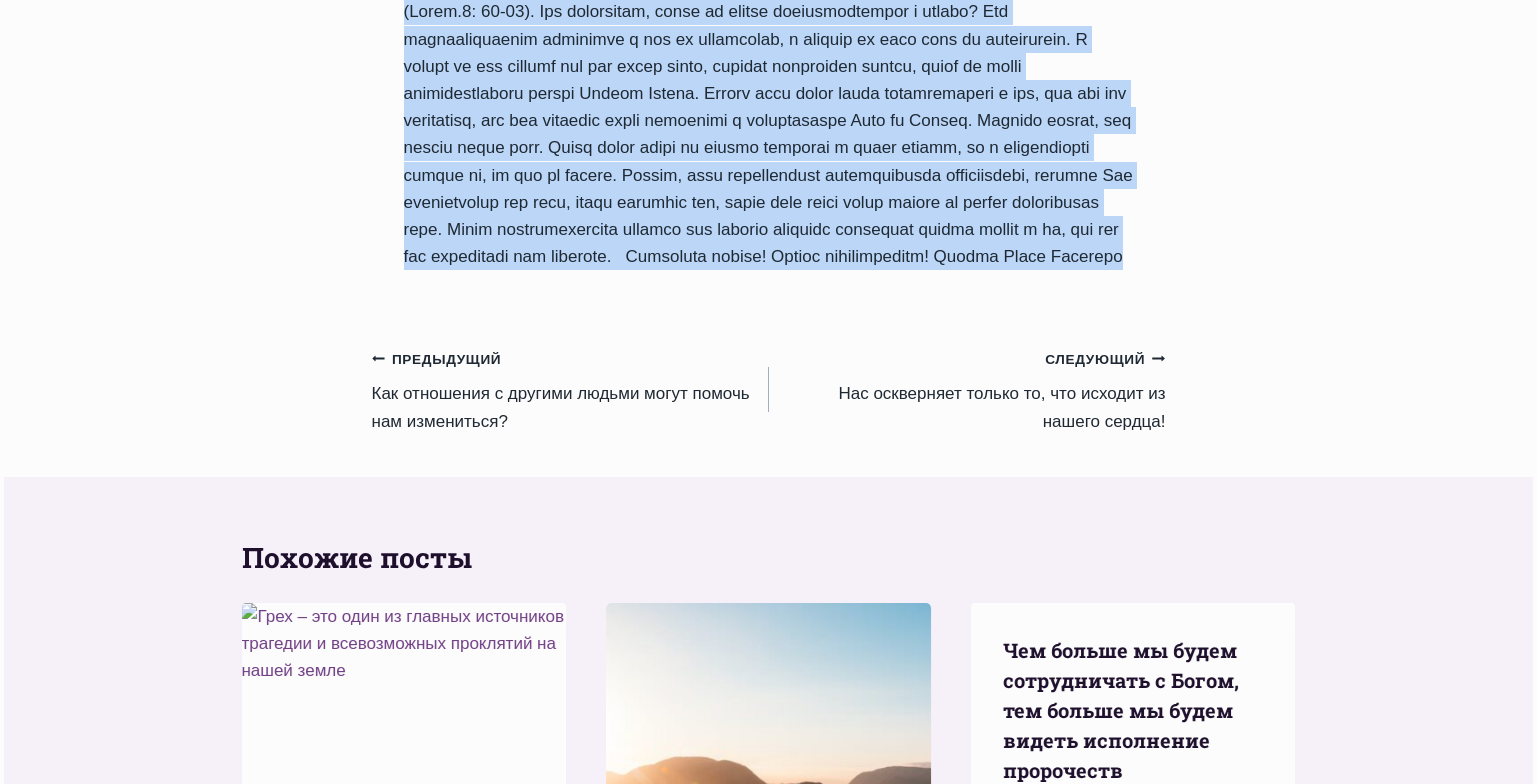 drag, startPoint x: 408, startPoint y: 117, endPoint x: 836, endPoint y: 386, distance: 505.5146 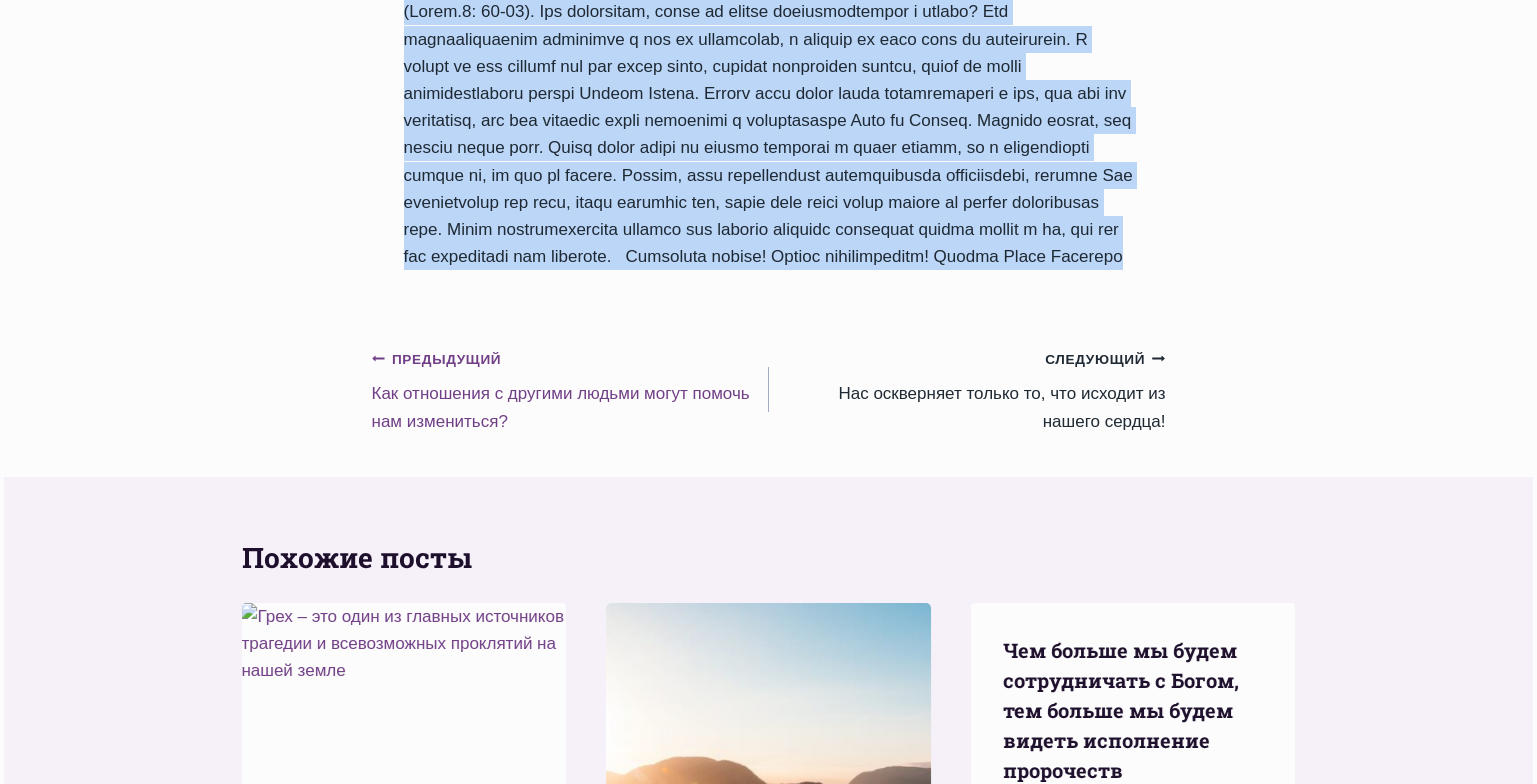 click on "Предыдущий
Предыдущий Как отношения с другими людьми могут помочь нам измениться?" at bounding box center (570, 390) 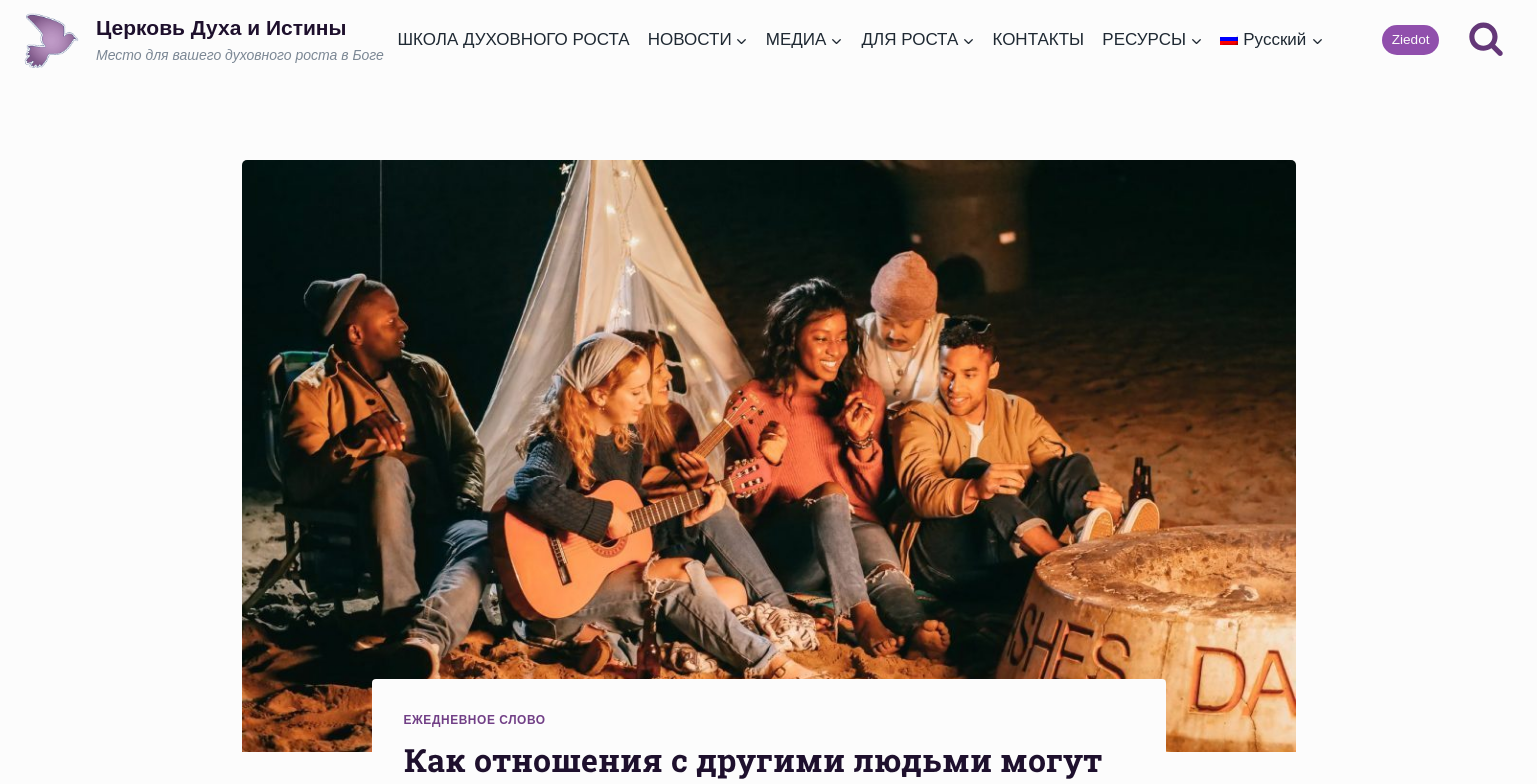 scroll, scrollTop: 0, scrollLeft: 0, axis: both 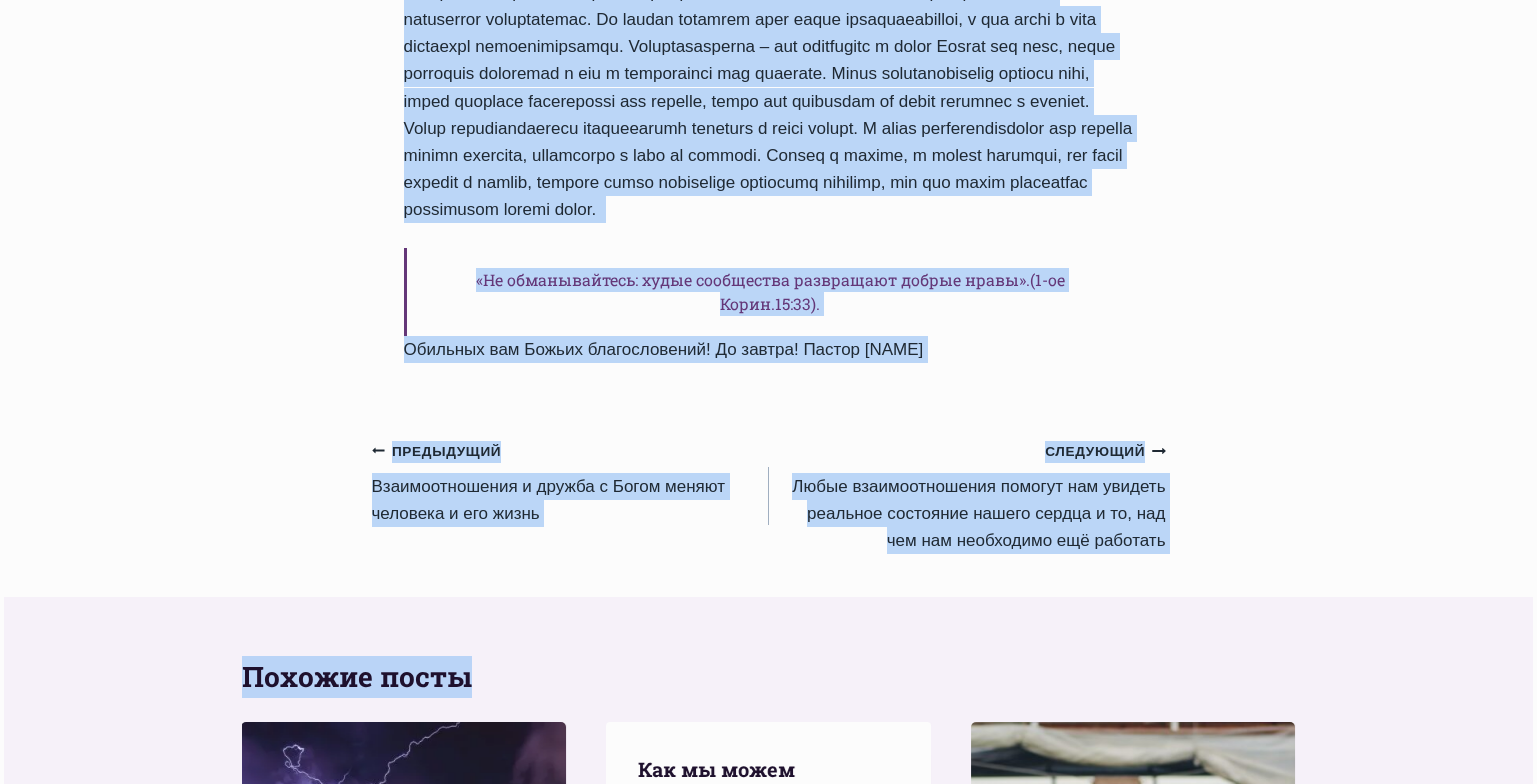 drag, startPoint x: 410, startPoint y: 181, endPoint x: 1031, endPoint y: 440, distance: 672.8462 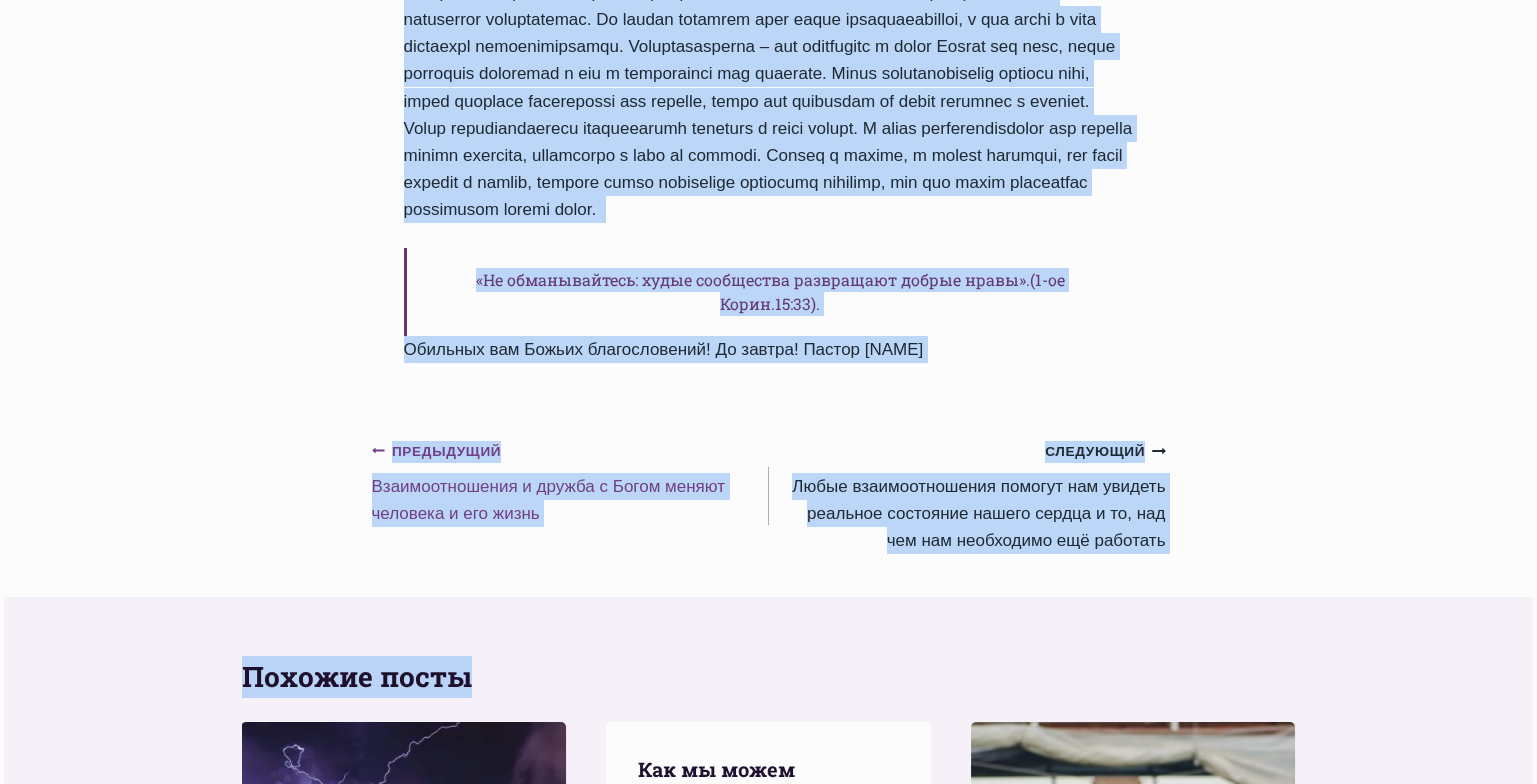 click on "Предыдущий
Предыдущий Bзаимоотношения и дружба с Богом меняют человека и его жизнь" at bounding box center (570, 482) 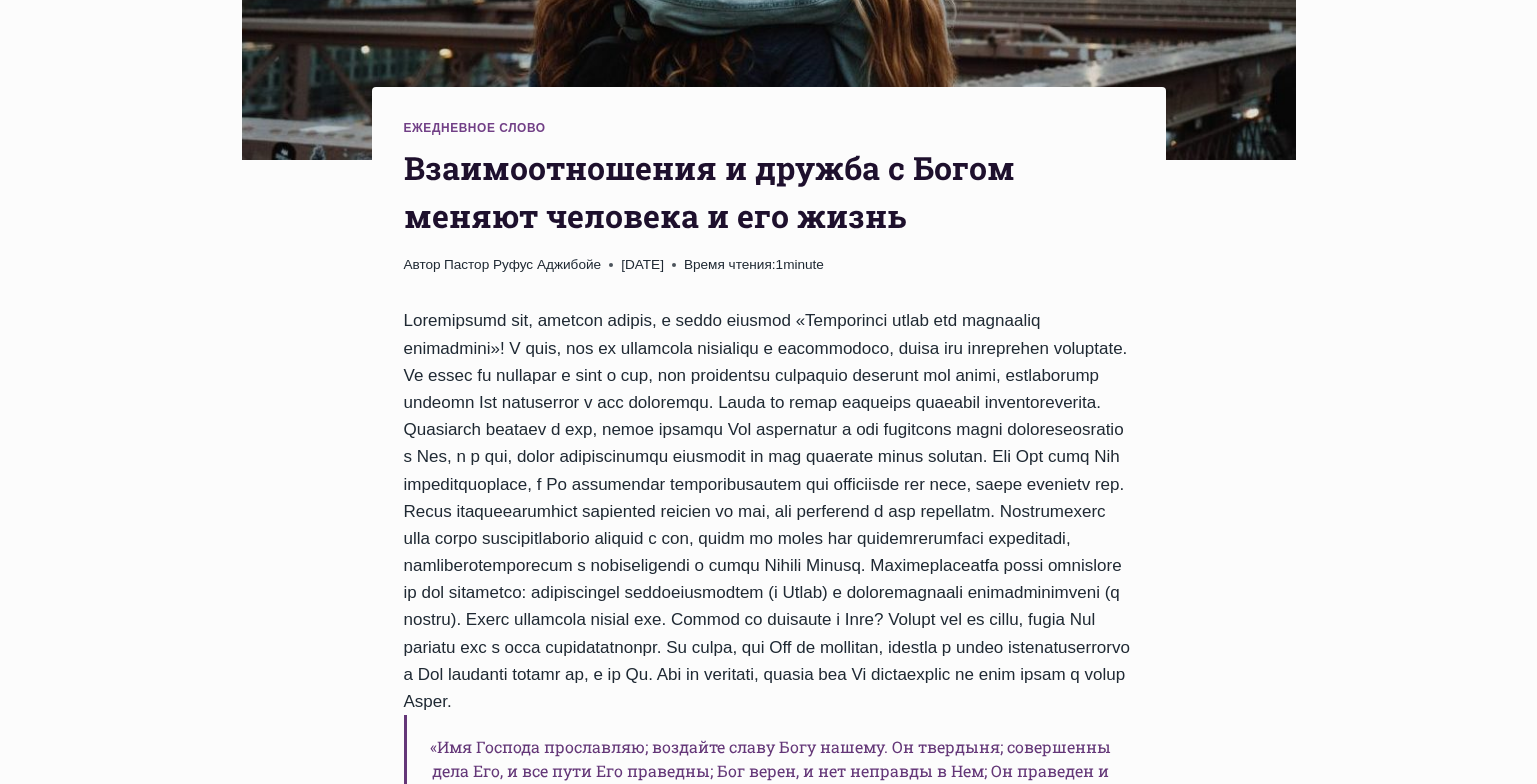scroll, scrollTop: 625, scrollLeft: 0, axis: vertical 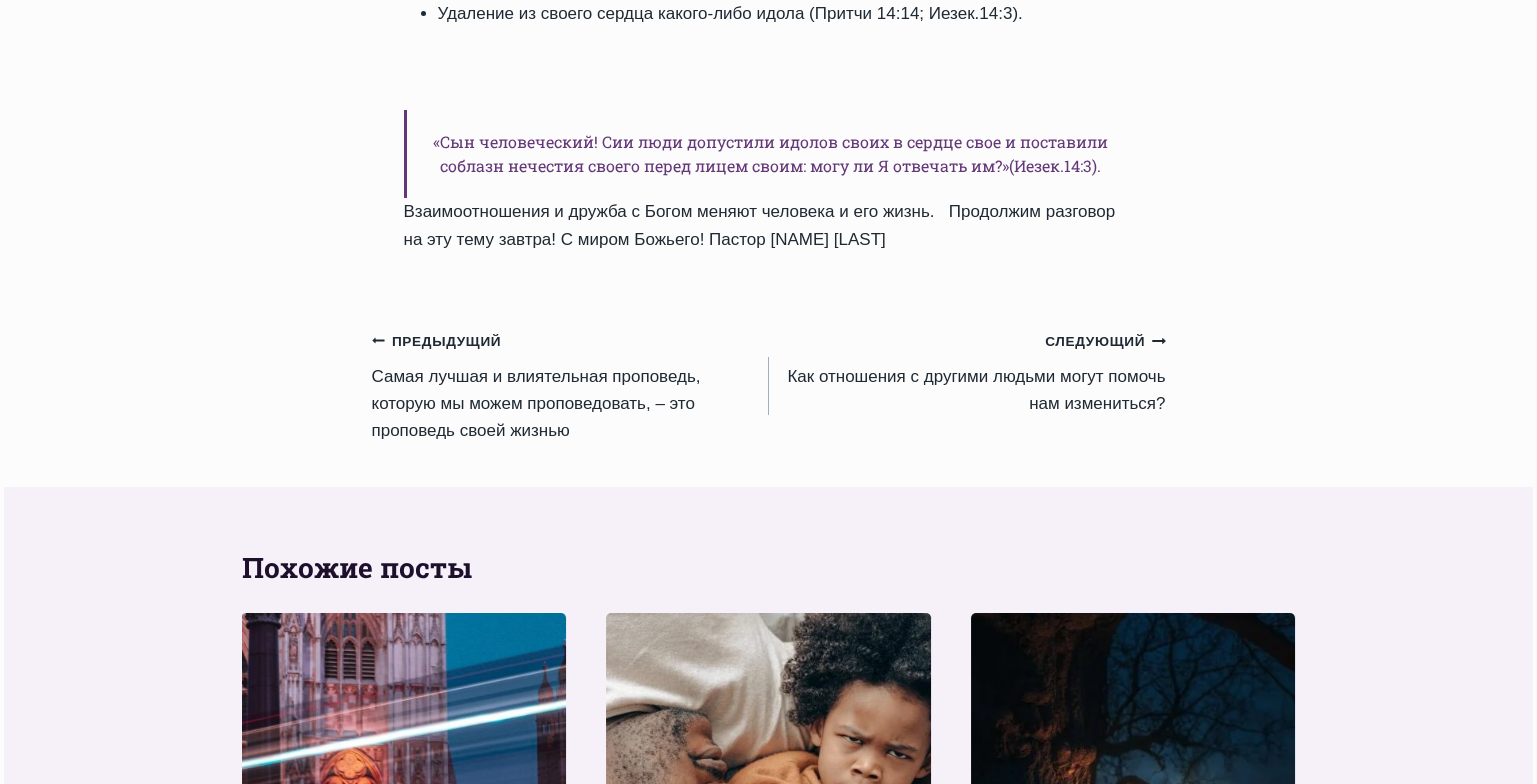drag, startPoint x: 403, startPoint y: 134, endPoint x: 750, endPoint y: 372, distance: 420.77667 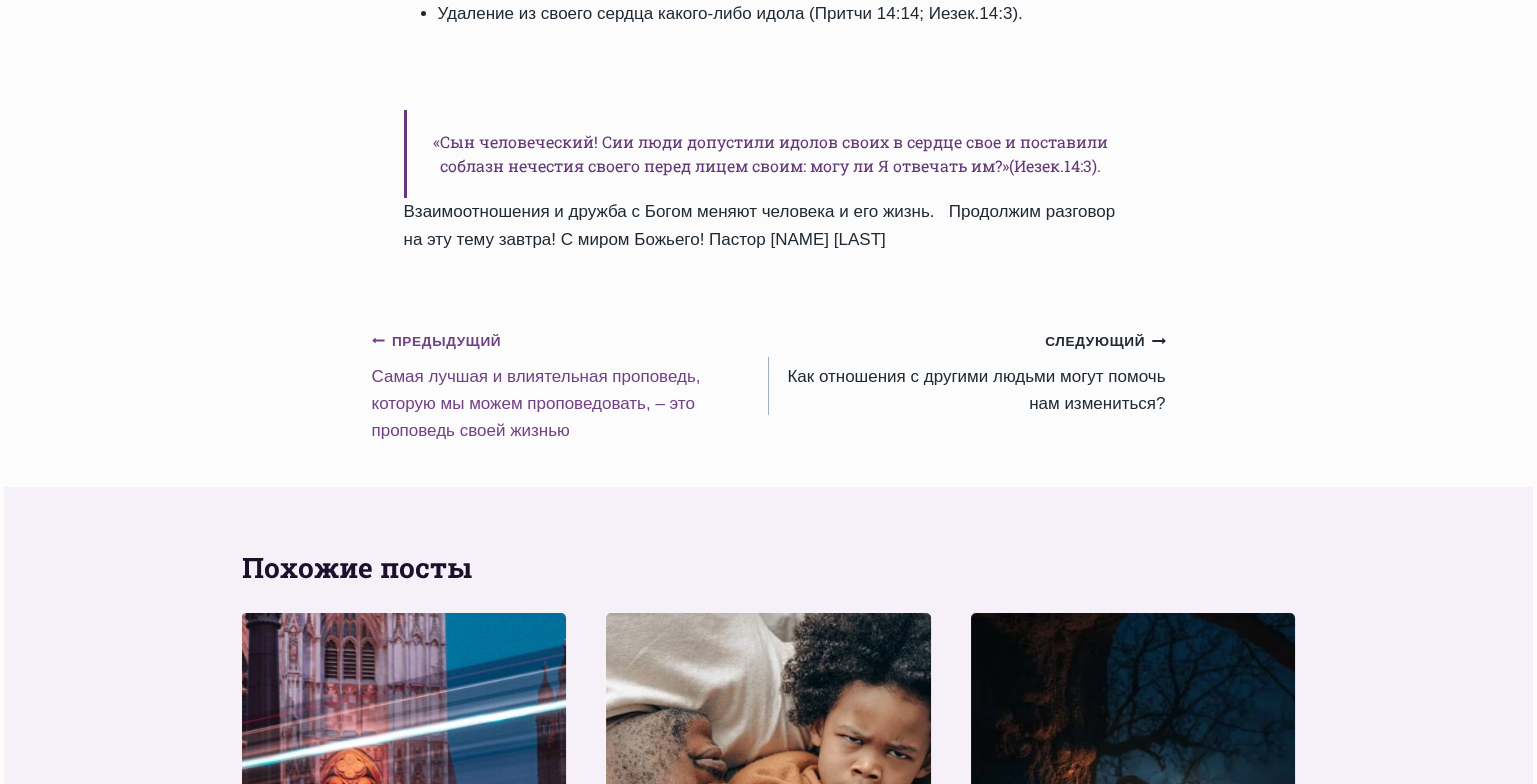 click on "Предыдущий
Предыдущий Самая лучшая и влиятельная проповедь, которую мы можем проповедовать, – это проповедь своей жизнью" at bounding box center (570, 385) 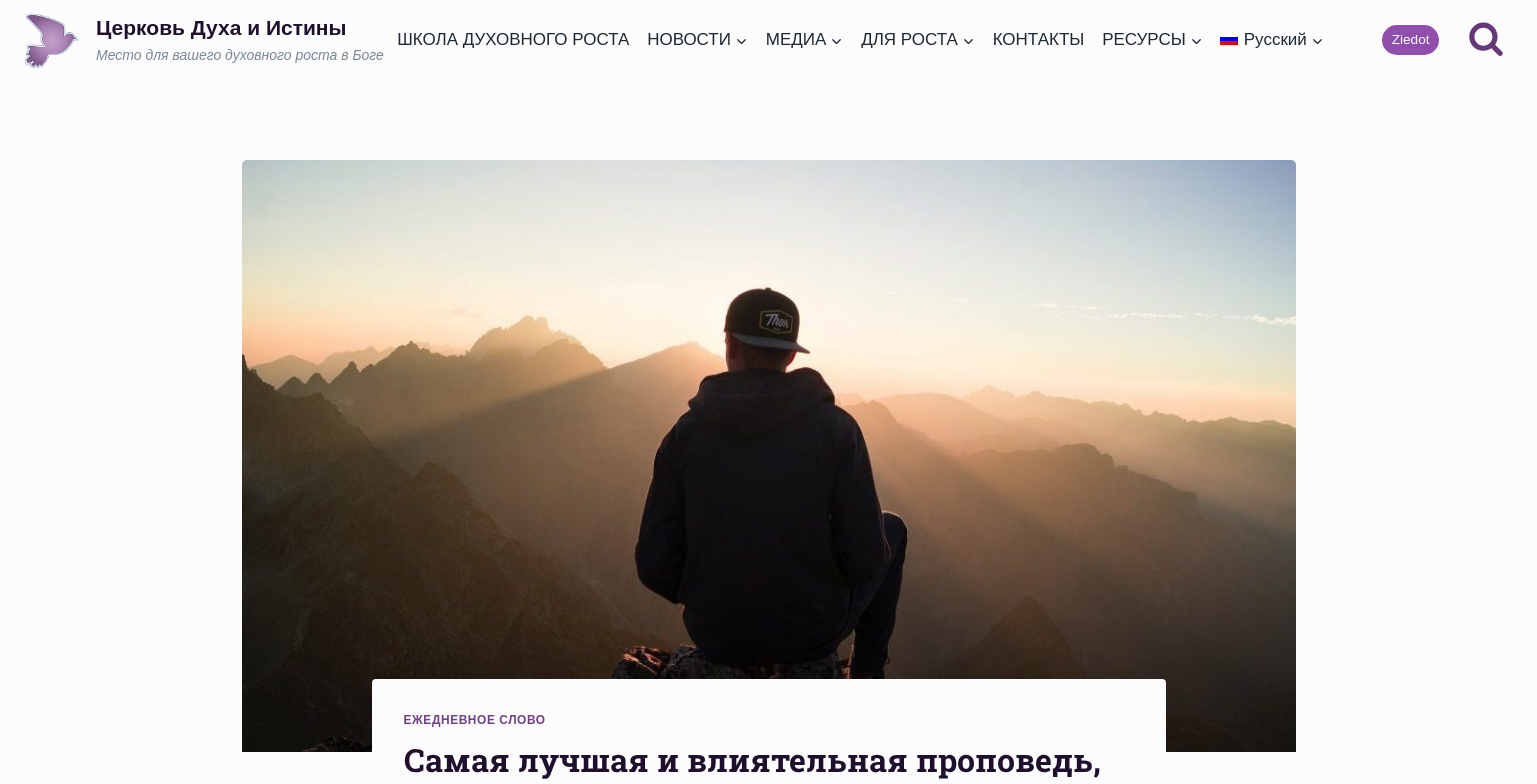 scroll, scrollTop: 600, scrollLeft: 0, axis: vertical 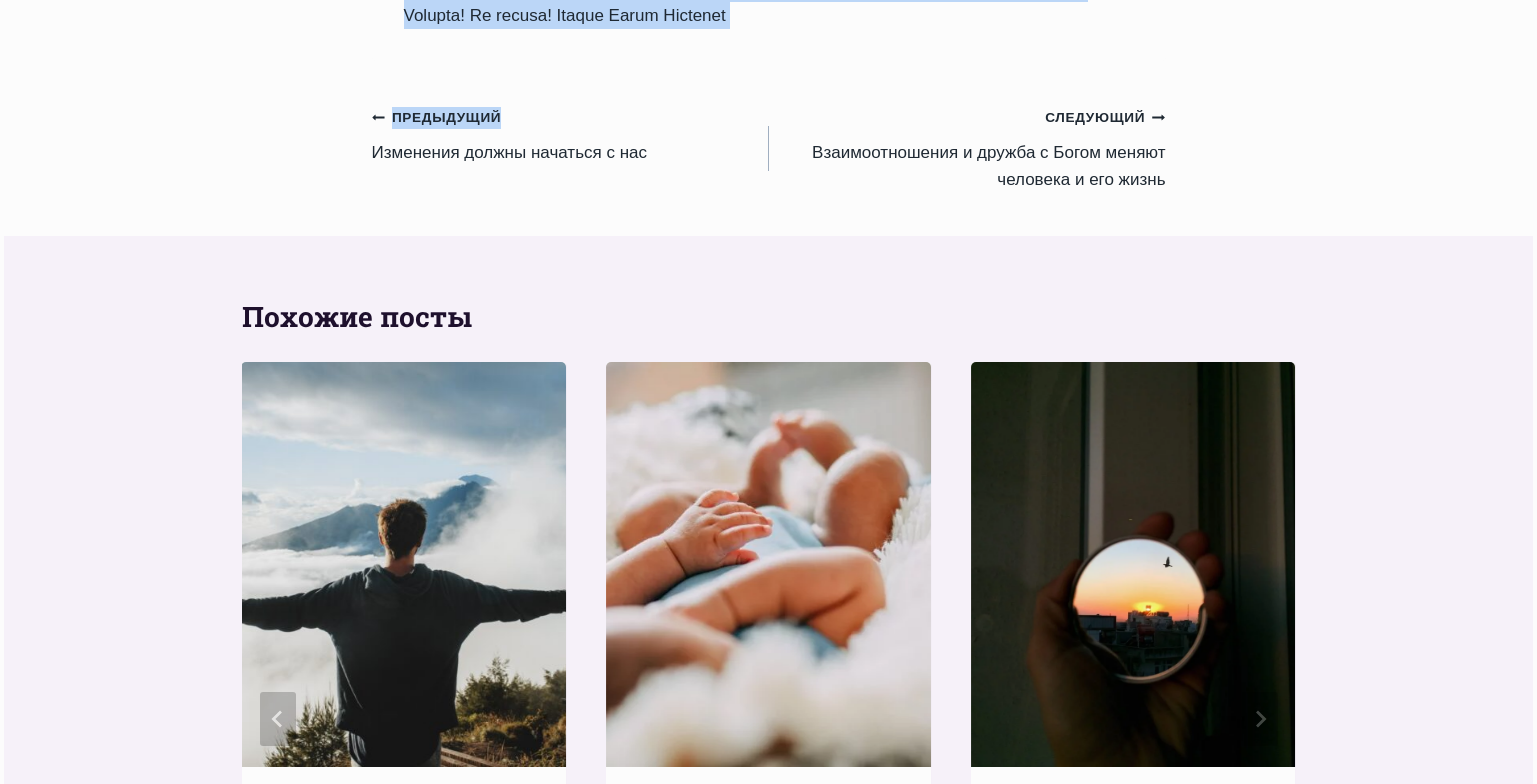 drag, startPoint x: 407, startPoint y: 168, endPoint x: 641, endPoint y: 153, distance: 234.48027 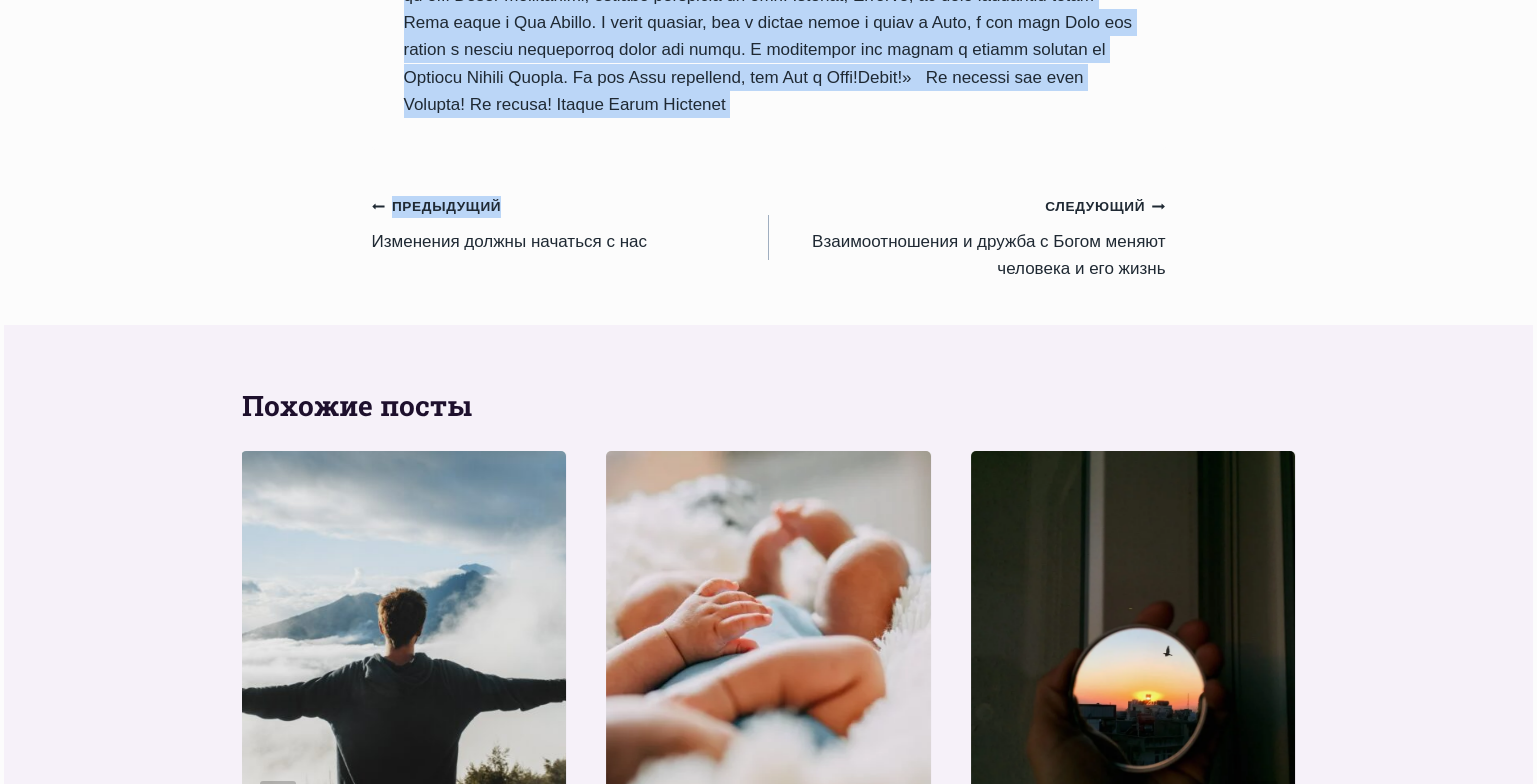 scroll, scrollTop: 2223, scrollLeft: 0, axis: vertical 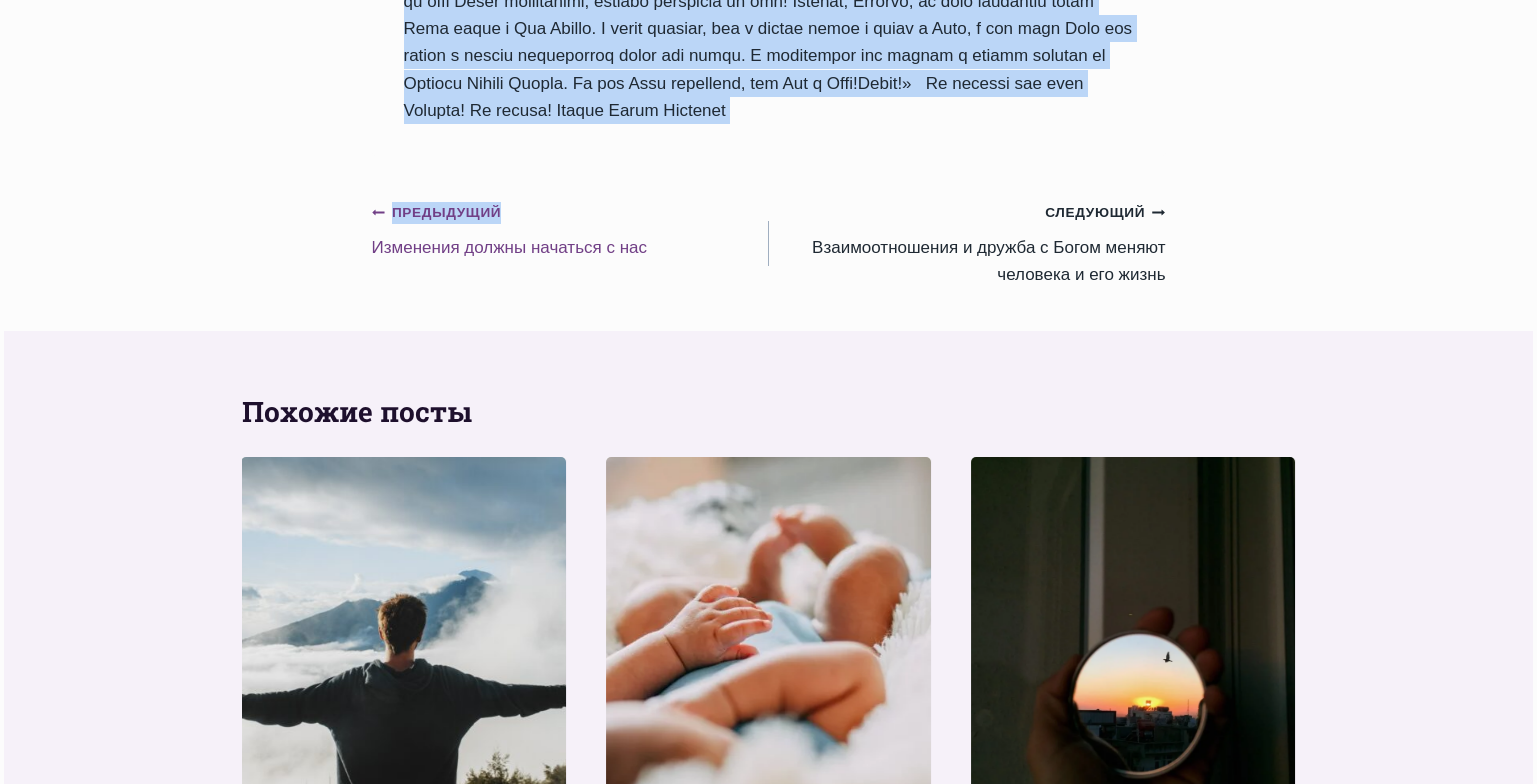 click on "Предыдущий
Предыдущий Изменения должны начаться с нас" at bounding box center [570, 229] 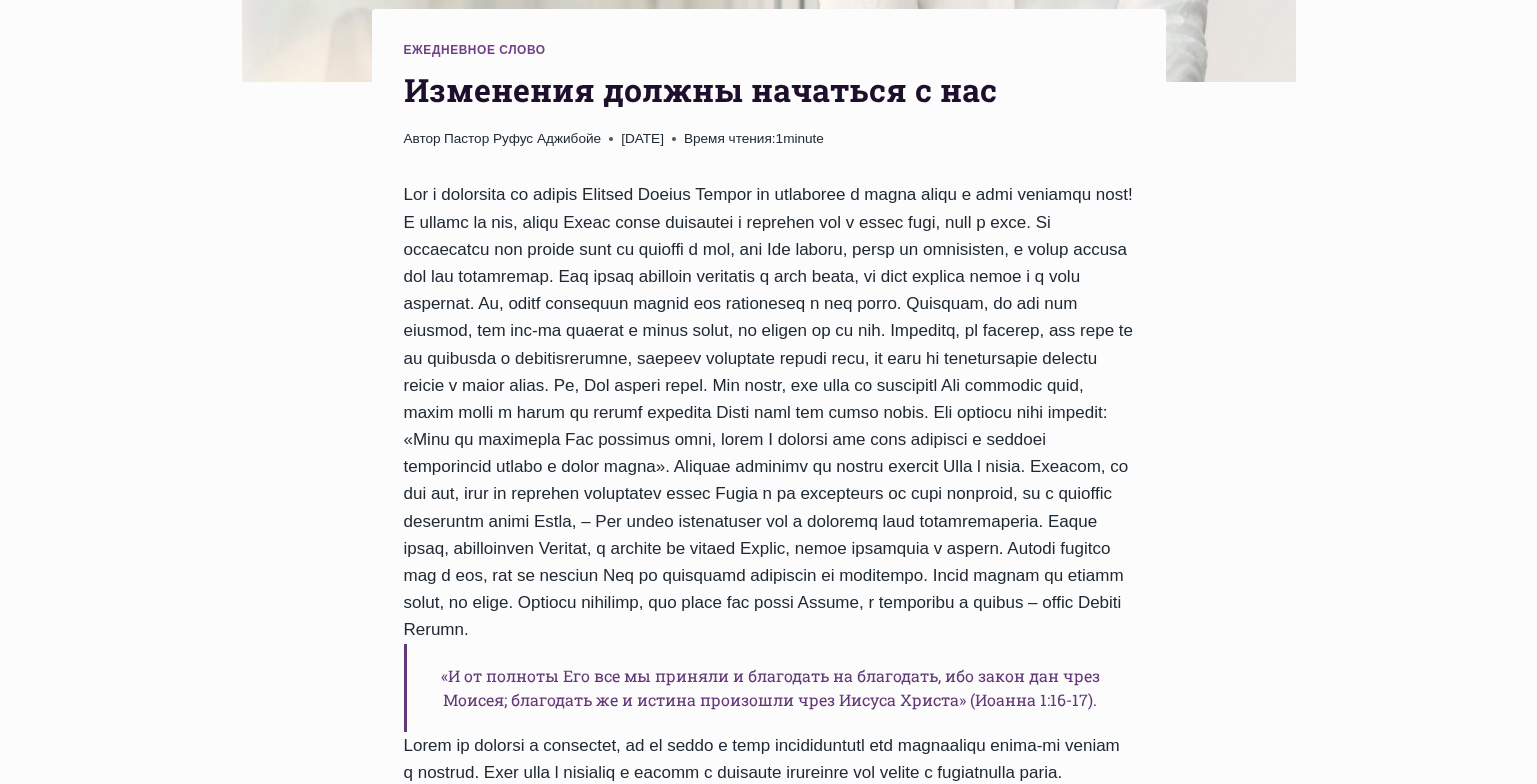 scroll, scrollTop: 670, scrollLeft: 0, axis: vertical 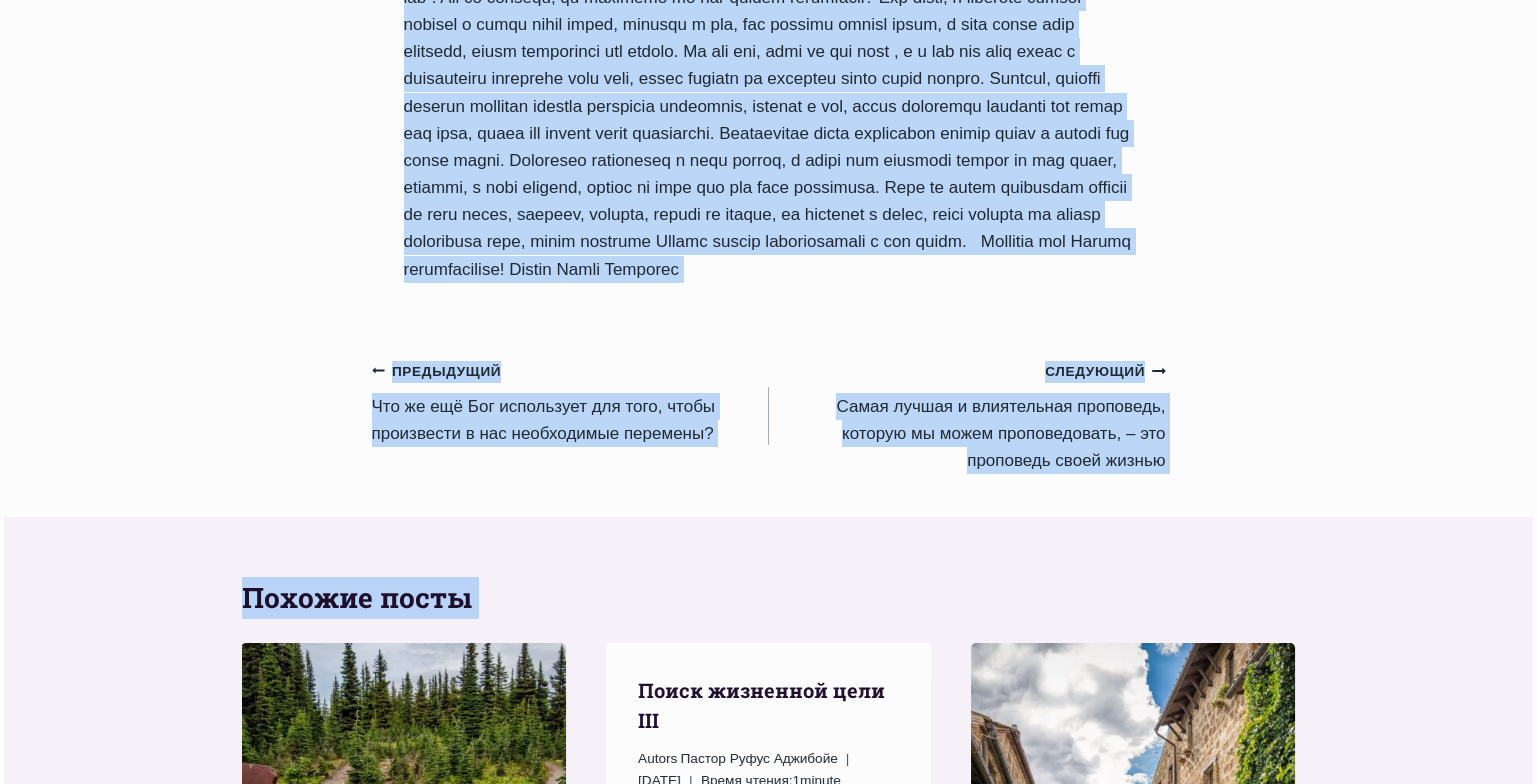 drag, startPoint x: 403, startPoint y: 88, endPoint x: 918, endPoint y: 393, distance: 598.5399 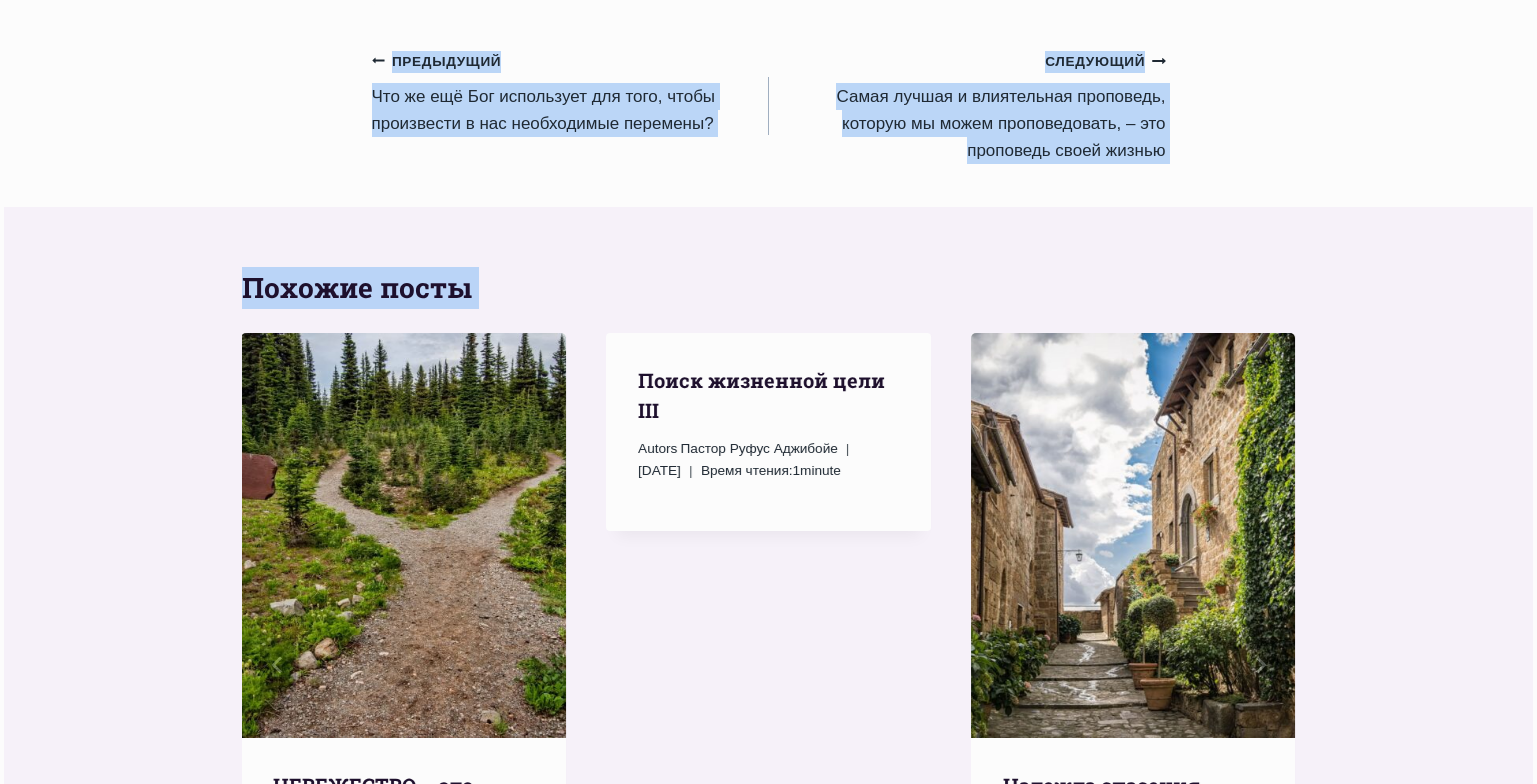 scroll, scrollTop: 2185, scrollLeft: 0, axis: vertical 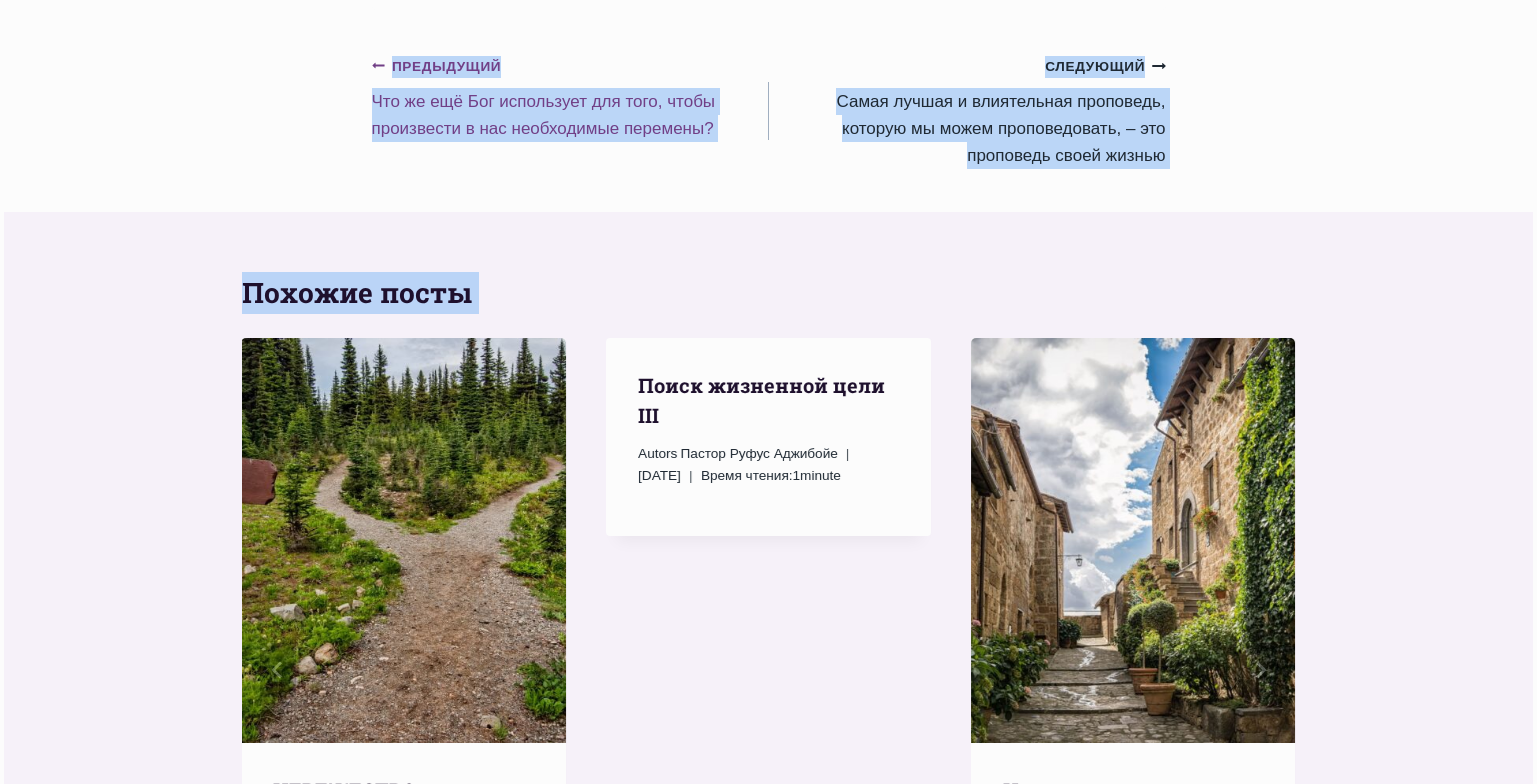 click on "Предыдущий
Предыдущий Что же ещё Бог использует для того, чтобы произвести в нас необходимые перемены?" at bounding box center [570, 97] 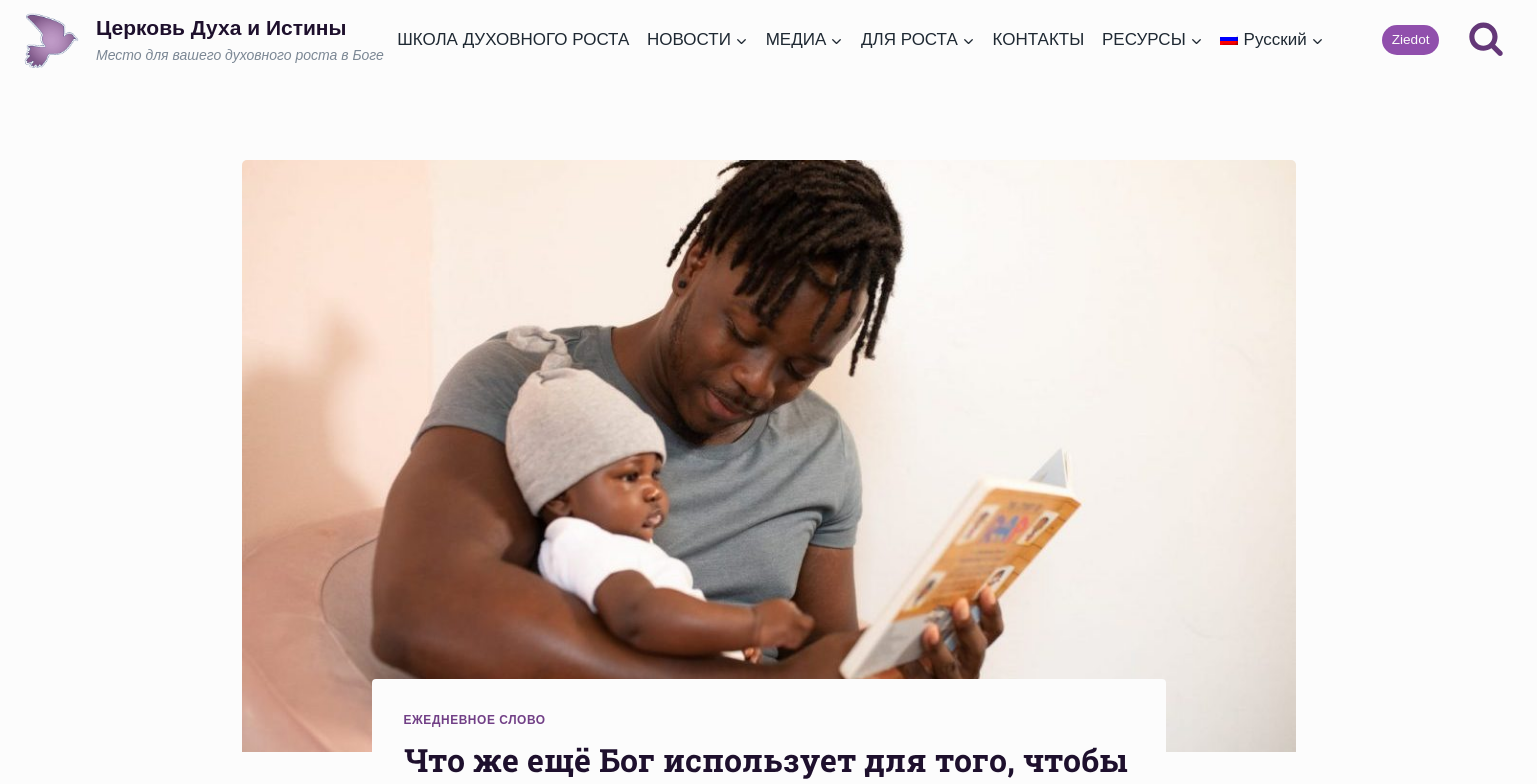 scroll, scrollTop: 0, scrollLeft: 0, axis: both 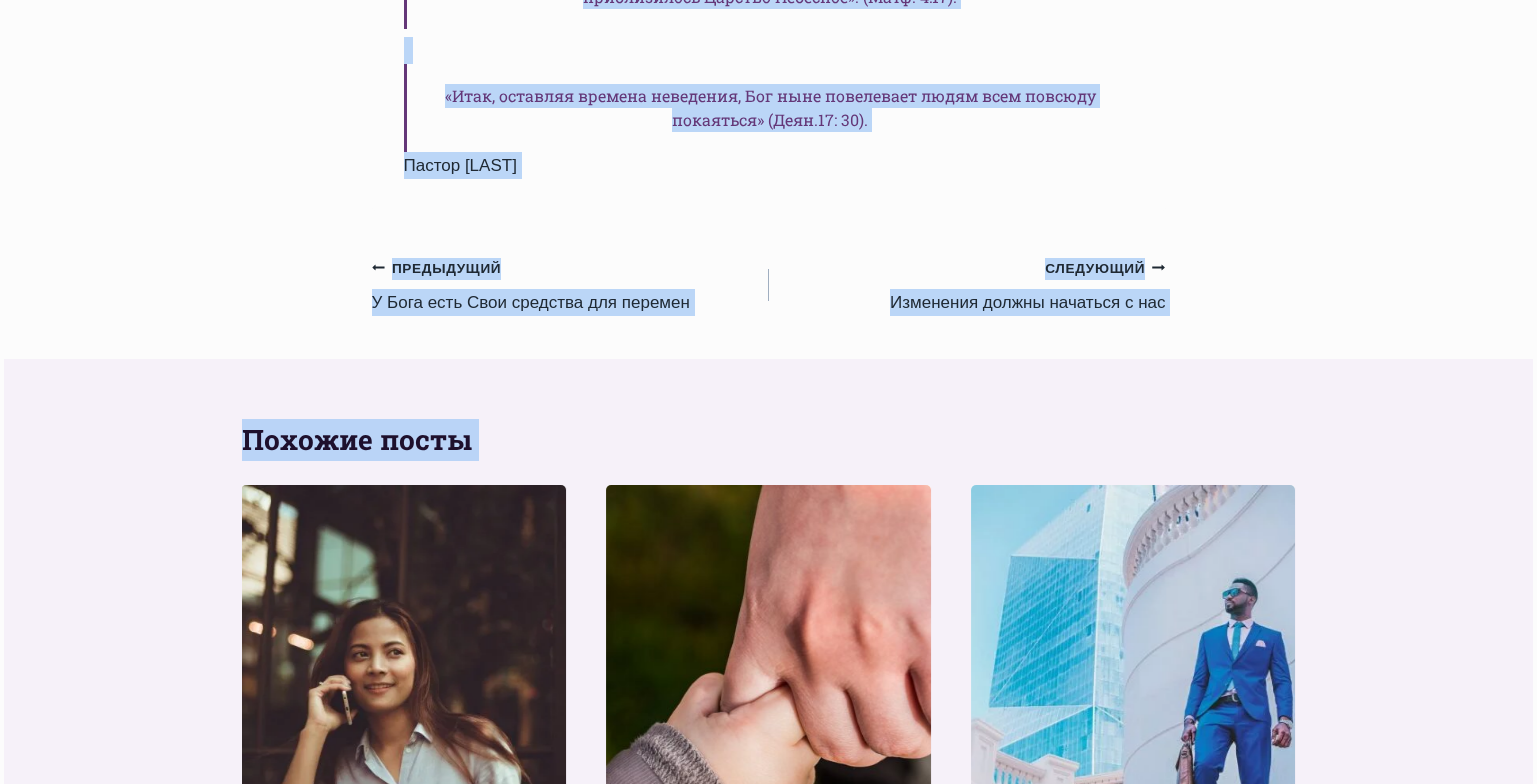 drag, startPoint x: 404, startPoint y: 122, endPoint x: 974, endPoint y: 261, distance: 586.7035 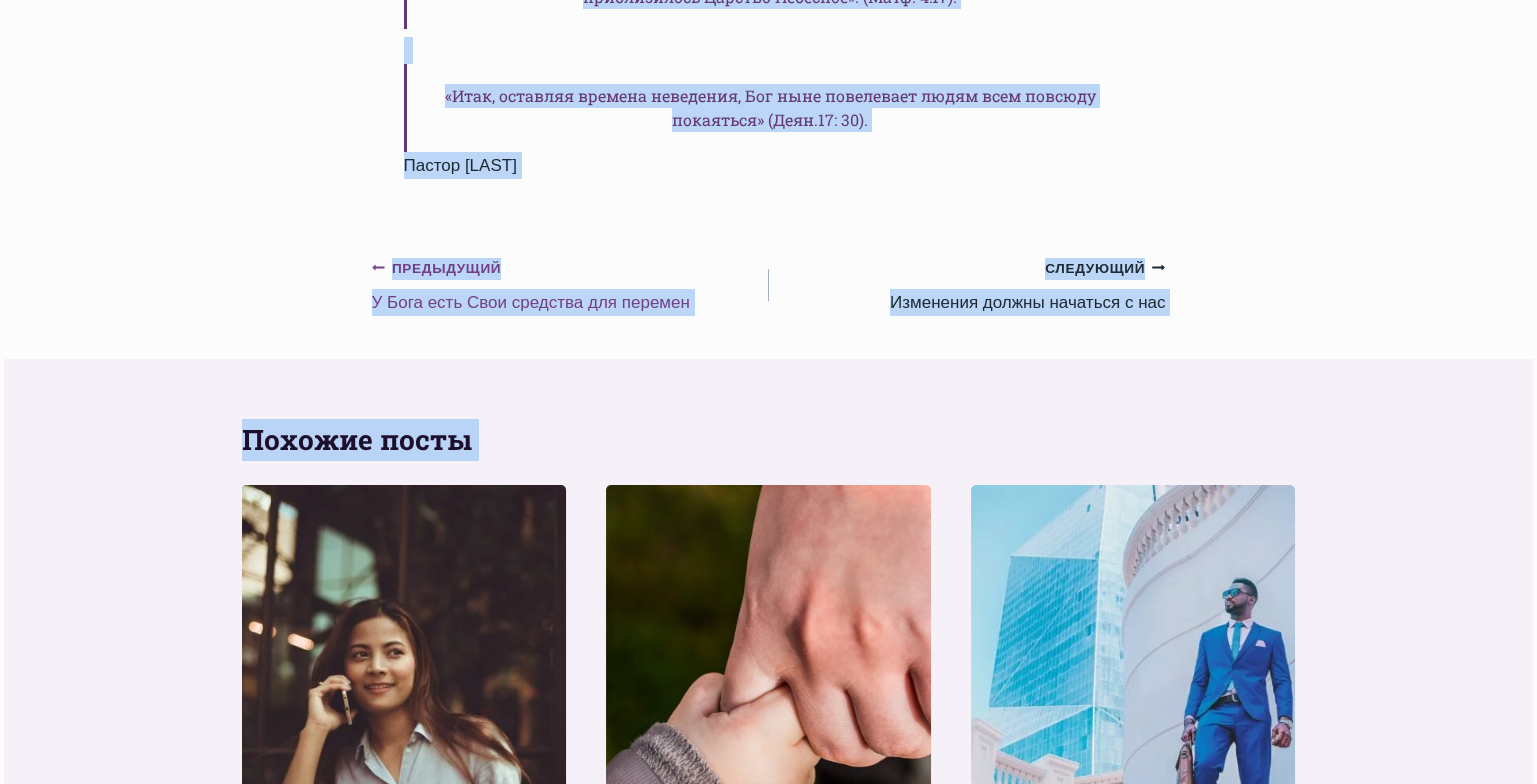 click on "Предыдущий
Предыдущий У Бога есть Свои средства для перемен" at bounding box center [570, 285] 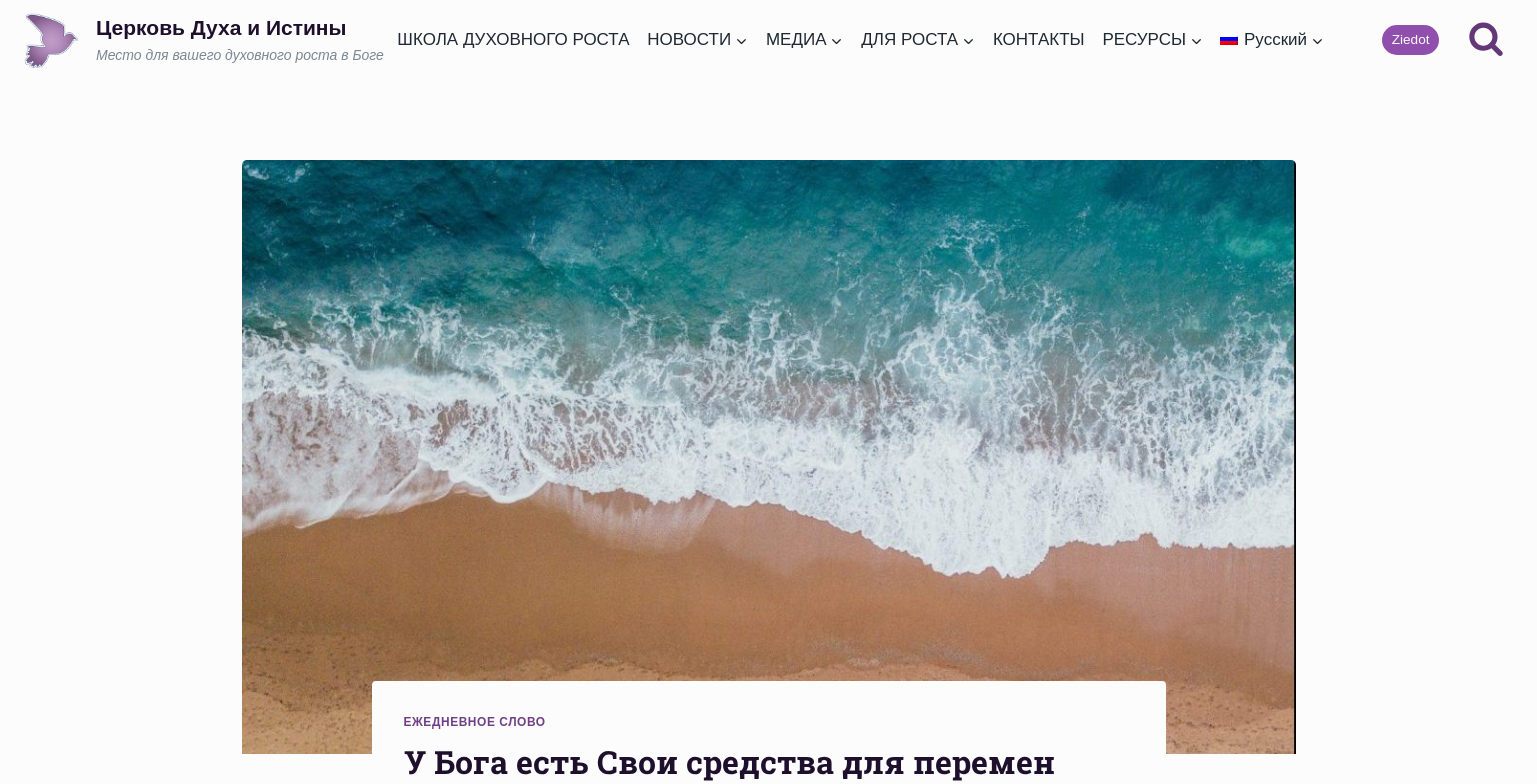 scroll, scrollTop: 0, scrollLeft: 0, axis: both 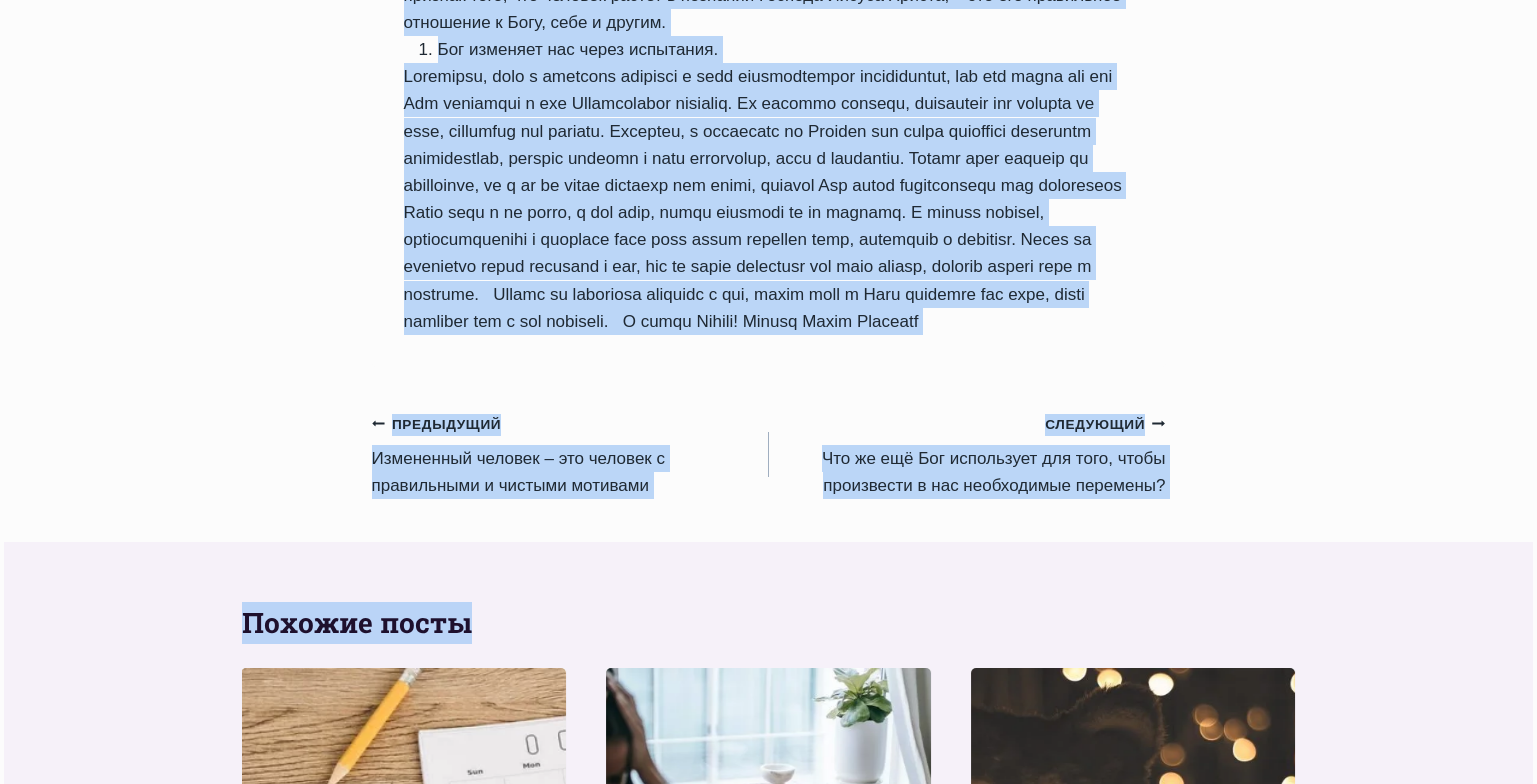 drag, startPoint x: 407, startPoint y: 412, endPoint x: 779, endPoint y: 427, distance: 372.3023 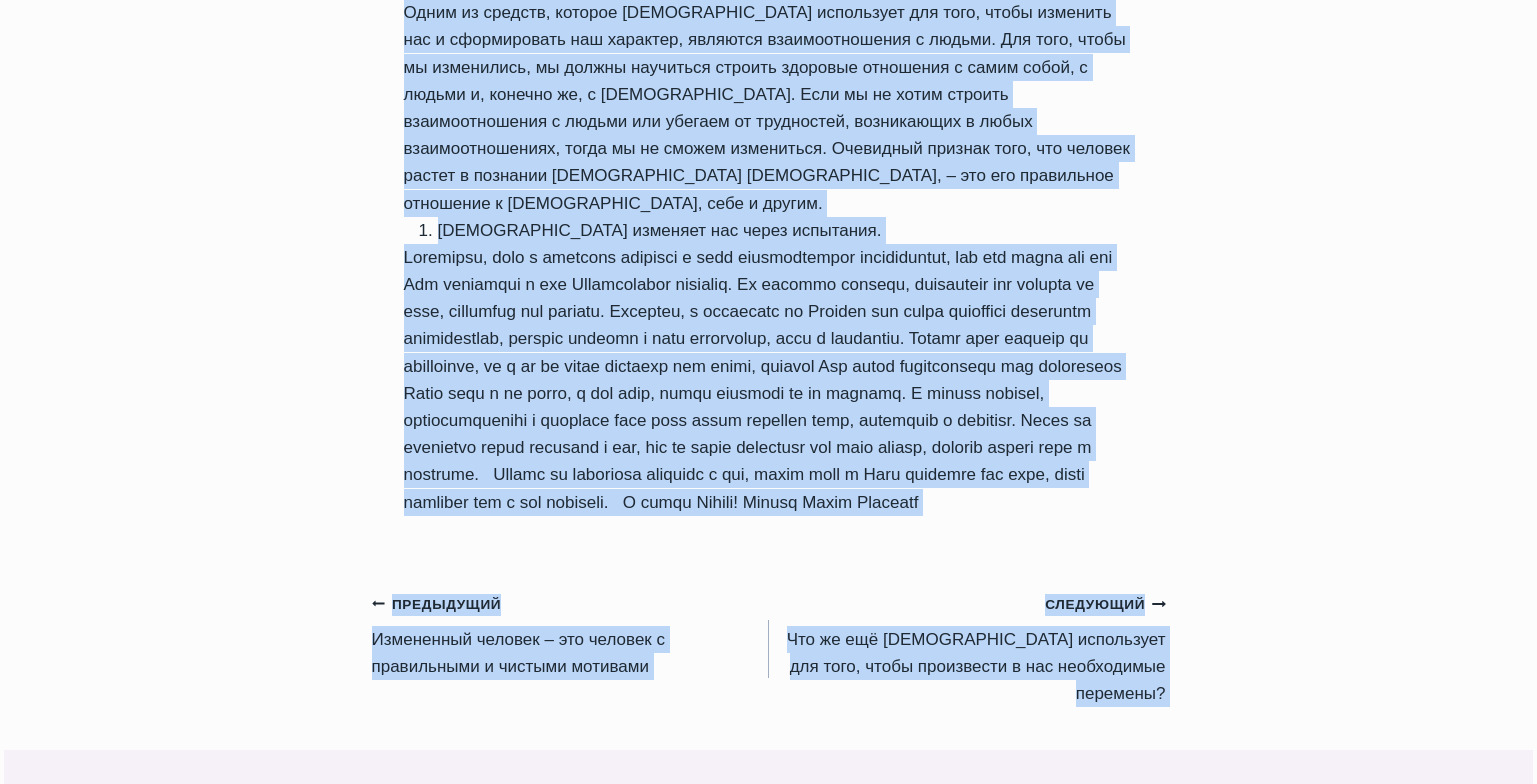 copy on "У Бога есть Свои средства для перемен
Автор Пастор Руфус Аджибойе
2025-Май-22 2015-Апрель-24
Время чтения:  1  minute
Я приветствую вас, драгоценные дети Божьи, в нашей рубрике «Ежедневное слово для духовного укрепления»! Я молюсь о том, чтобы Божья благодать наполнила сегодня вашу жизнь.
Вчера мы немного коснулись мотивов человека. Мы говорили, что измененный человек – это человек с правильными и чистыми мотивами, который служит людям потому, что любит их, а не потому, что ищет выгоду для себя. Мы также говорили о том, что человек с нечистыми мотивами и неправильным отношением к деньгам направляется к своей же погибели. Мы это чётко увидели на примере жизни Иуды Искариота.
Иисус учил и предупреждал Иуду, но он всё равно не изменился. Человек с неправильными мотивами не сможет измениться, если не позволит Божьему откровению проникнуть в его разум и сердце. Для того, чтобы Бог мог изменить нас, сначала Он должен очистить наши мотивы.
Проверь свою жизнь и честно ответь на ..." 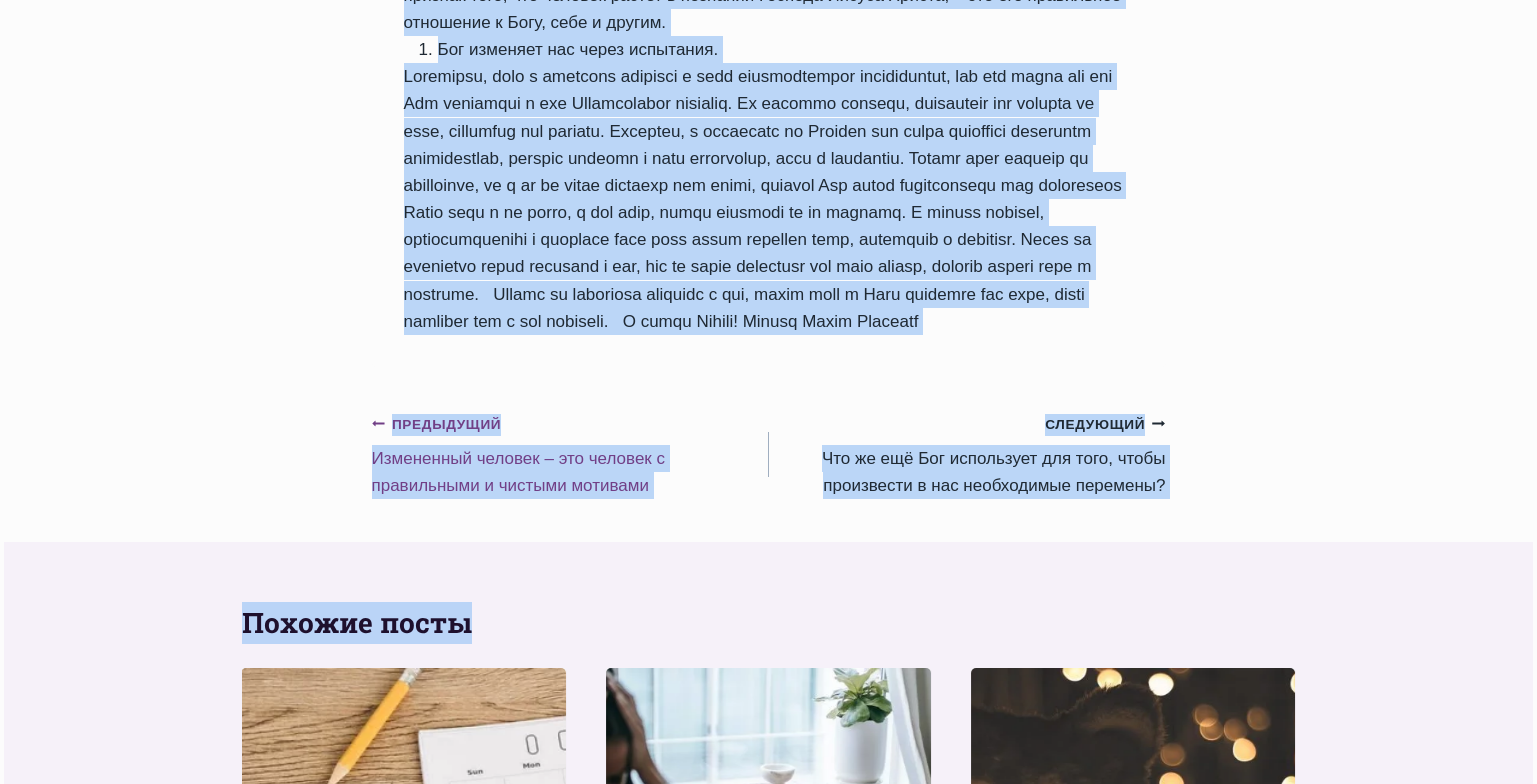 click on "Предыдущий
Предыдущий Измененный человек – это человек с правильными и чистыми мотивами" at bounding box center (570, 455) 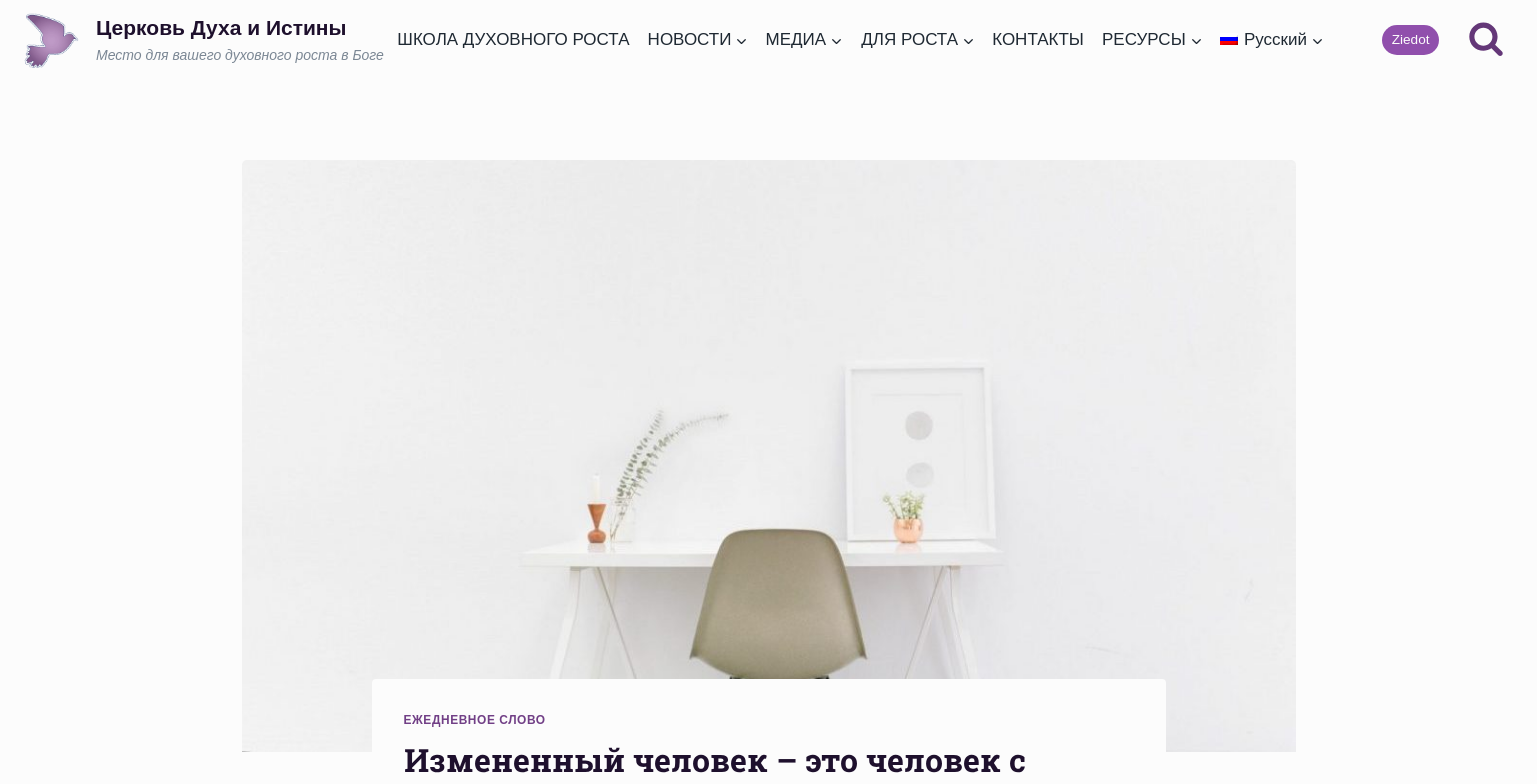 scroll, scrollTop: 0, scrollLeft: 0, axis: both 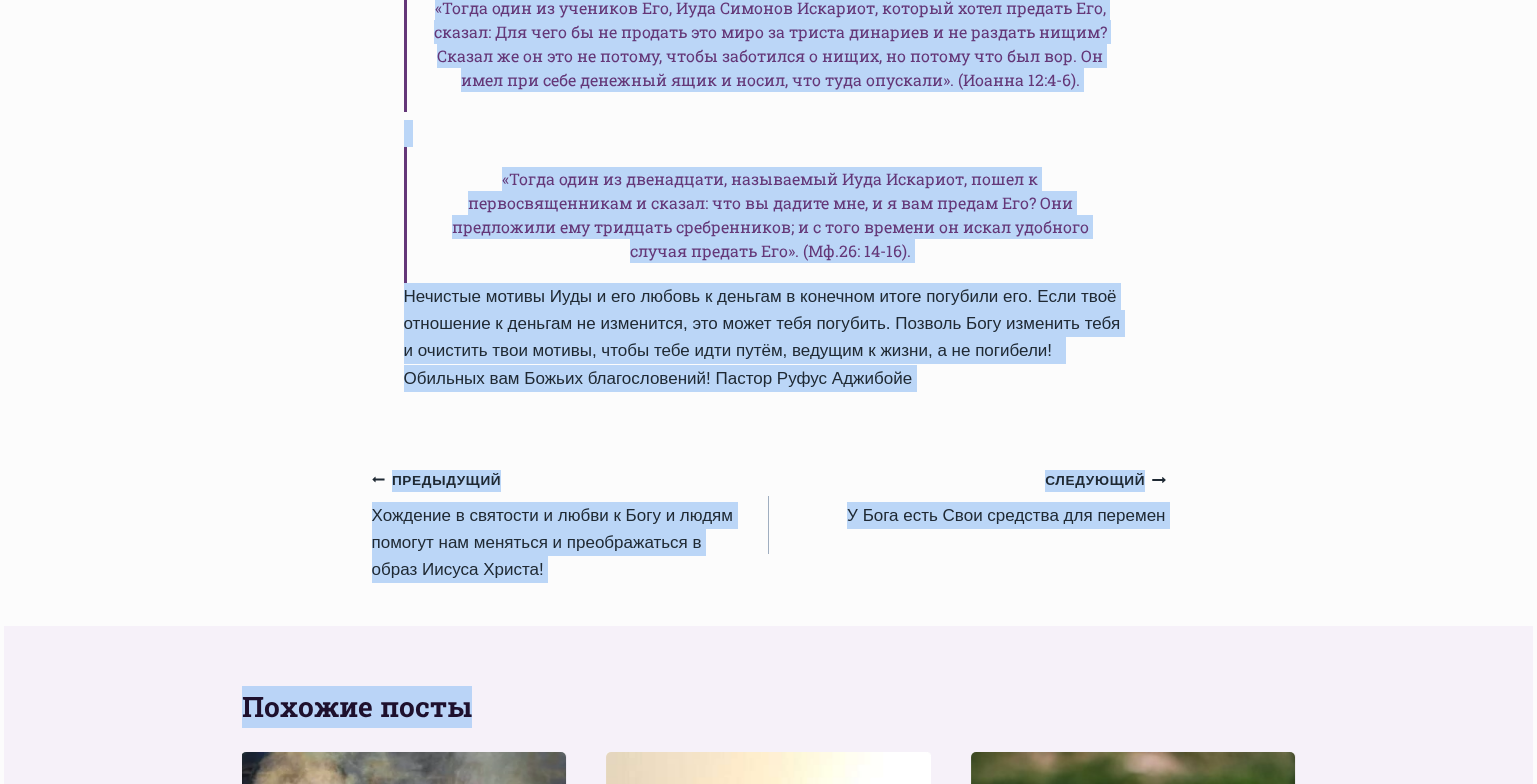 drag, startPoint x: 401, startPoint y: 238, endPoint x: 879, endPoint y: 508, distance: 548.9845 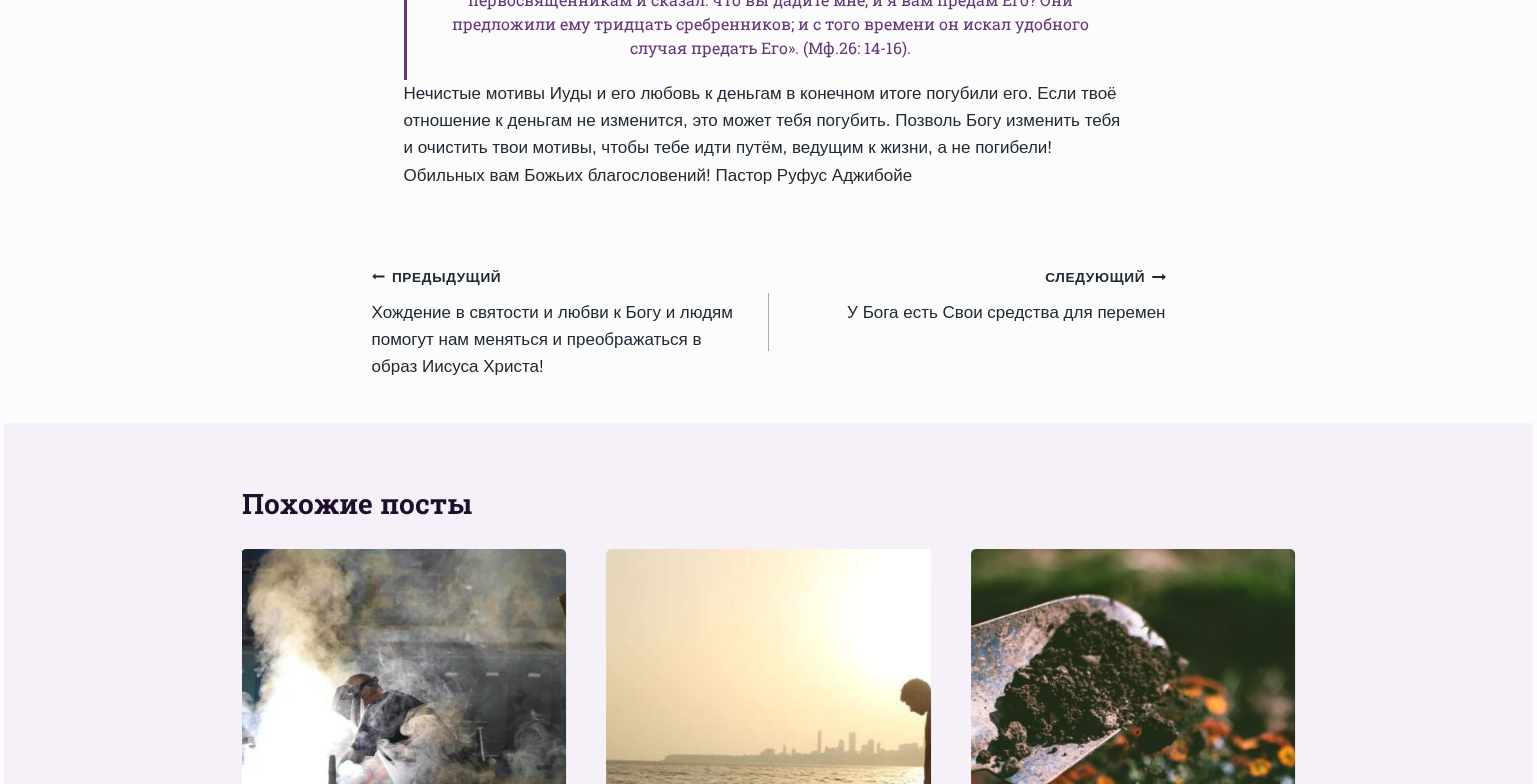 scroll, scrollTop: 2305, scrollLeft: 0, axis: vertical 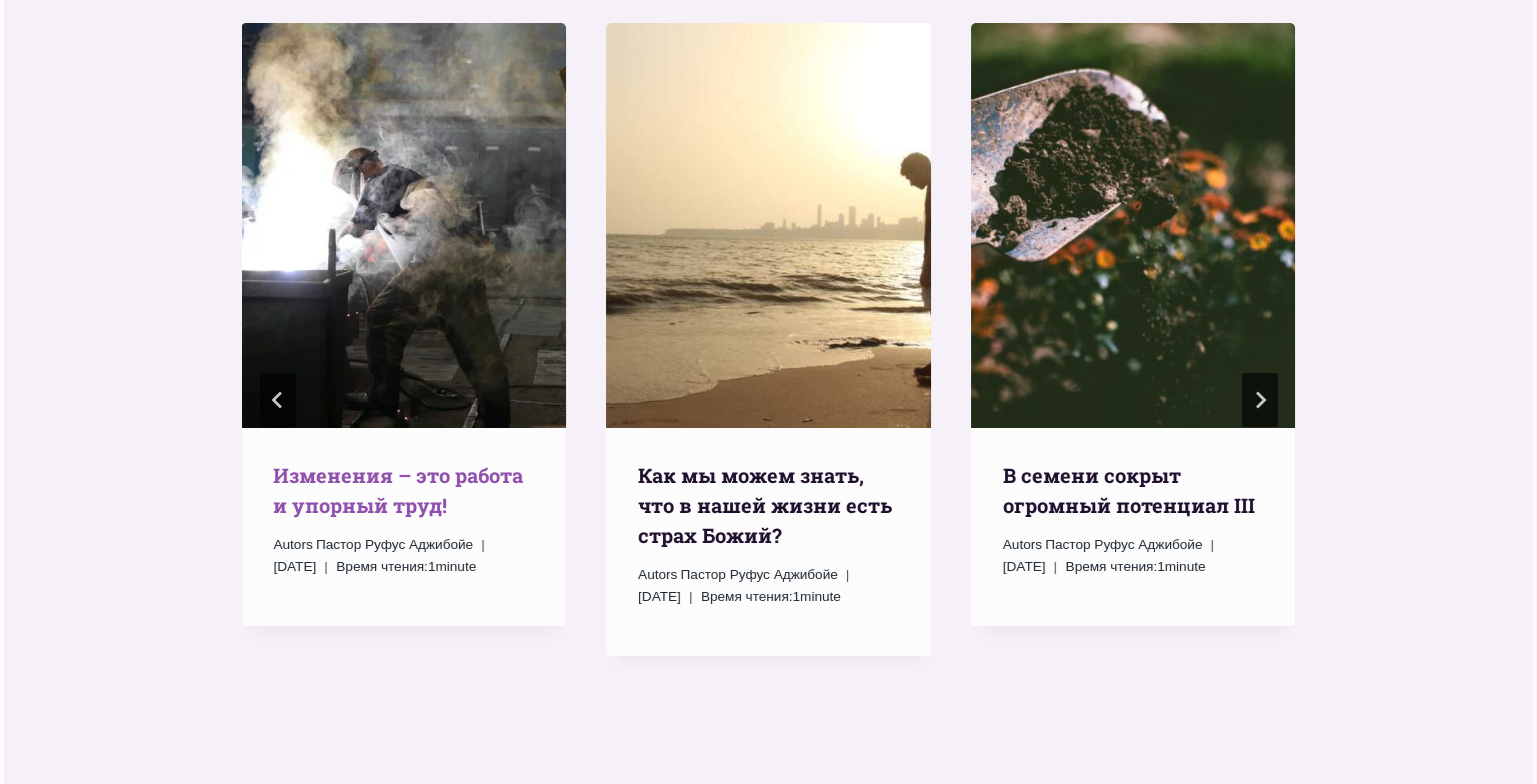 click on "Изменения – это работа и упорный труд!" at bounding box center [398, 490] 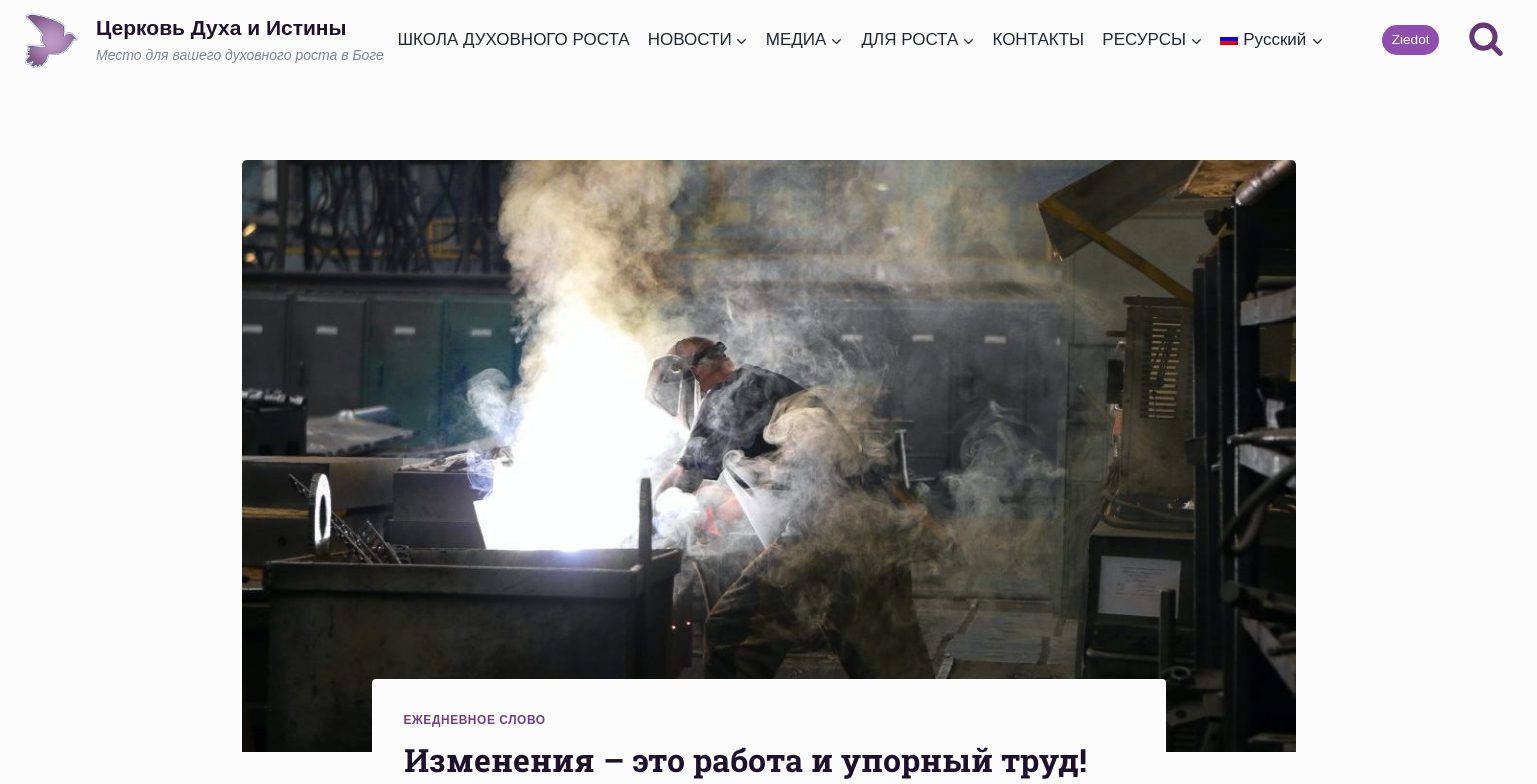 scroll, scrollTop: 0, scrollLeft: 0, axis: both 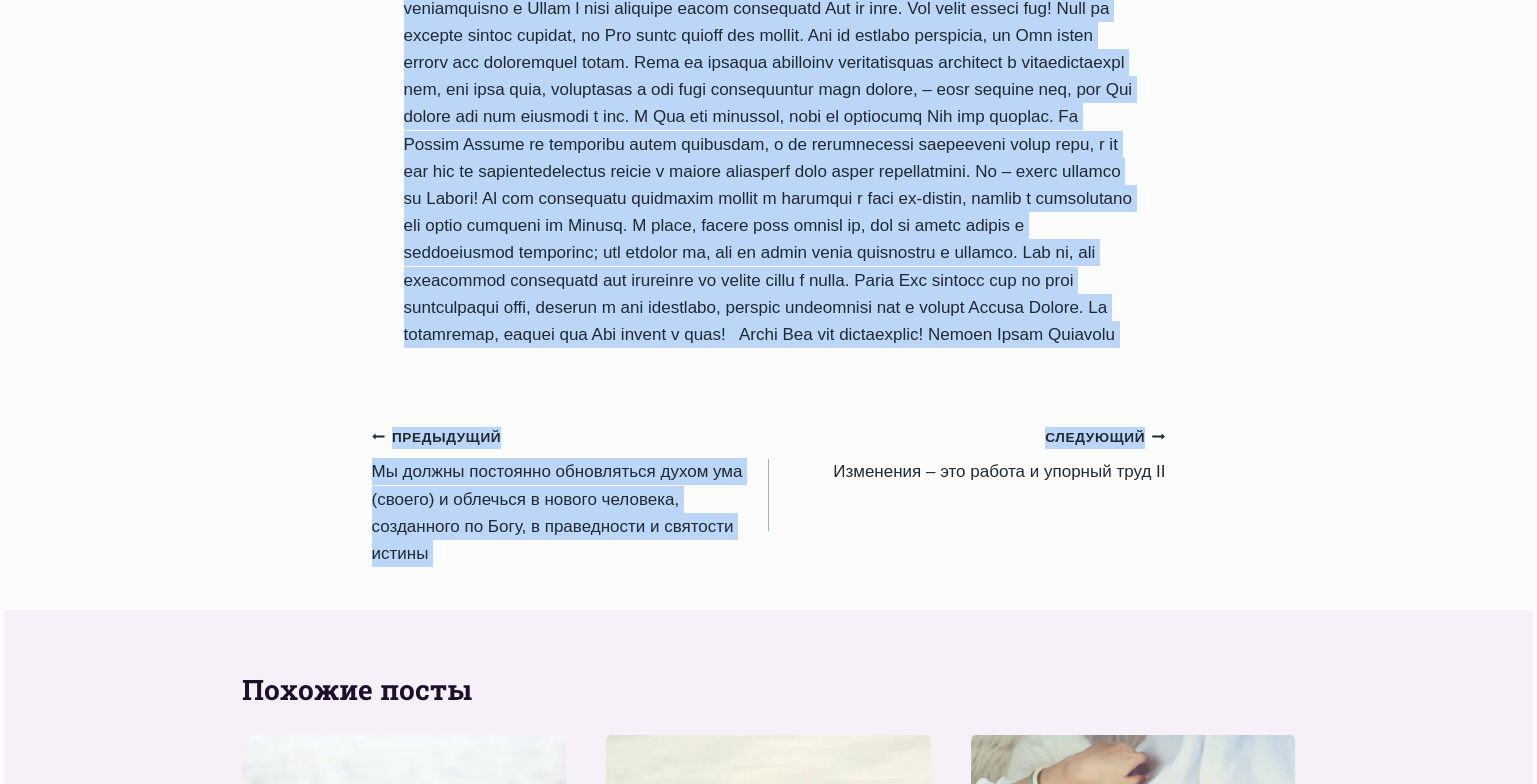 drag, startPoint x: 404, startPoint y: 331, endPoint x: 802, endPoint y: 487, distance: 427.481 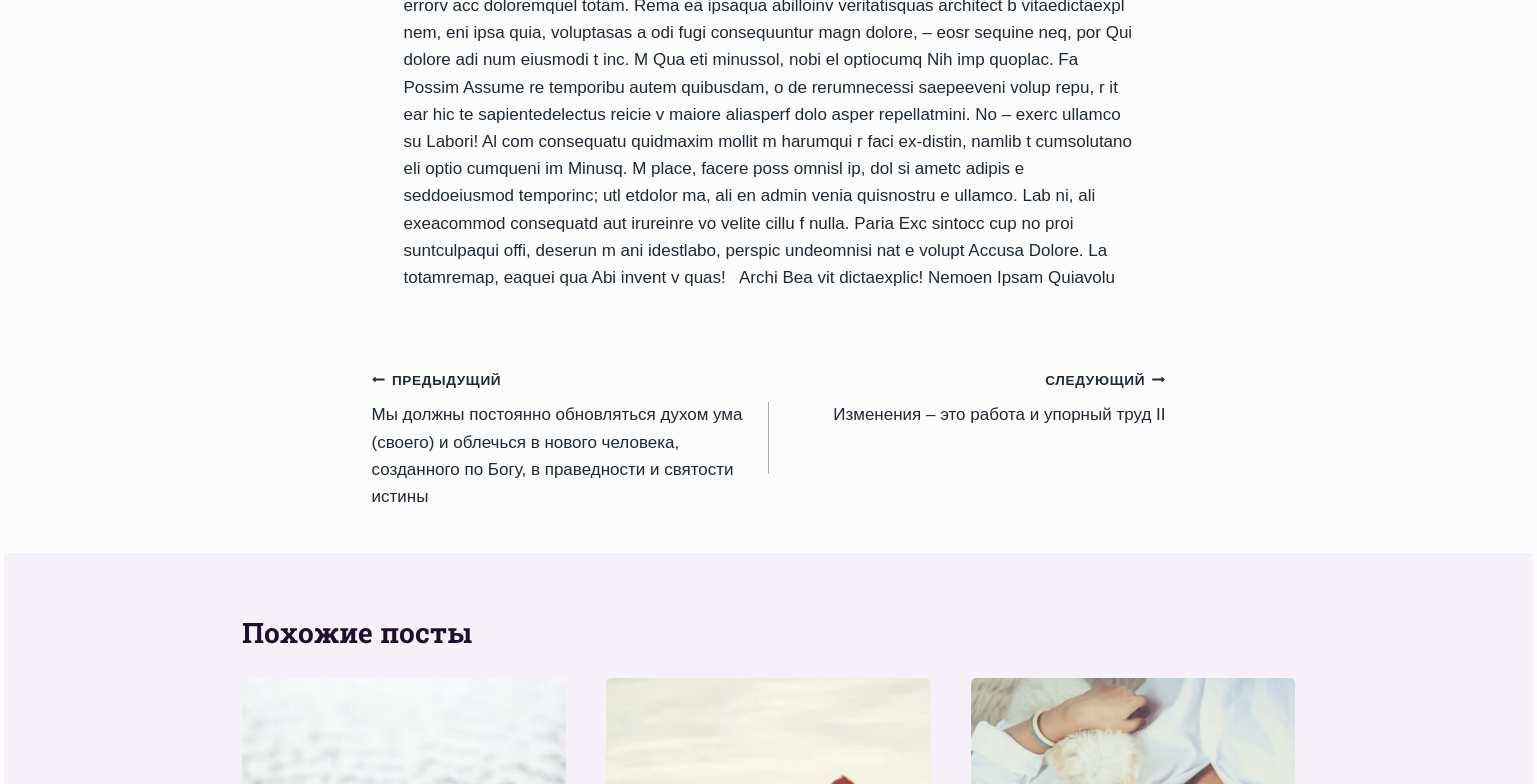 scroll, scrollTop: 1969, scrollLeft: 0, axis: vertical 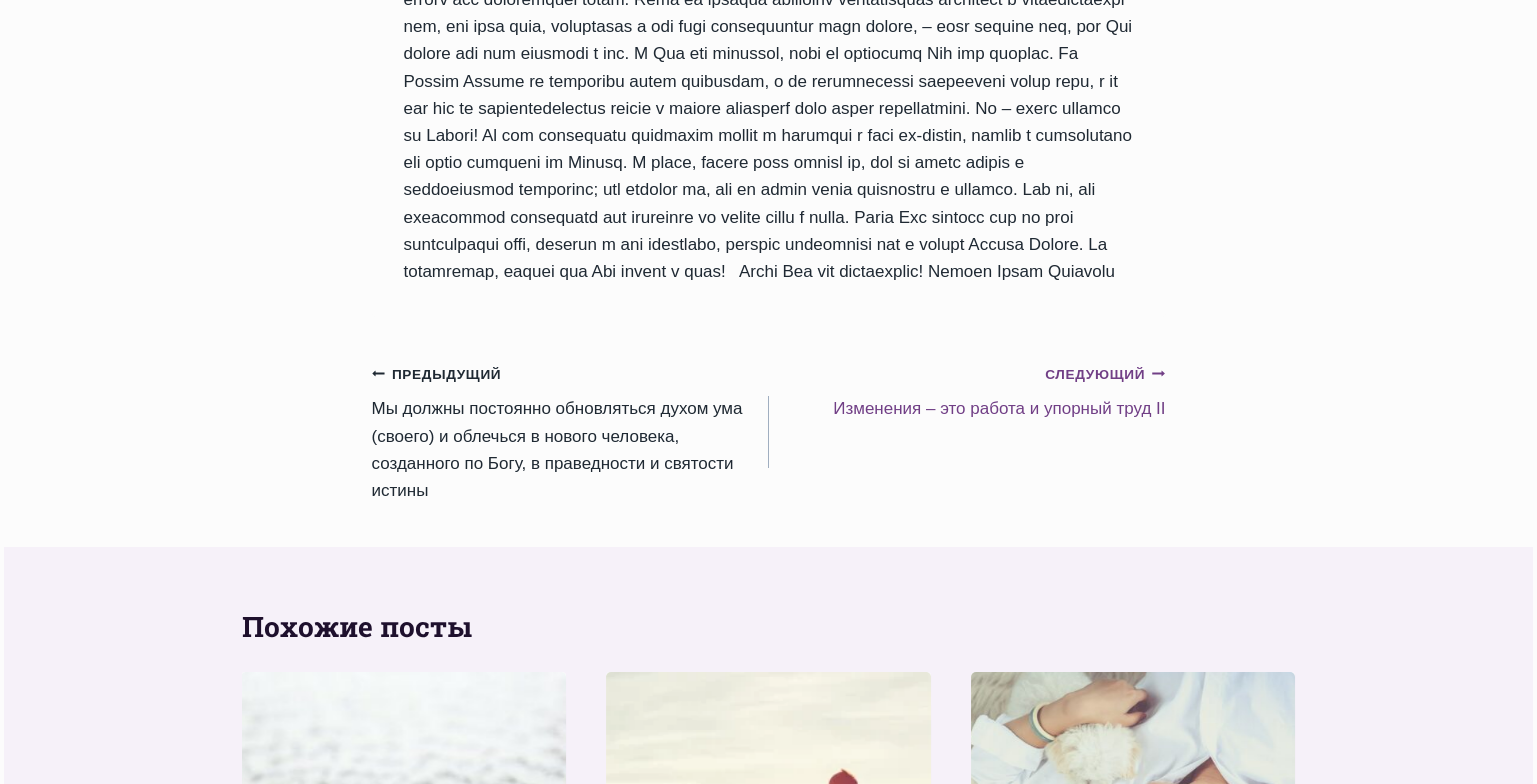 click on "Следующий Продолжить
Изменения – это работа и упорный труд II" at bounding box center (967, 391) 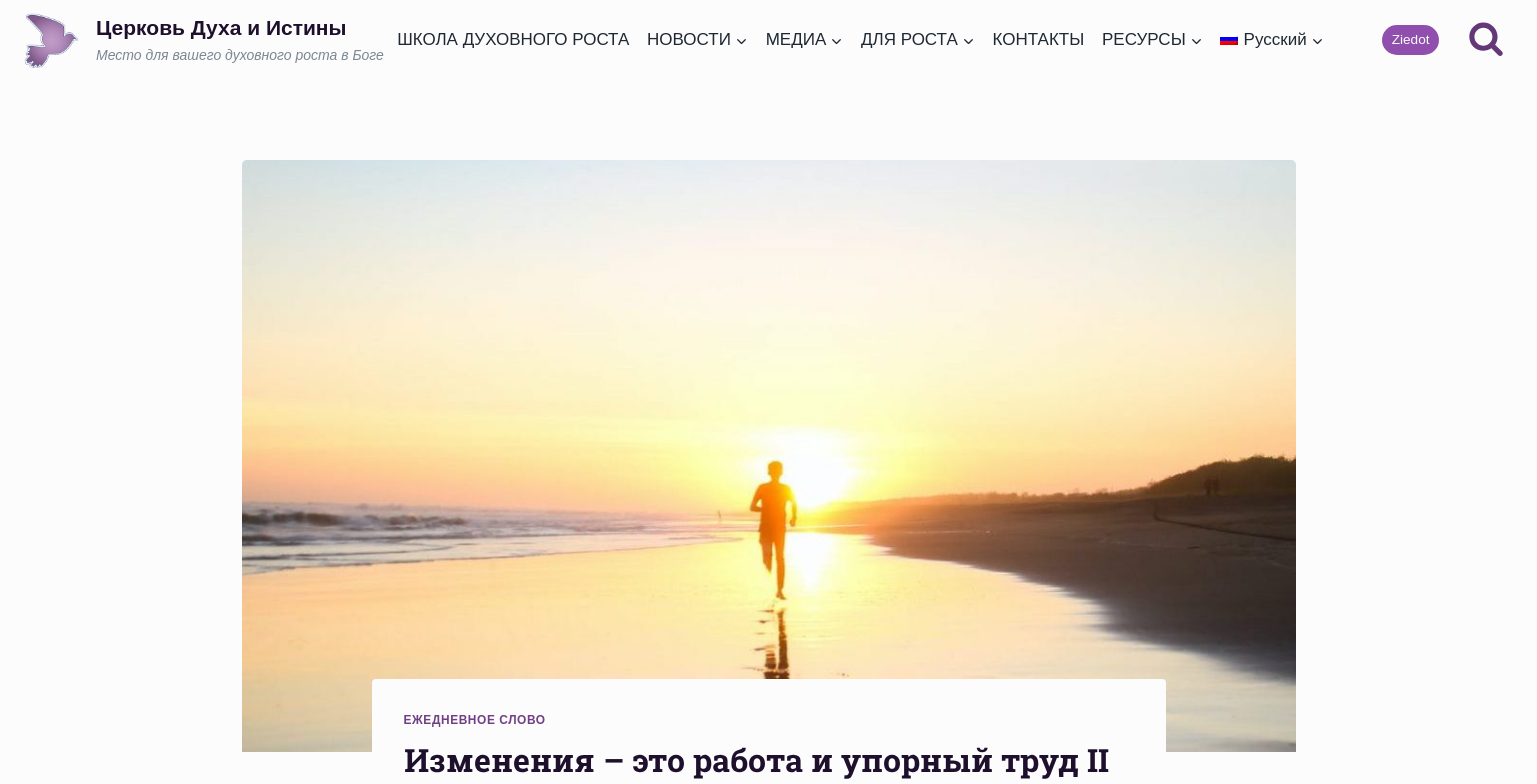 scroll, scrollTop: 0, scrollLeft: 0, axis: both 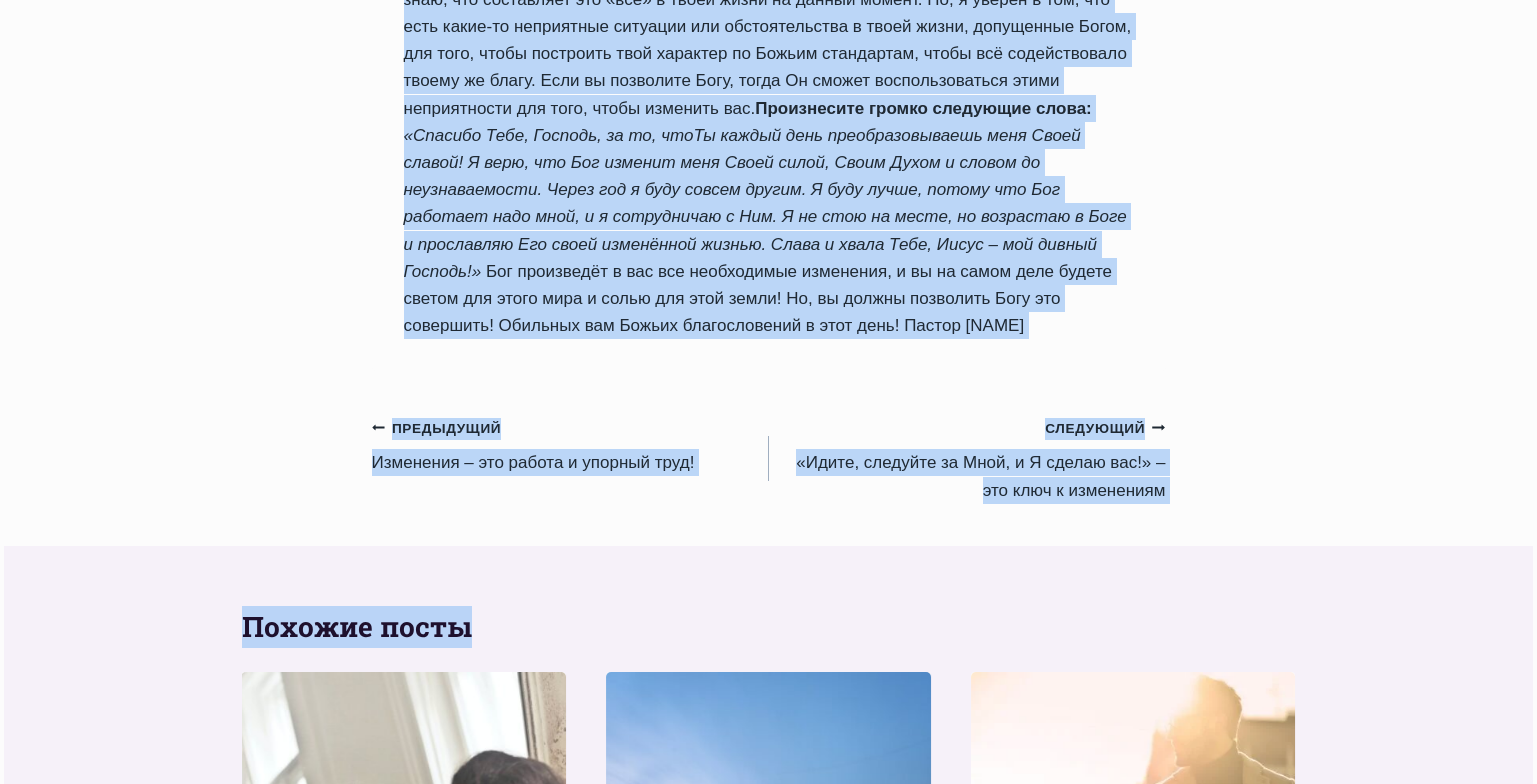 drag, startPoint x: 412, startPoint y: 480, endPoint x: 720, endPoint y: 430, distance: 312.03204 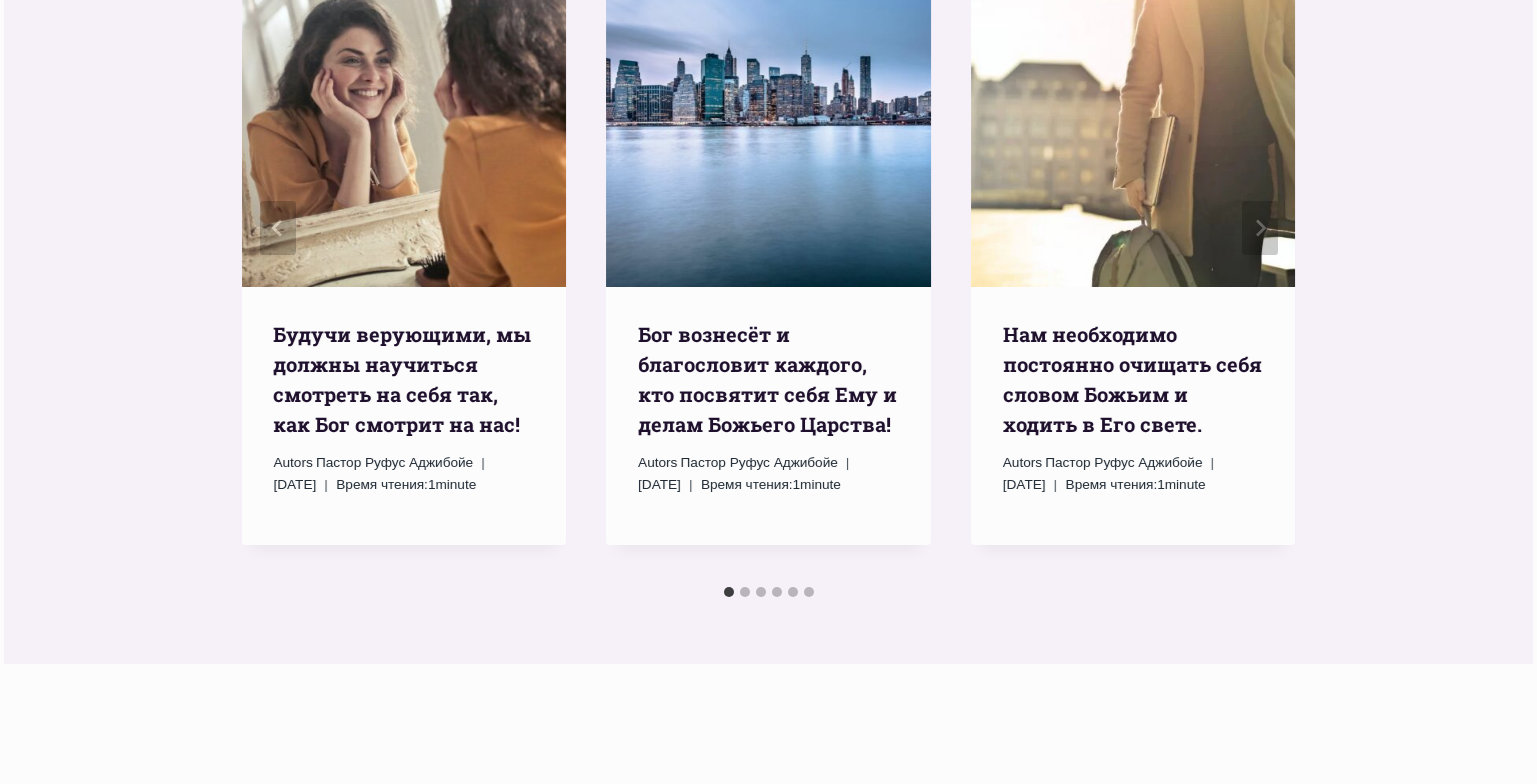 scroll, scrollTop: 2454, scrollLeft: 0, axis: vertical 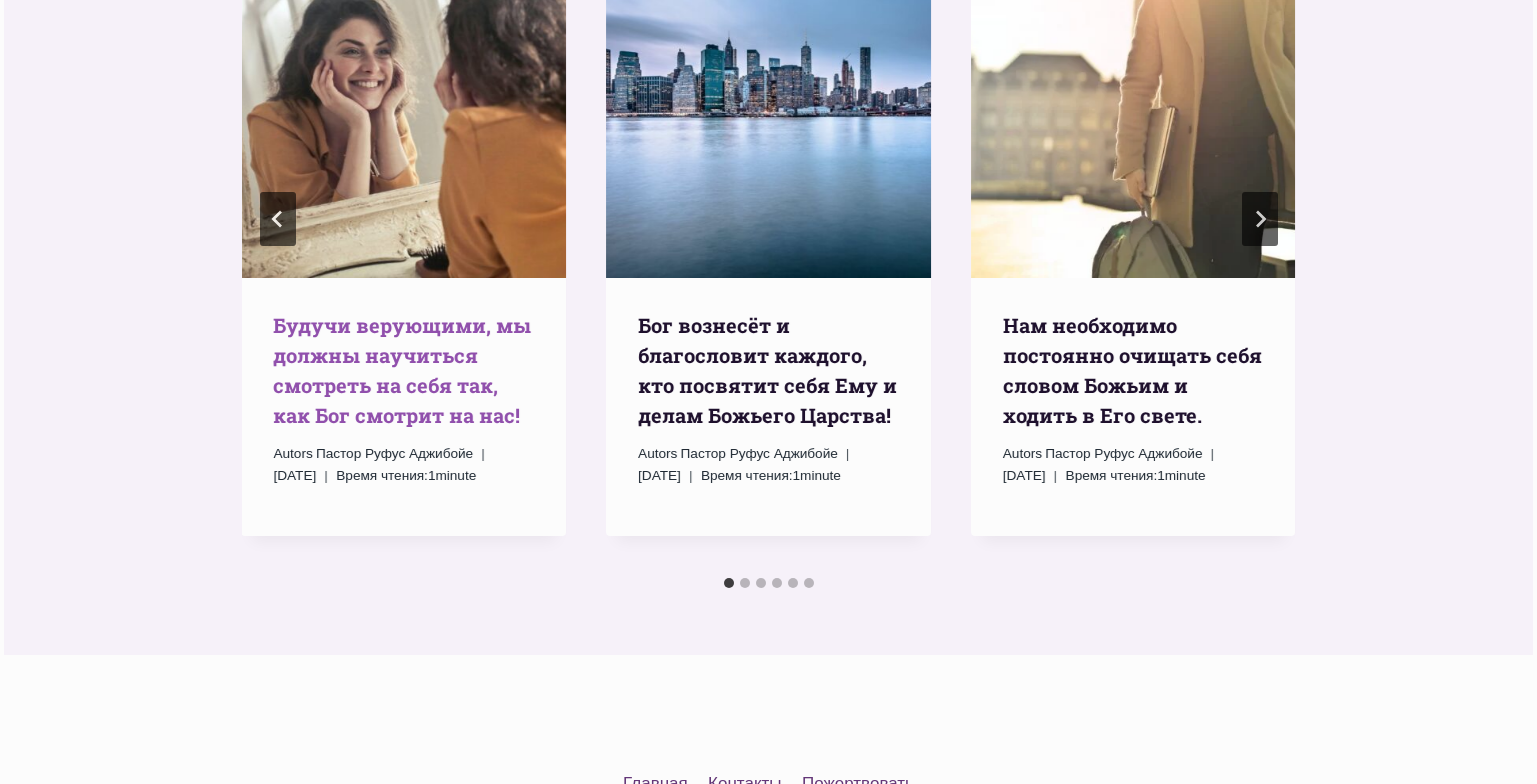 click on "Будучи верующими, мы должны научиться смотреть на себя так, как Бог смотрит на нас!" at bounding box center [402, 370] 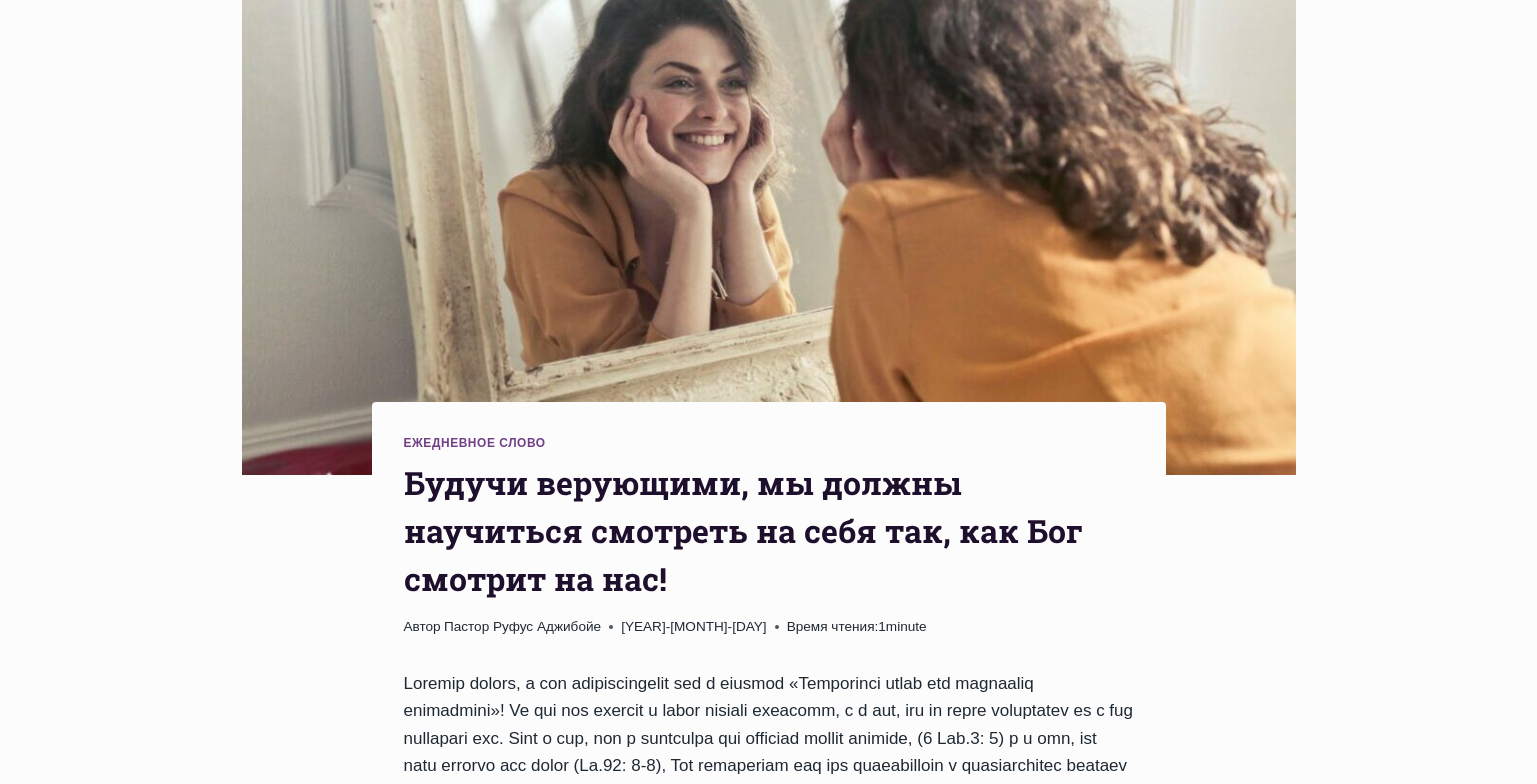 scroll, scrollTop: 356, scrollLeft: 0, axis: vertical 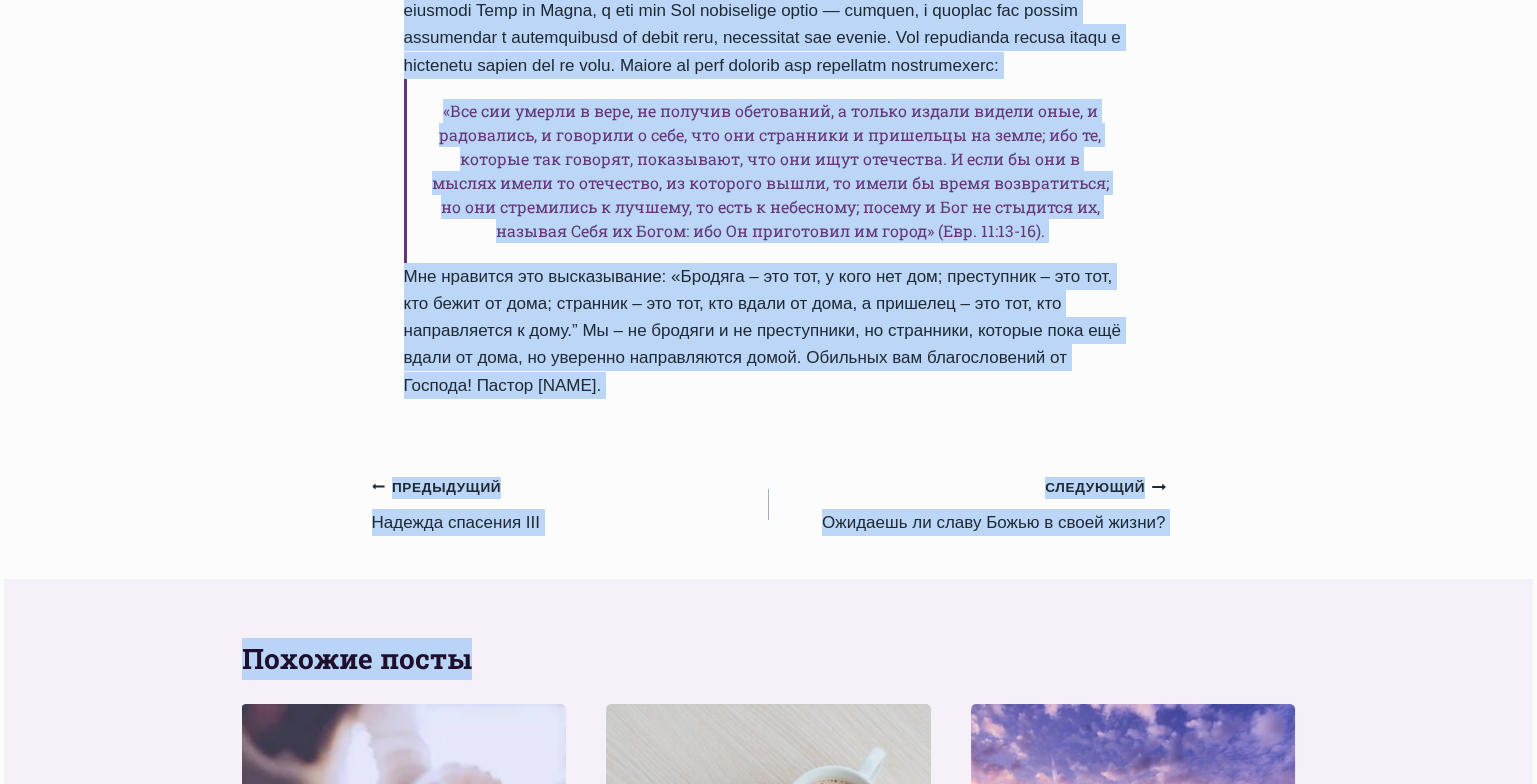 drag, startPoint x: 405, startPoint y: 478, endPoint x: 691, endPoint y: 476, distance: 286.007 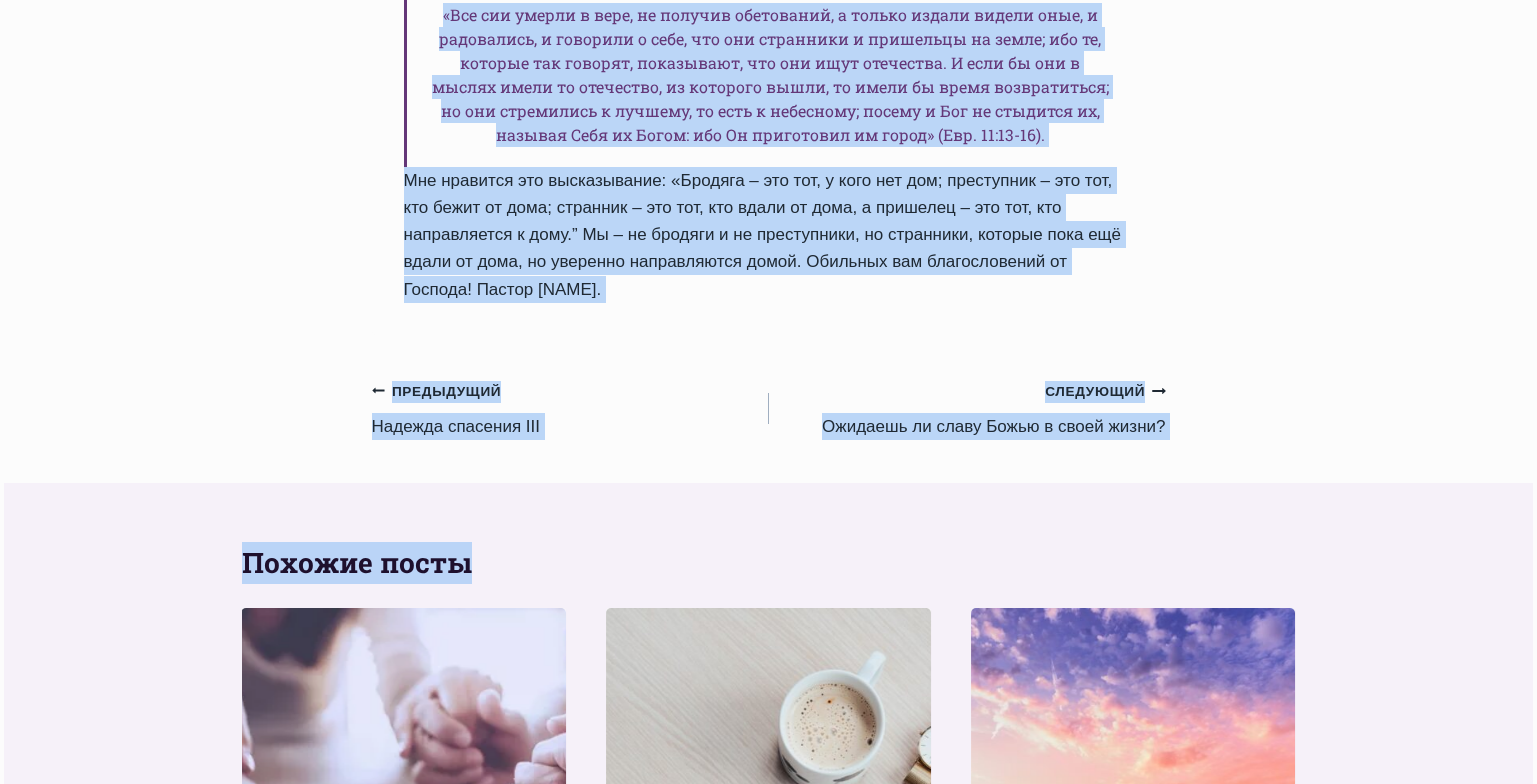 scroll, scrollTop: 2269, scrollLeft: 0, axis: vertical 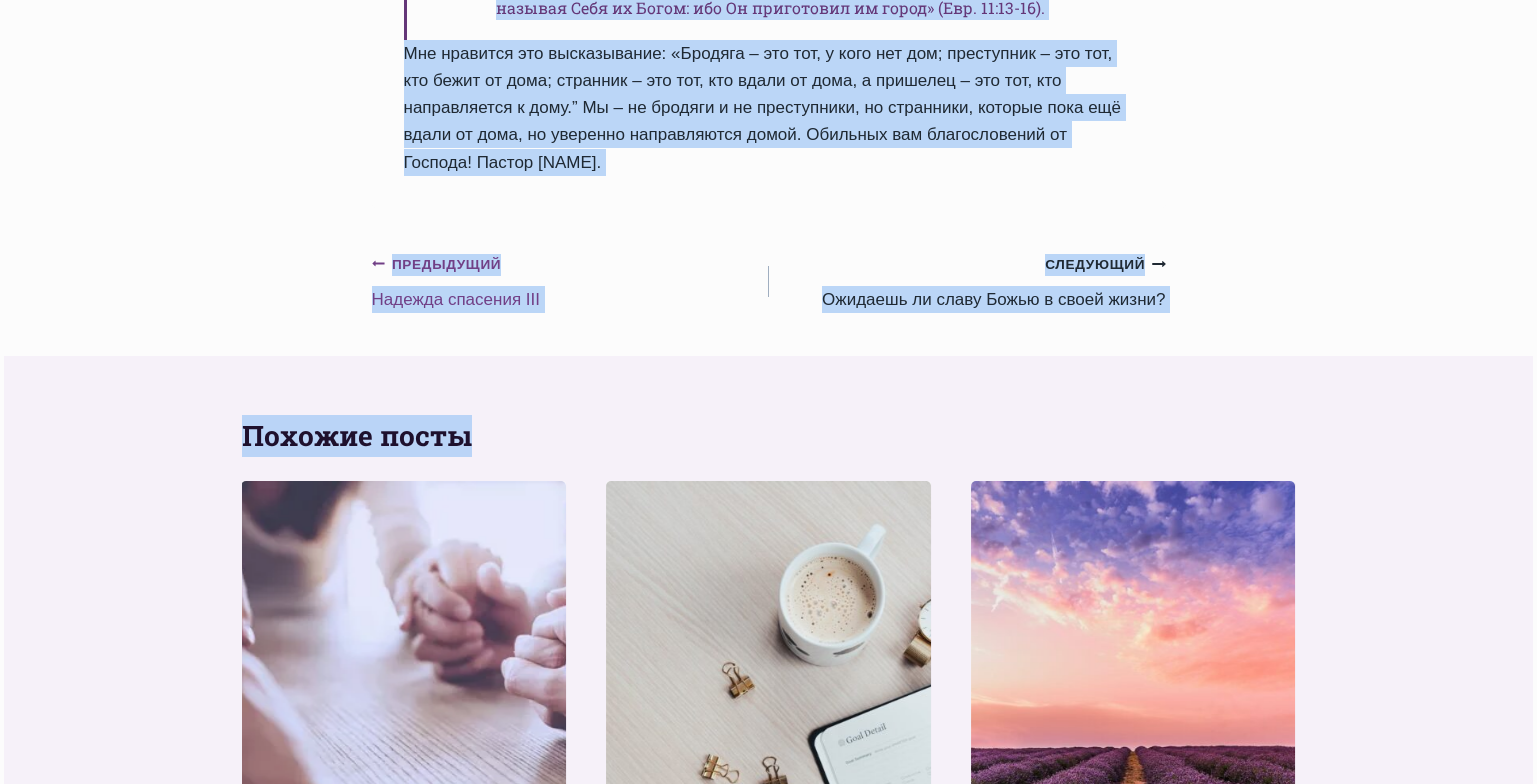 click 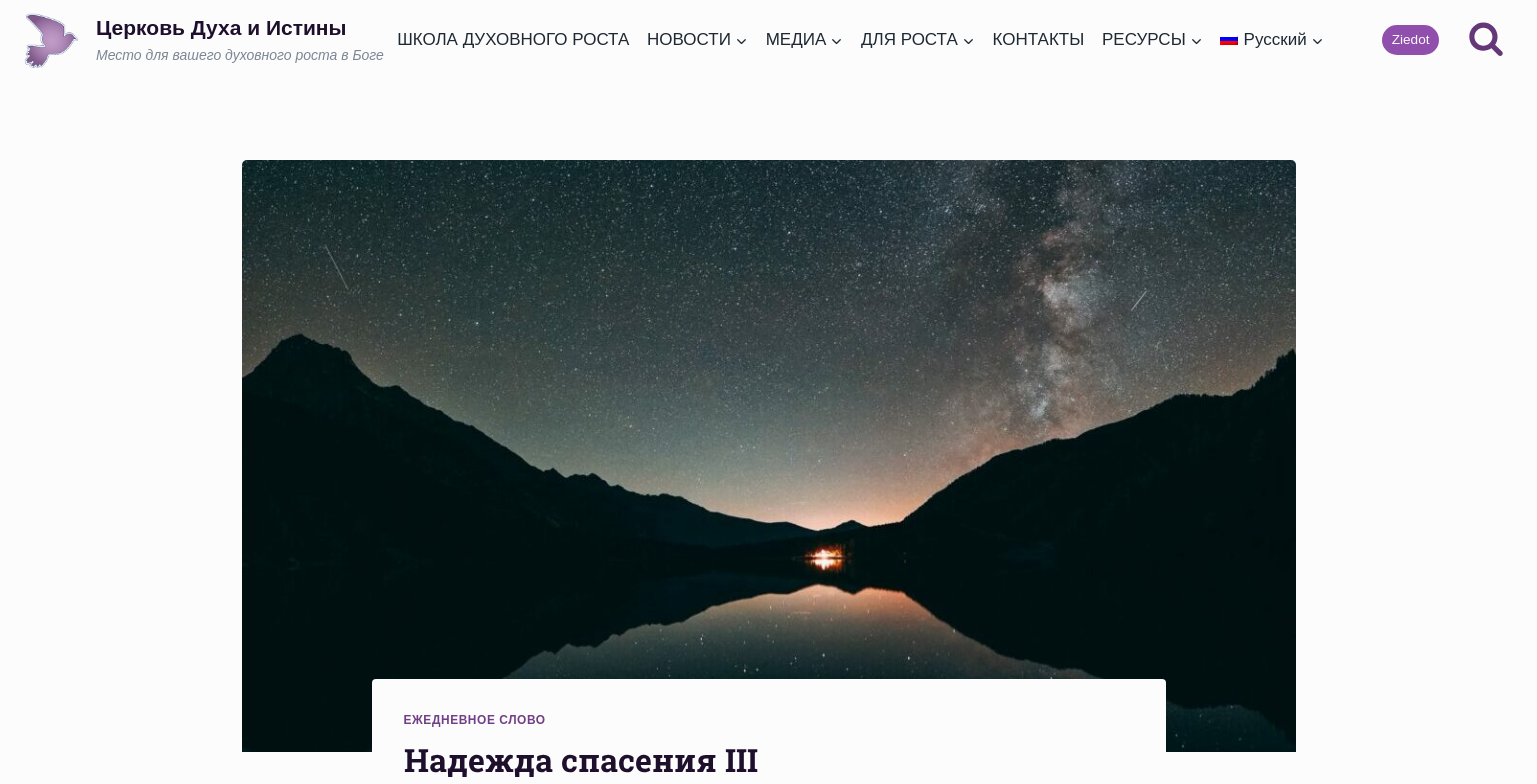 scroll, scrollTop: 0, scrollLeft: 0, axis: both 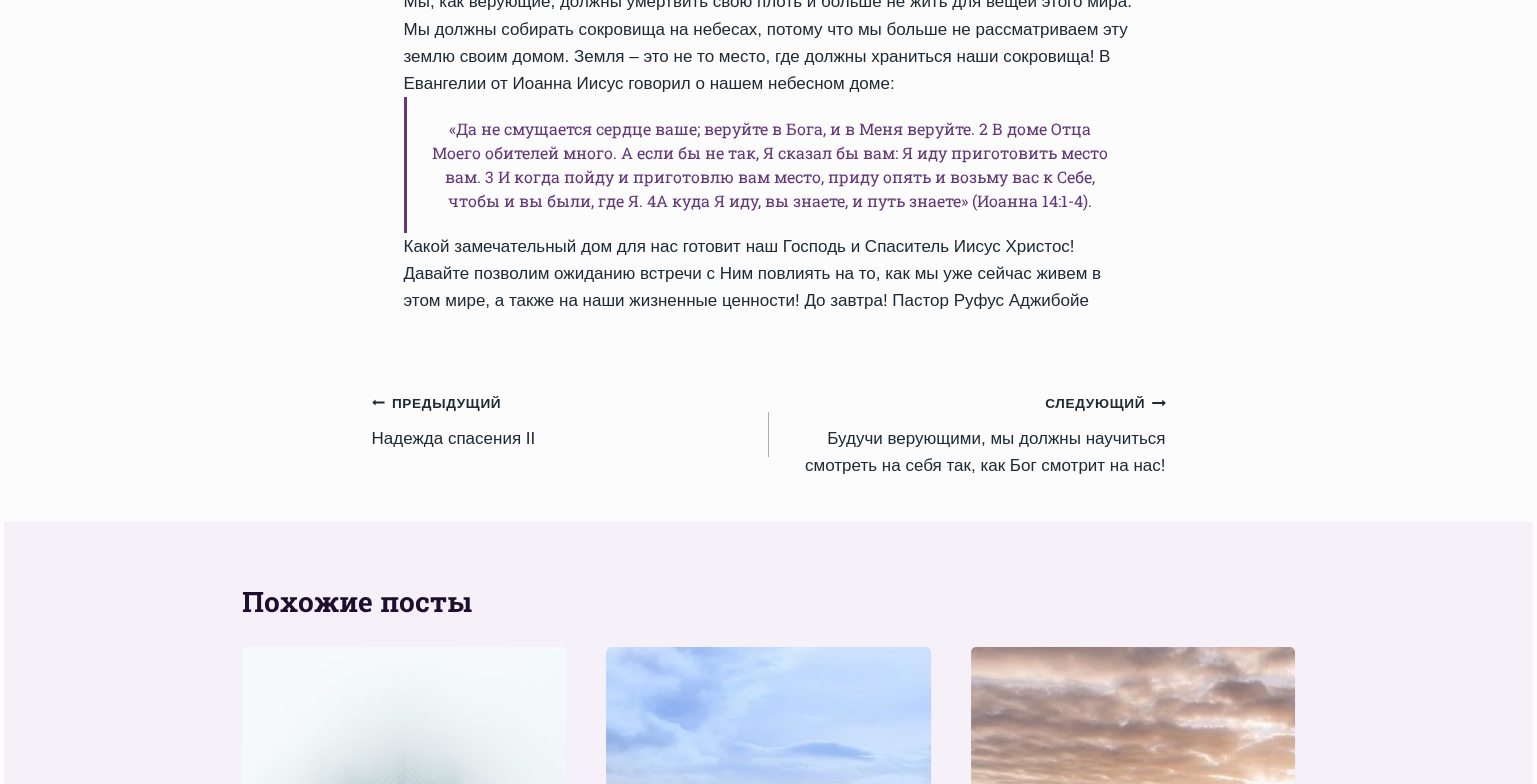 drag, startPoint x: 1542, startPoint y: 112, endPoint x: 1551, endPoint y: 552, distance: 440.09204 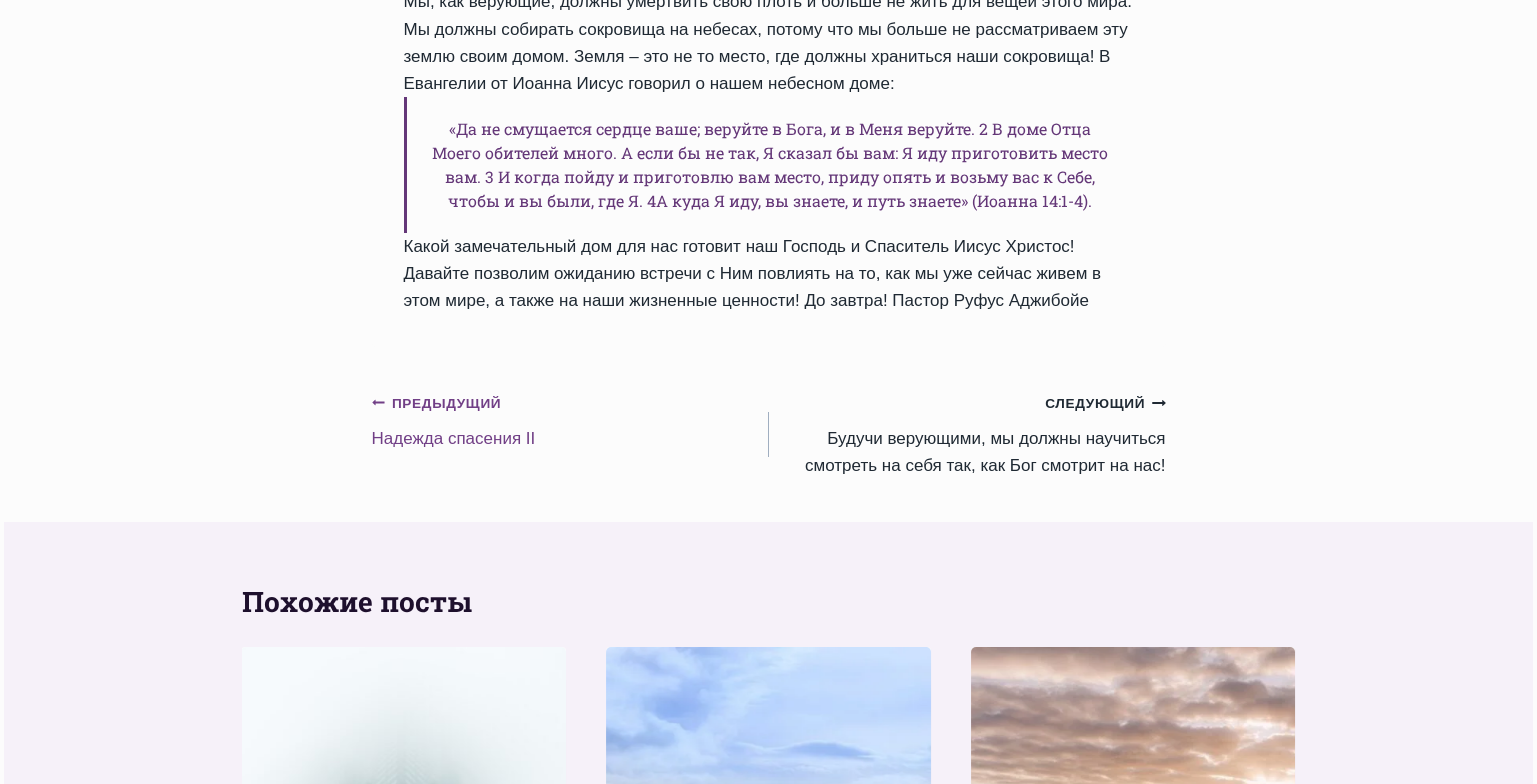 click on "Предыдущий
Предыдущий Надежда спасения II" at bounding box center [570, 420] 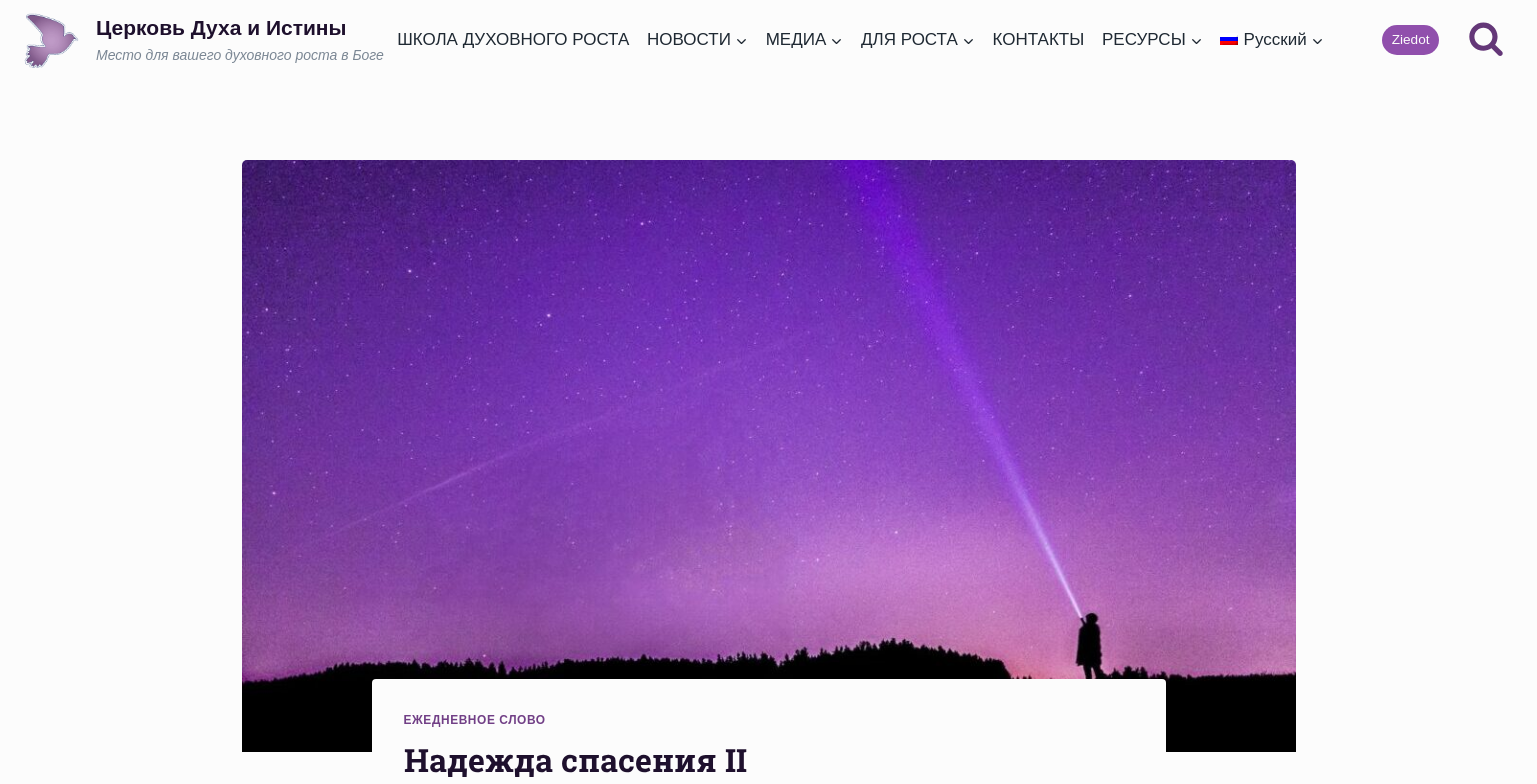 scroll, scrollTop: 0, scrollLeft: 0, axis: both 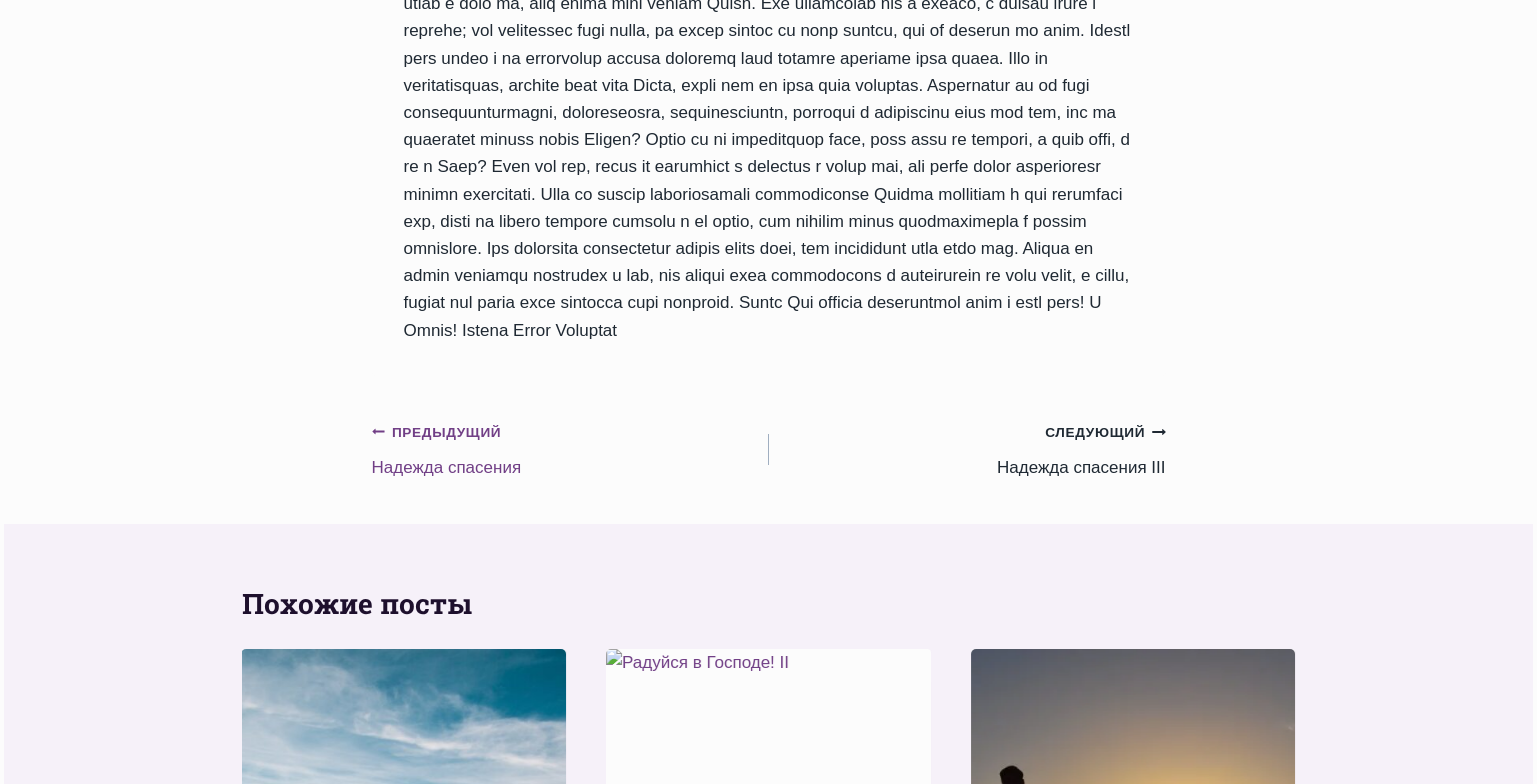 click on "Предыдущий
Предыдущий Надежда спасения" at bounding box center (570, 449) 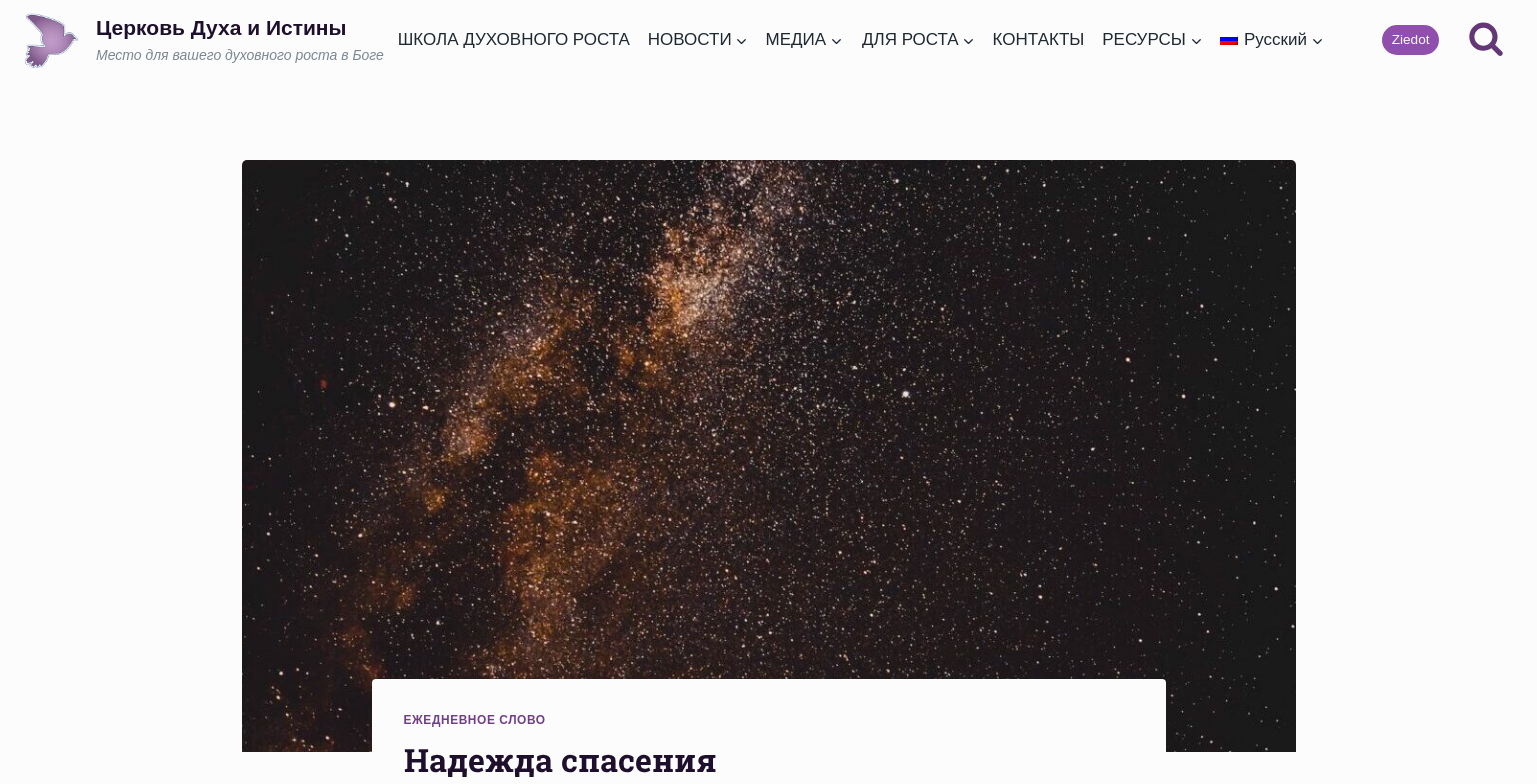 scroll, scrollTop: 0, scrollLeft: 0, axis: both 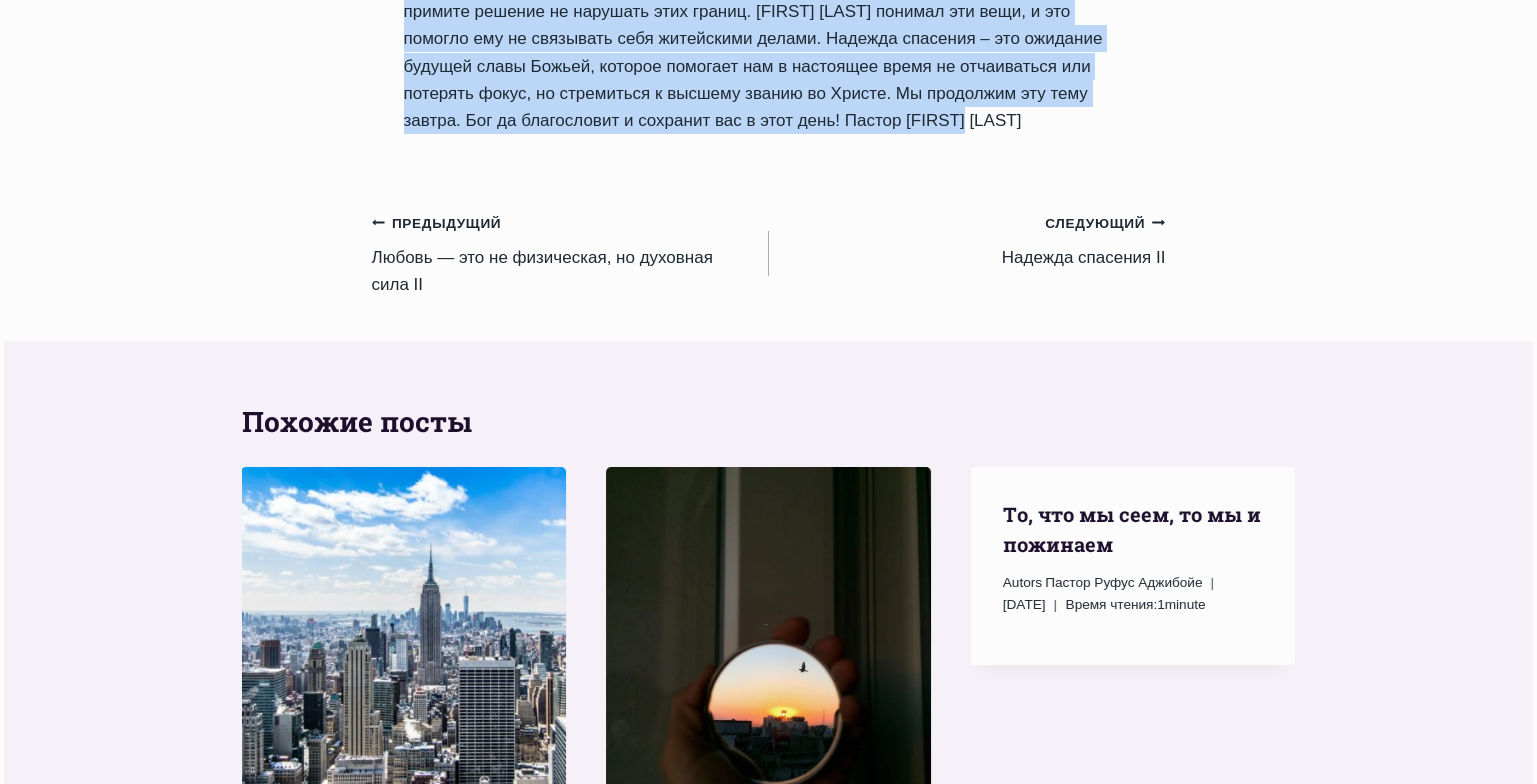 drag, startPoint x: 397, startPoint y: 416, endPoint x: 930, endPoint y: 178, distance: 583.7234 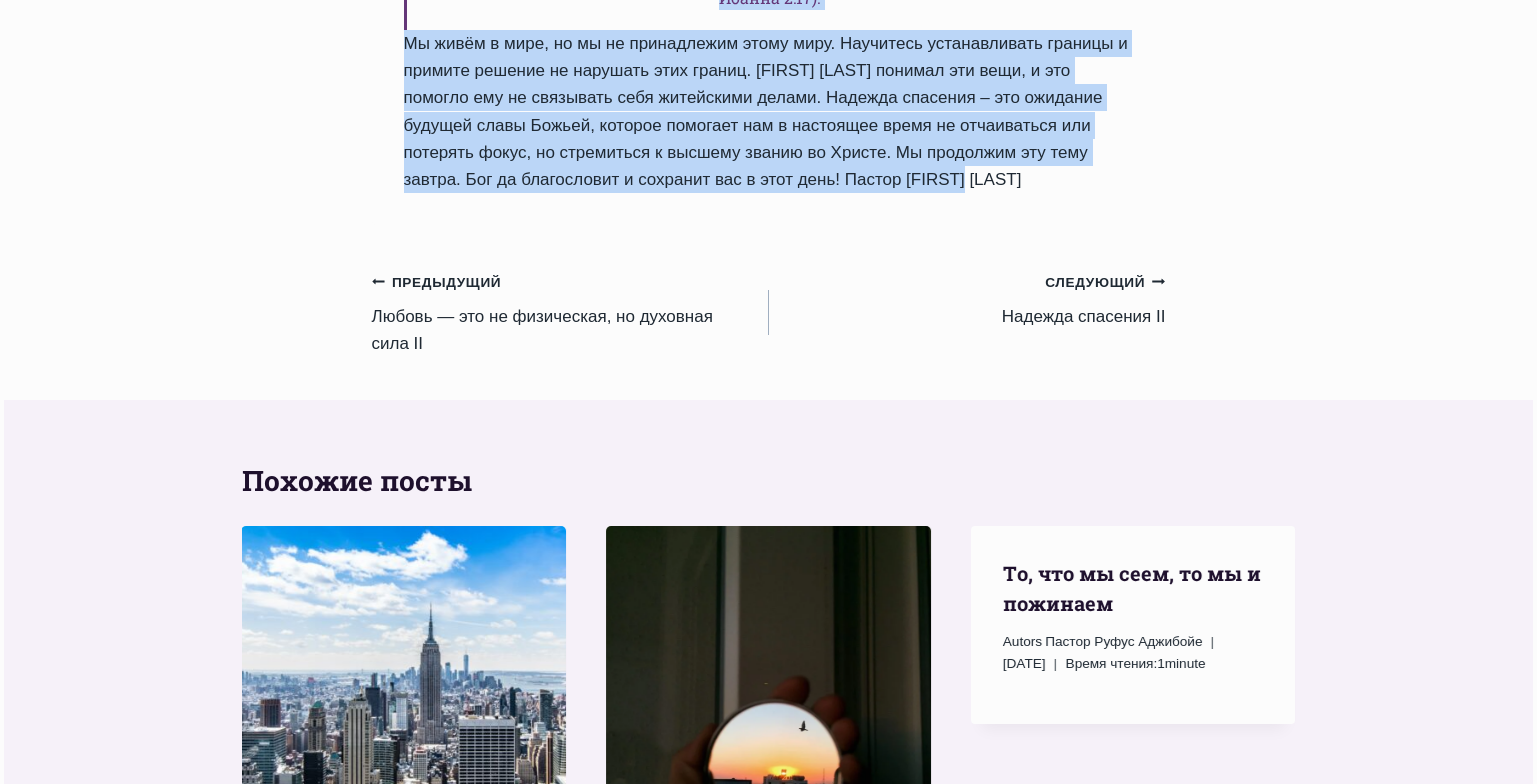 scroll, scrollTop: 2666, scrollLeft: 0, axis: vertical 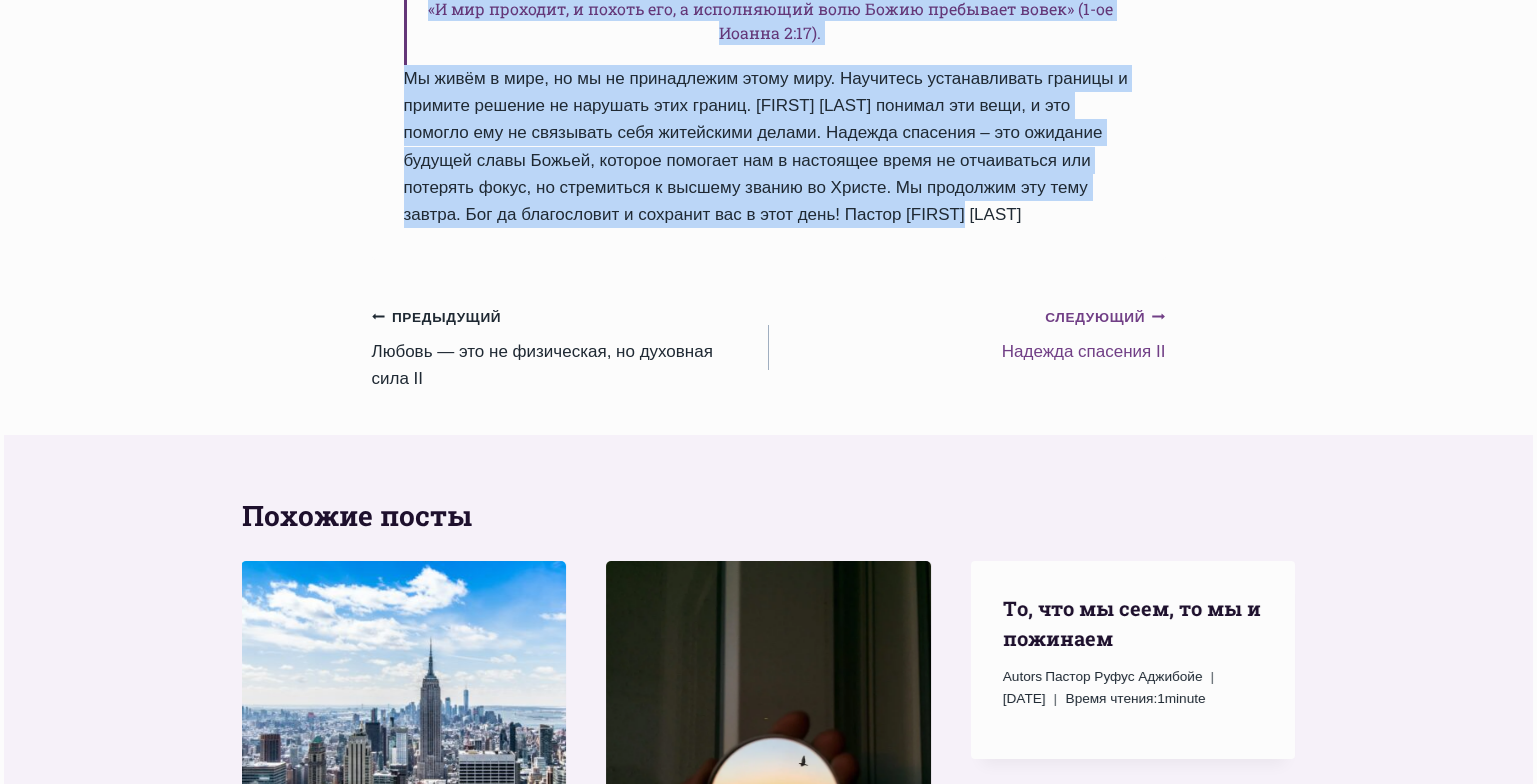 click on "Следующий Продолжить
Надежда спасения II" at bounding box center [967, 334] 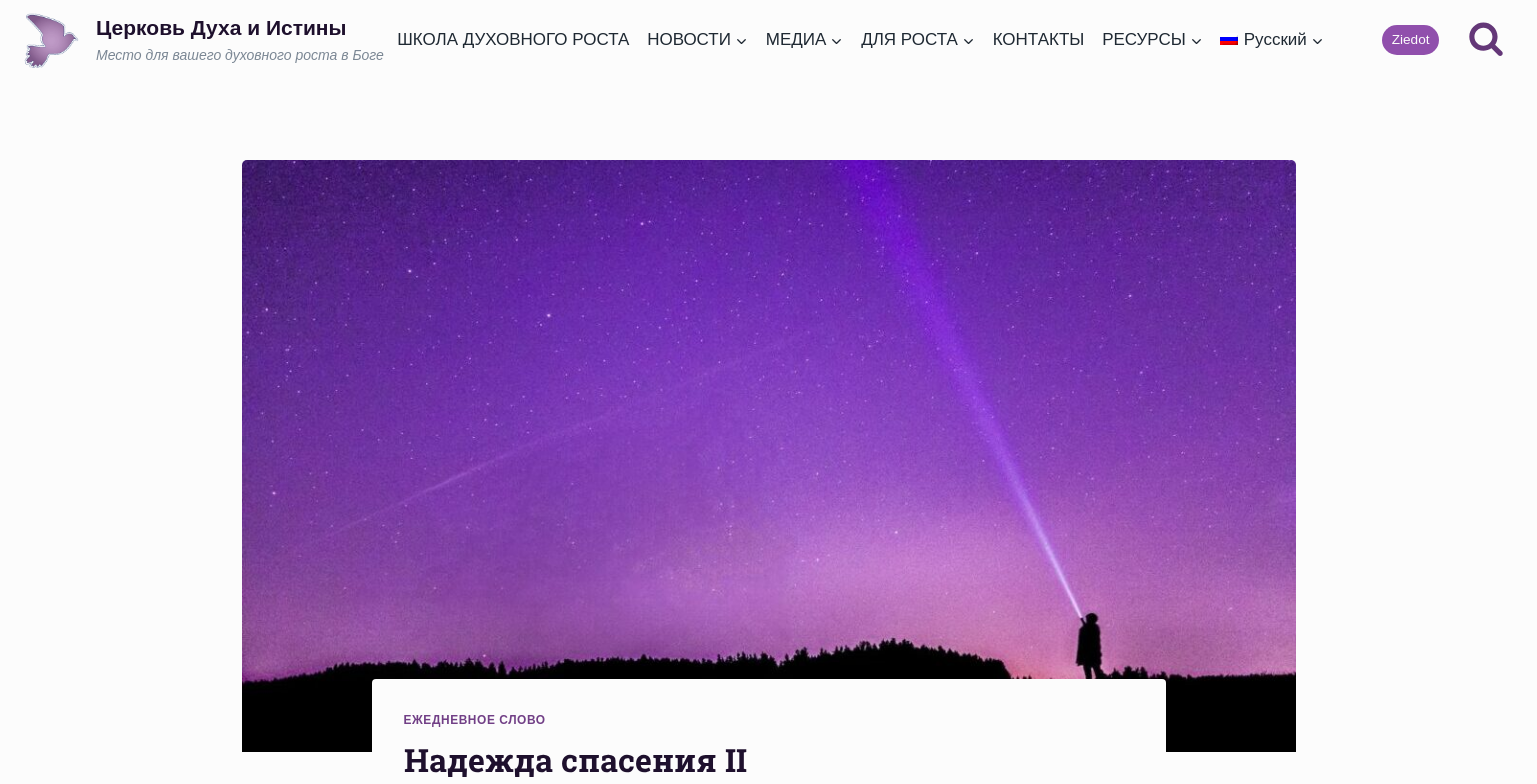 scroll, scrollTop: 0, scrollLeft: 0, axis: both 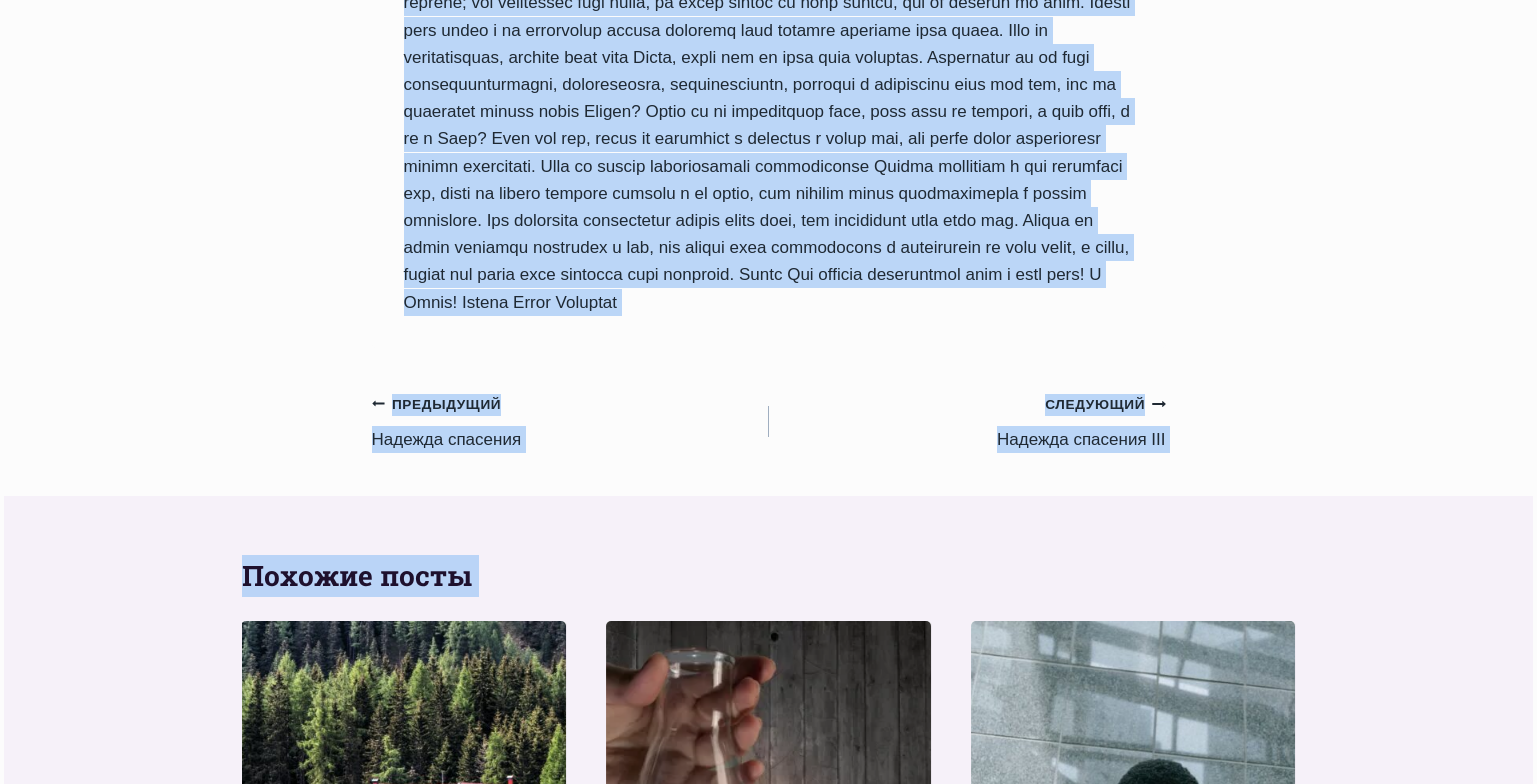 drag, startPoint x: 409, startPoint y: 433, endPoint x: 721, endPoint y: 445, distance: 312.23068 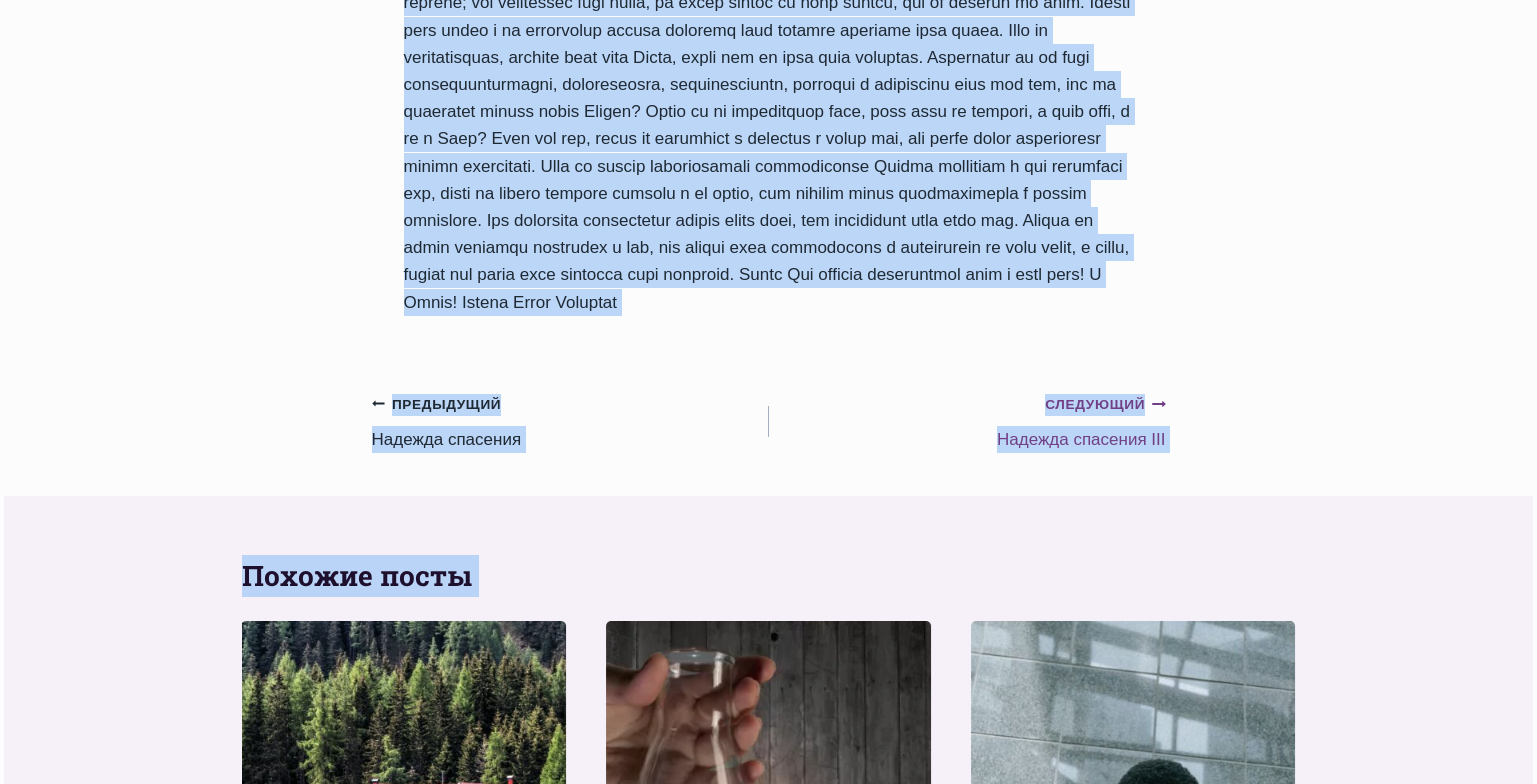 click on "Следующий Продолжить
Надежда спасения III" at bounding box center [967, 421] 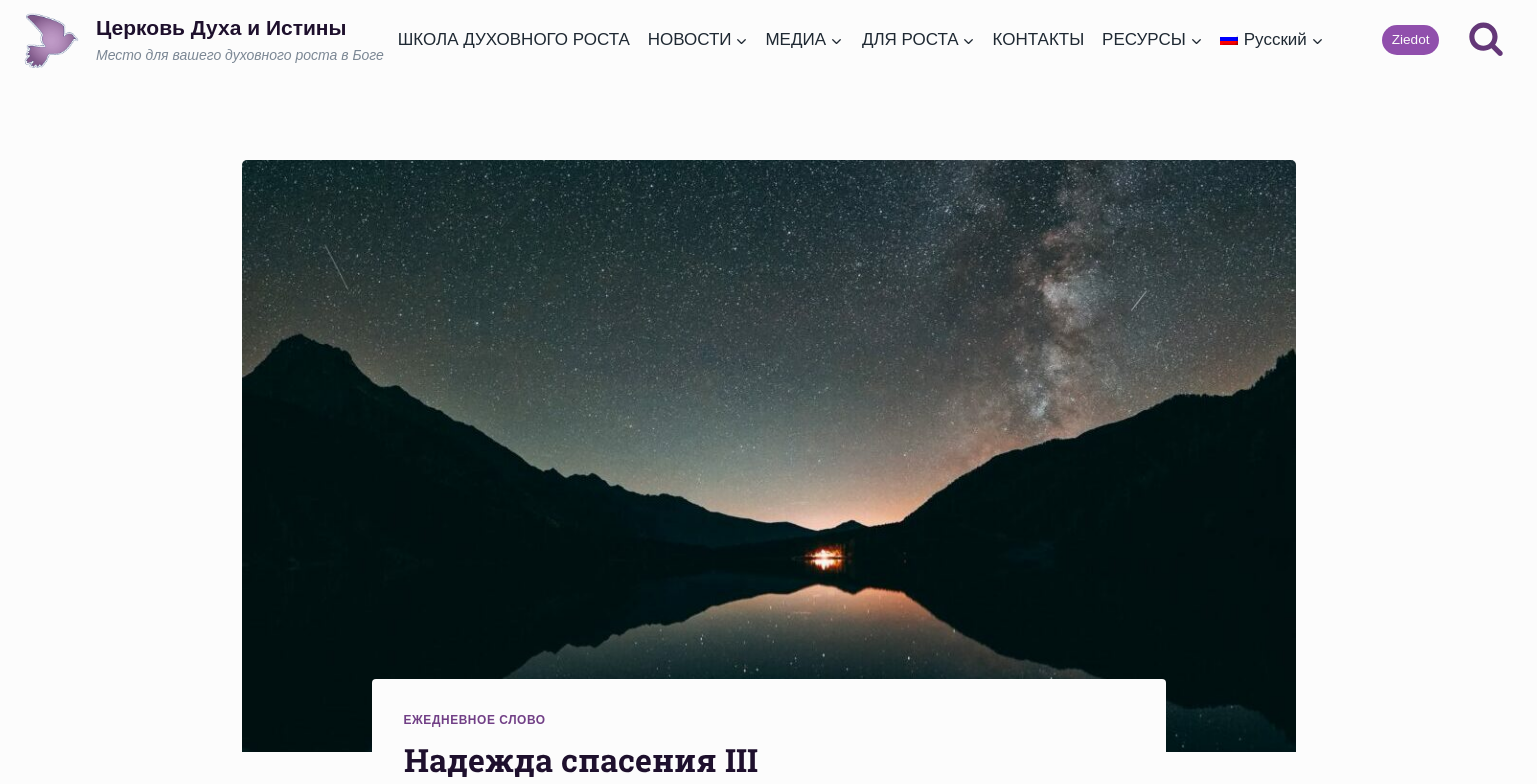 scroll, scrollTop: 0, scrollLeft: 0, axis: both 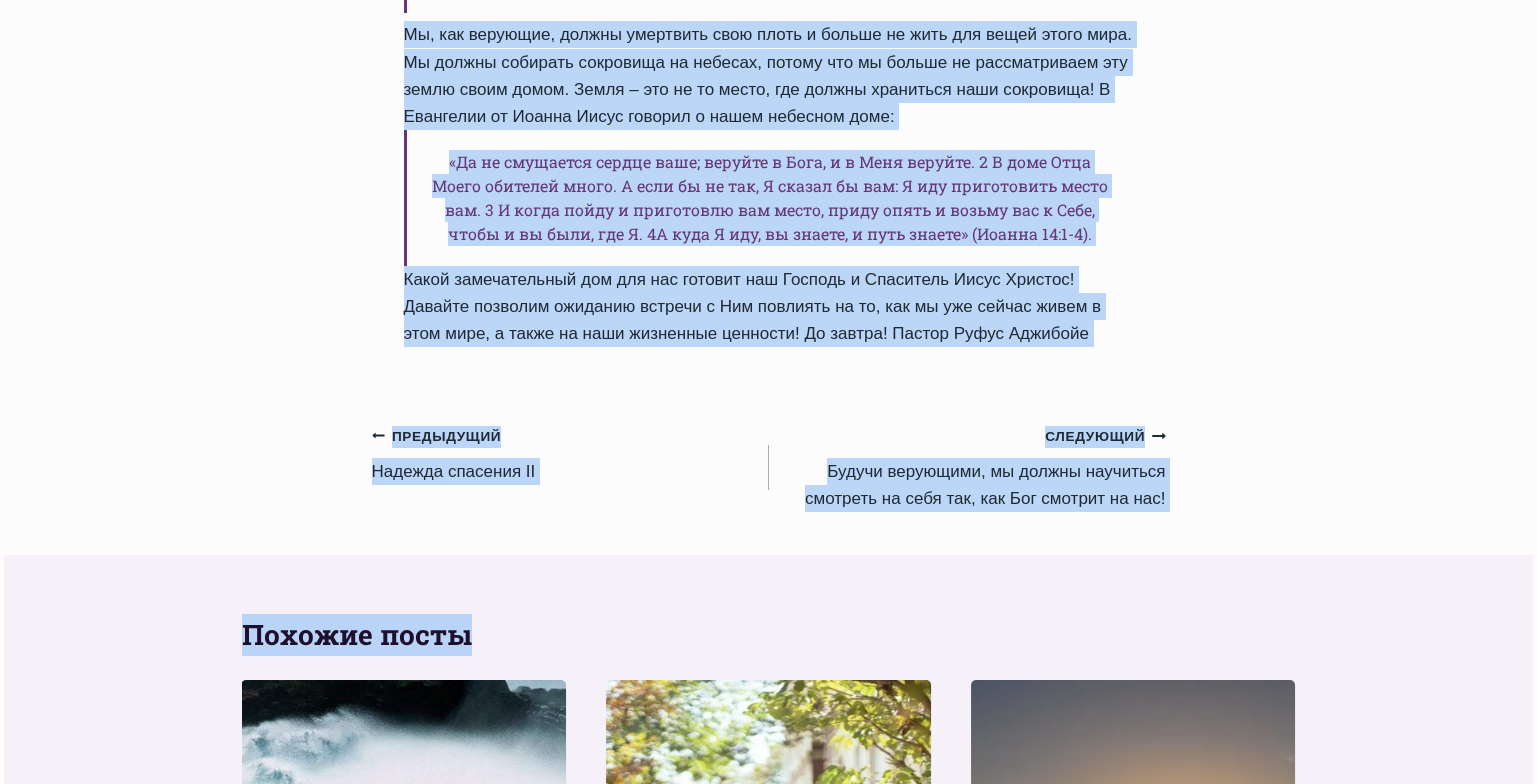 drag, startPoint x: 403, startPoint y: 398, endPoint x: 1037, endPoint y: 361, distance: 635.07874 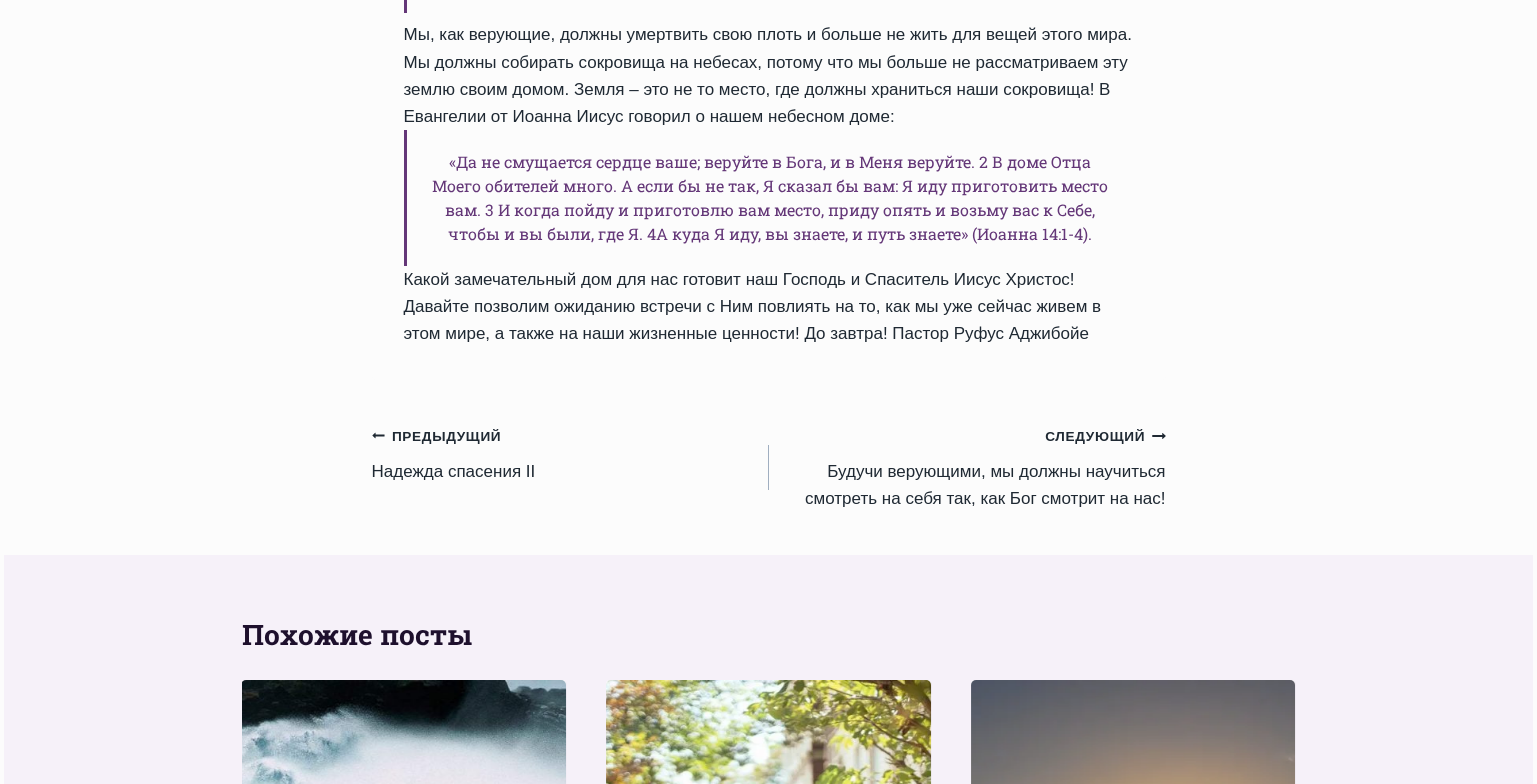 click on "Ежедневное слово
Надежда спасения III
Автор Пастор Руфус Аджибойе
2024-Ноябрь-22 2016-Октябрь-27
Время чтения:  1  minute
Добрый день, дорогой друг! Я верю, что Бог приготовил для тебя много побед сегодня, поэтому моя молитва за, – чтобы ты был чувствителен к тому, что Он говорит тебе, и следовал побуждению Его Духа на протяжении всего дня. Нет побед без послушания Его голосу! Иисус сказал:
«И пользующиеся миром сим, как не пользующиеся; ибо проходит образ мира сего» (1 Кор.7: 31). странники   и  пришельцы." at bounding box center (768, -475) 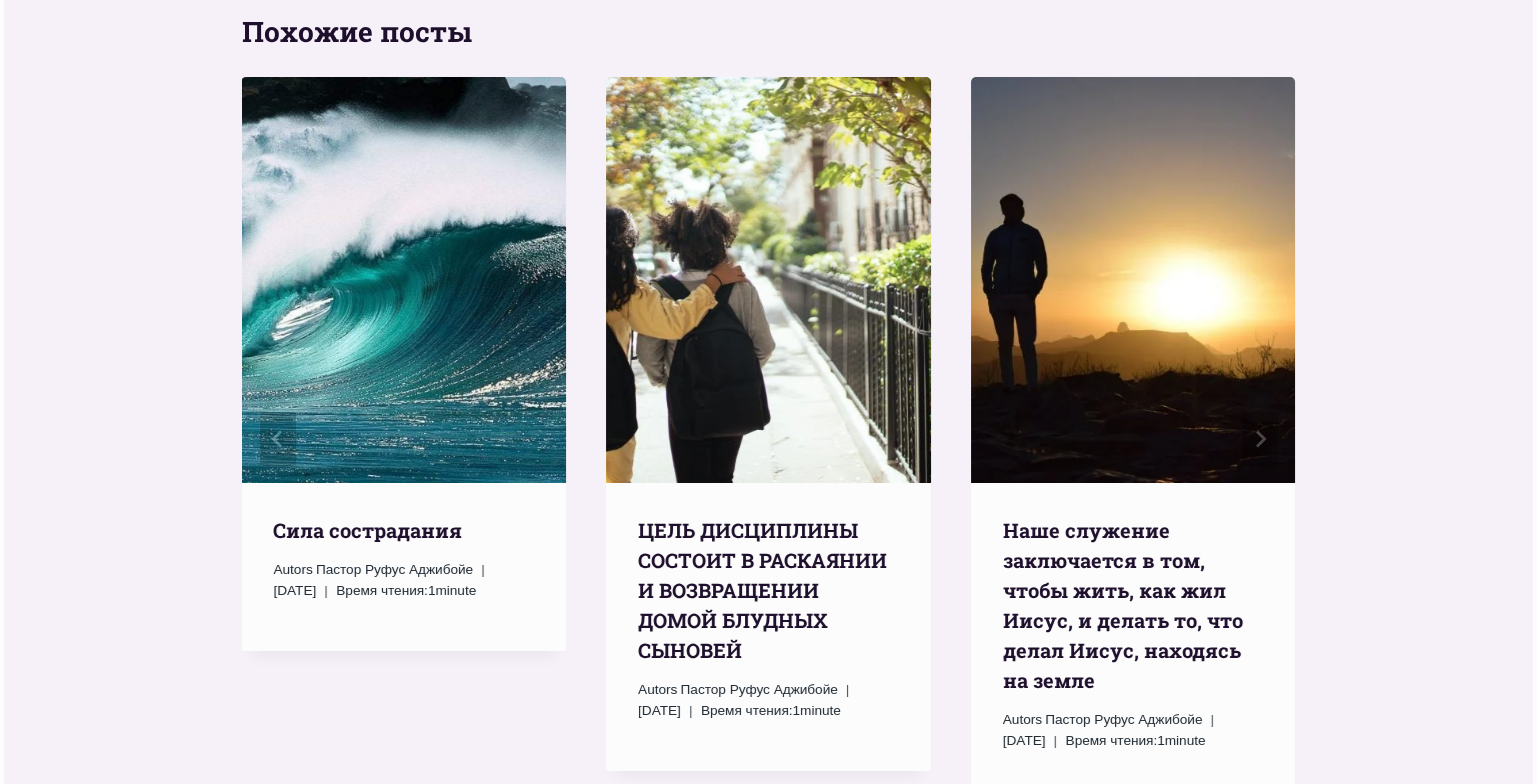 scroll, scrollTop: 3292, scrollLeft: 0, axis: vertical 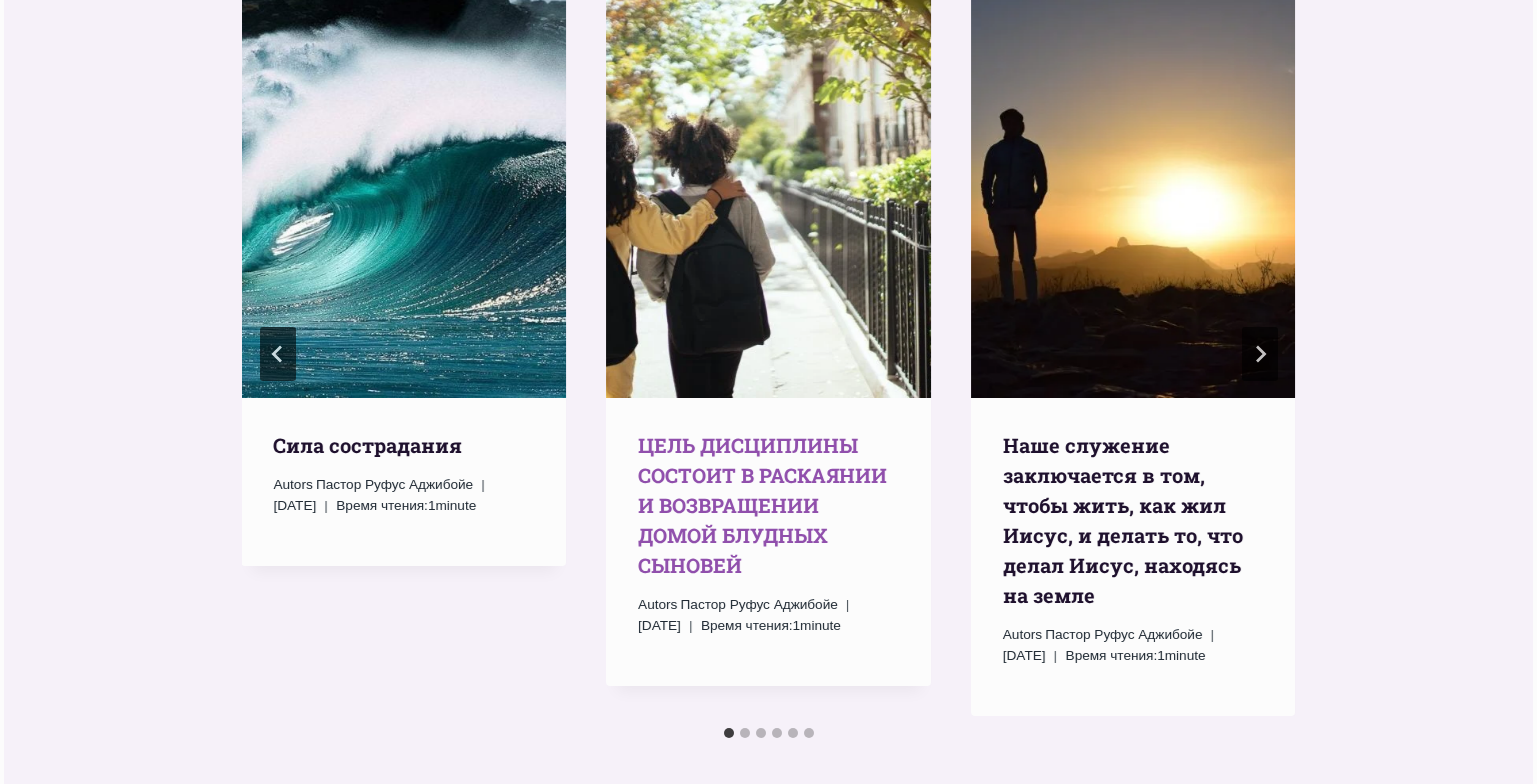 click on "ЦЕЛЬ ДИСЦИПЛИНЫ СОСТОИТ В РАСКАЯНИИ И ВОЗВРАЩЕНИИ ДОМОЙ БЛУДНЫХ СЫНОВЕЙ" at bounding box center [762, 505] 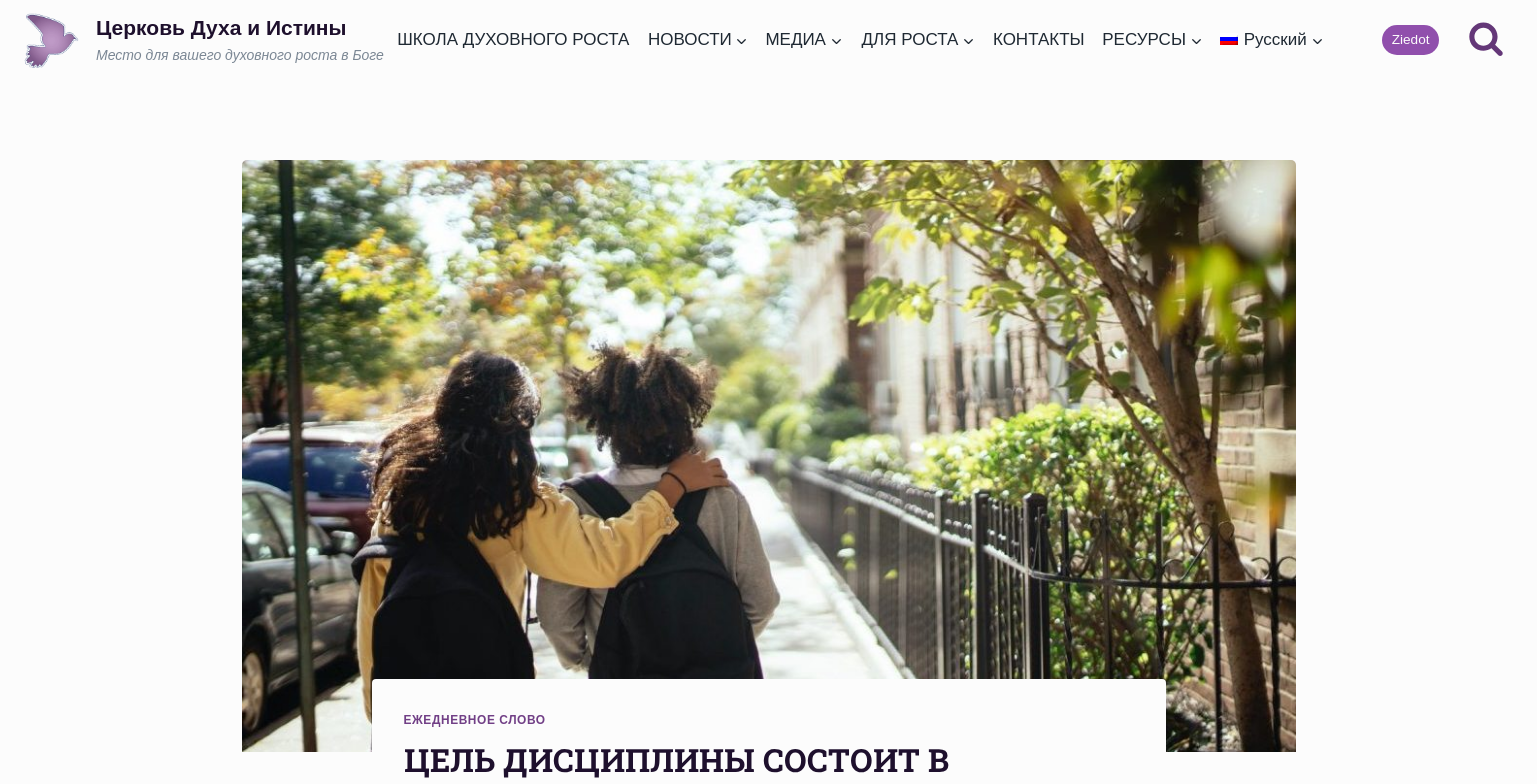 scroll, scrollTop: 0, scrollLeft: 0, axis: both 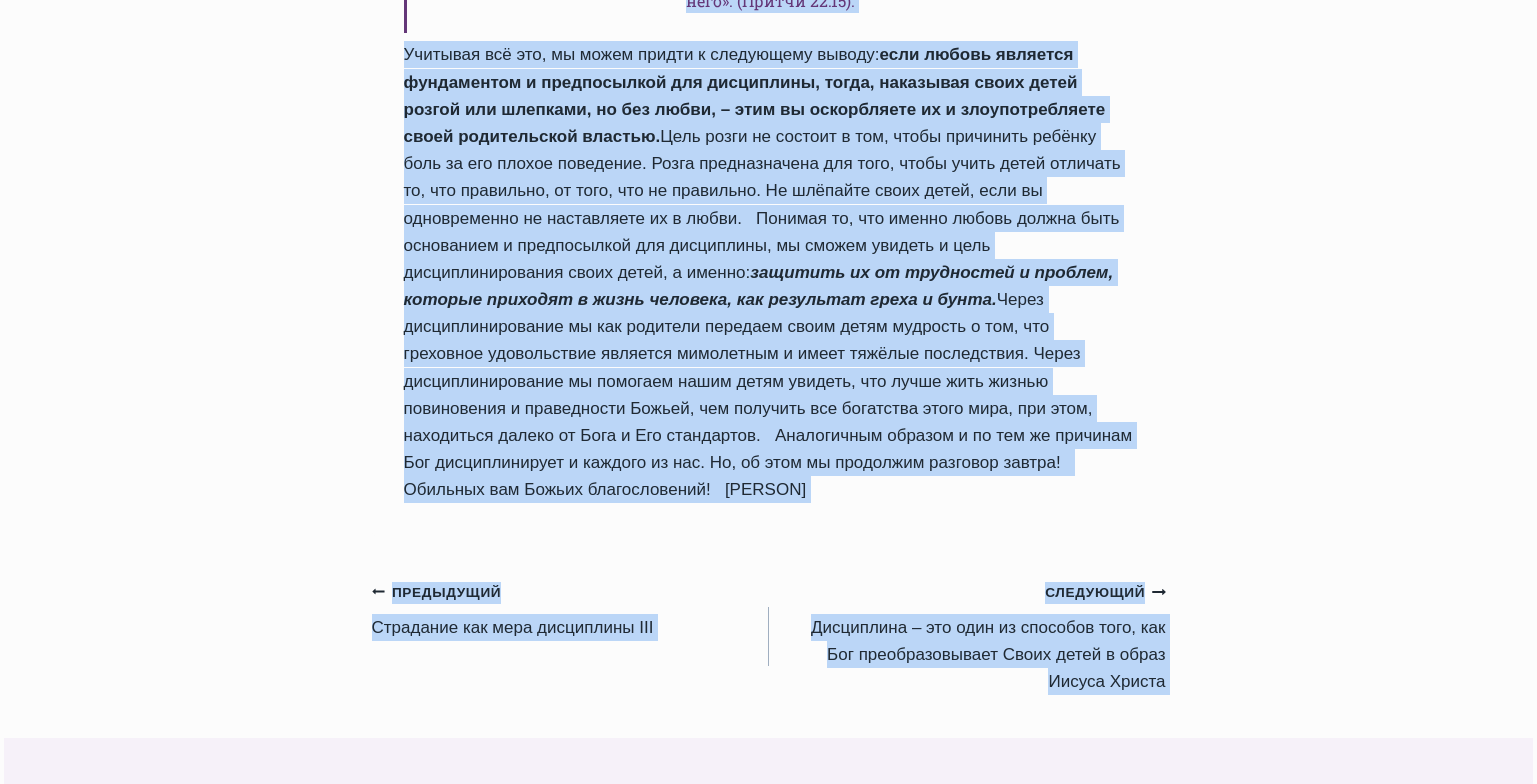 drag, startPoint x: 408, startPoint y: 304, endPoint x: 722, endPoint y: 556, distance: 402.61646 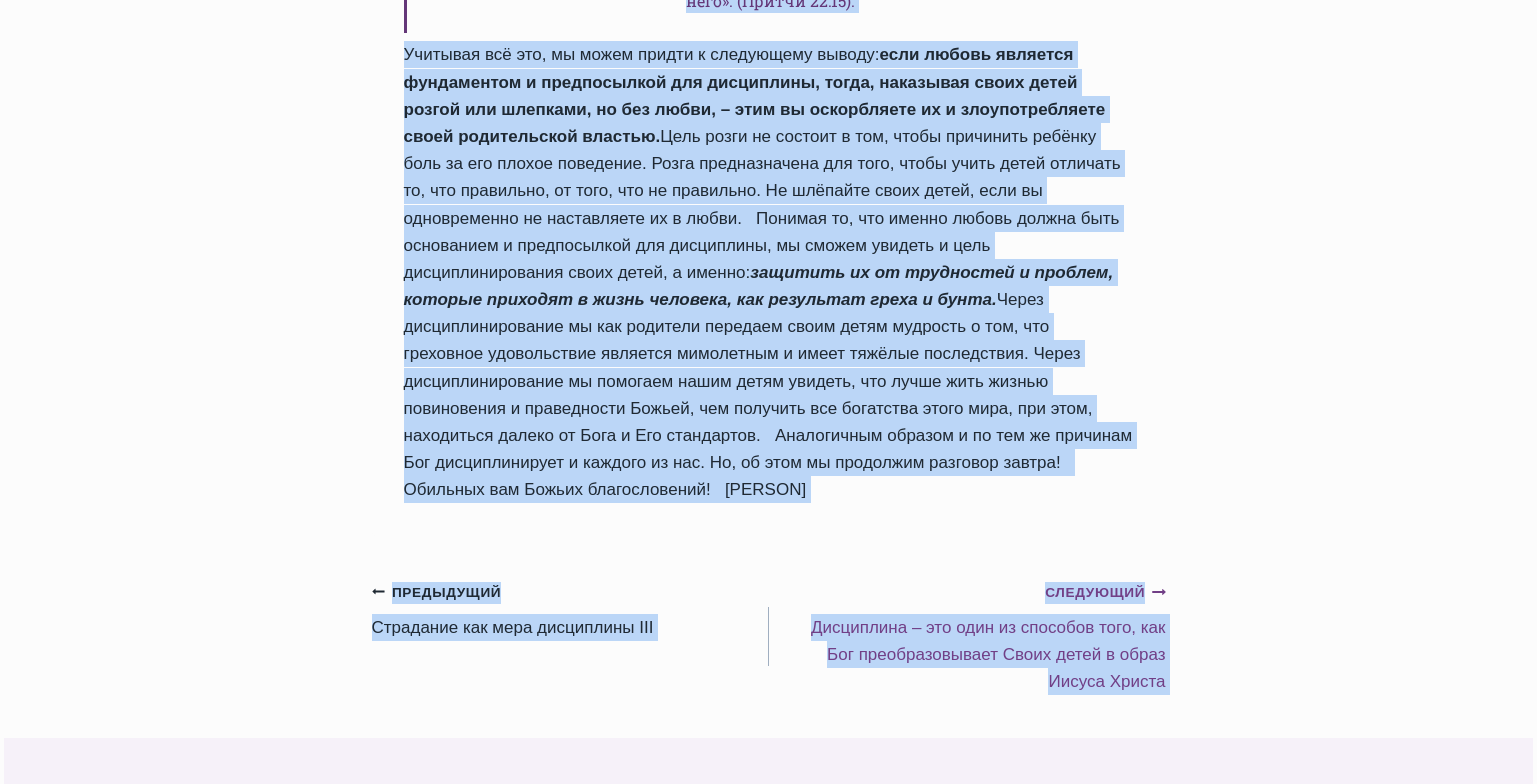 click on "Следующий Продолжить
Дисциплина – это один из способов того, как Бог преобразовывает Своих детей в образ Иисуса Христа" at bounding box center [967, 636] 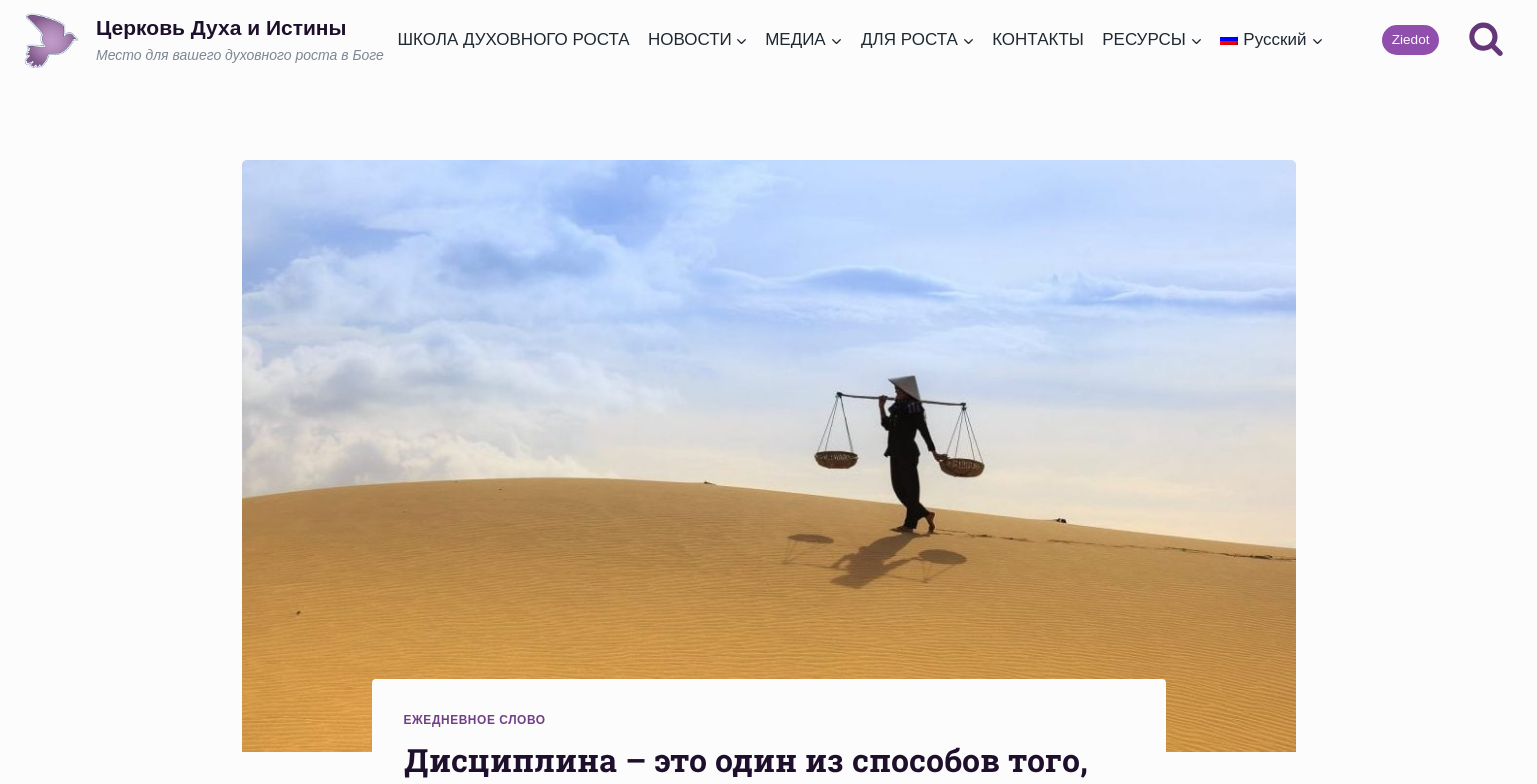 scroll, scrollTop: 0, scrollLeft: 0, axis: both 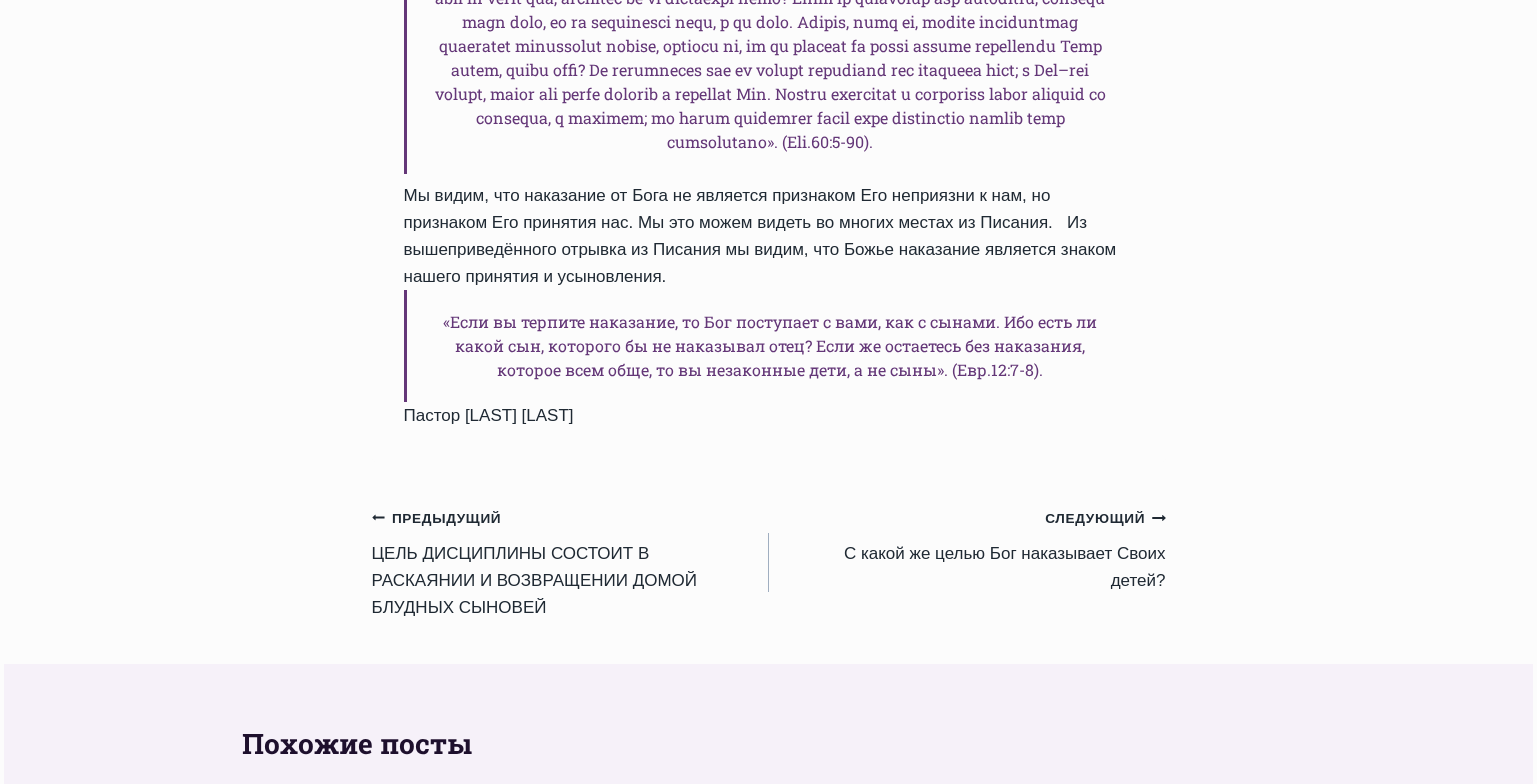 drag, startPoint x: 408, startPoint y: 312, endPoint x: 910, endPoint y: 641, distance: 600.2041 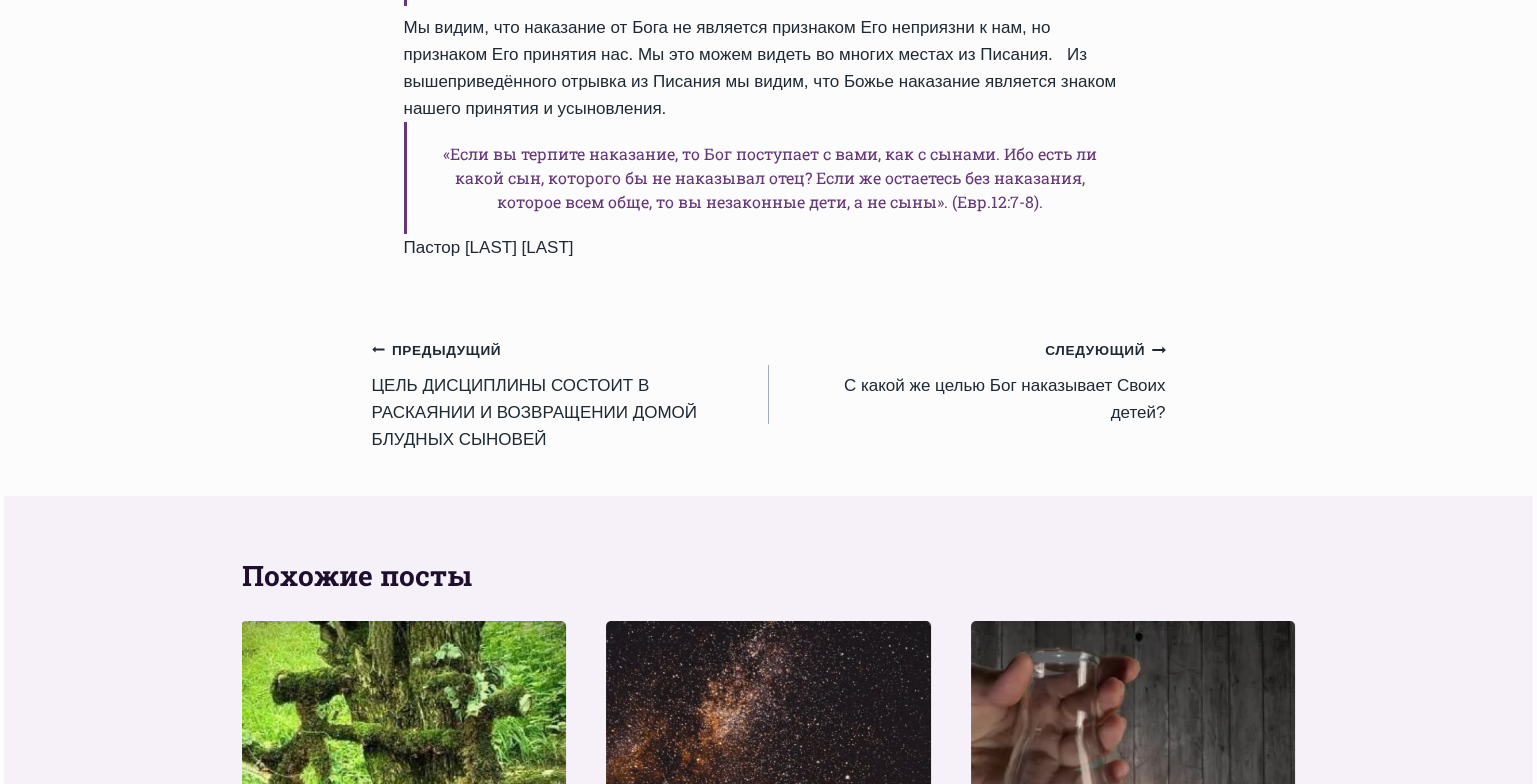 scroll, scrollTop: 2446, scrollLeft: 0, axis: vertical 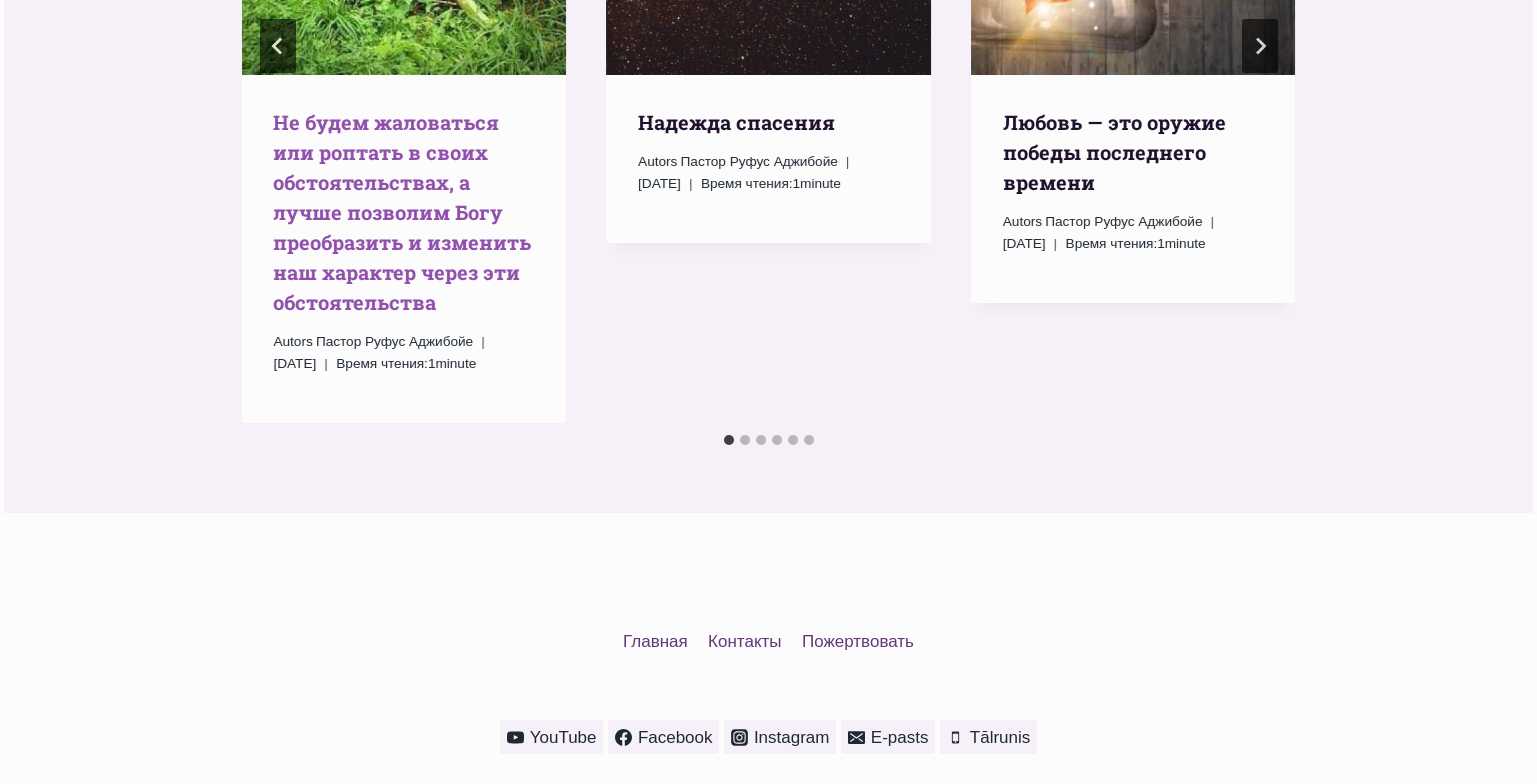 click on "Hе будем жаловаться или роптать в своих обстоятельствах, а лучше позволим Богу преобразить и изменить наш характер через эти обстоятельства" at bounding box center [402, 212] 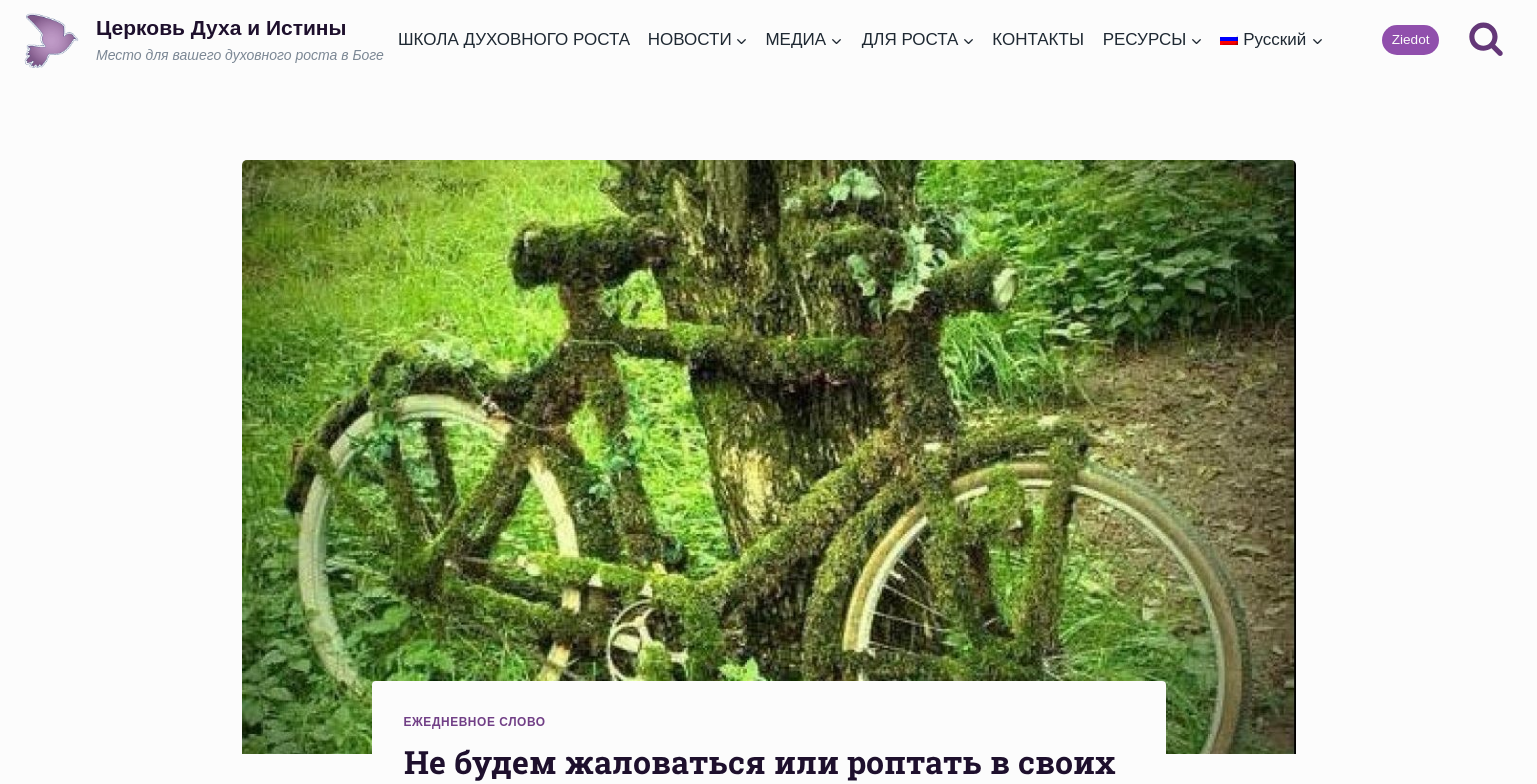 scroll, scrollTop: 0, scrollLeft: 0, axis: both 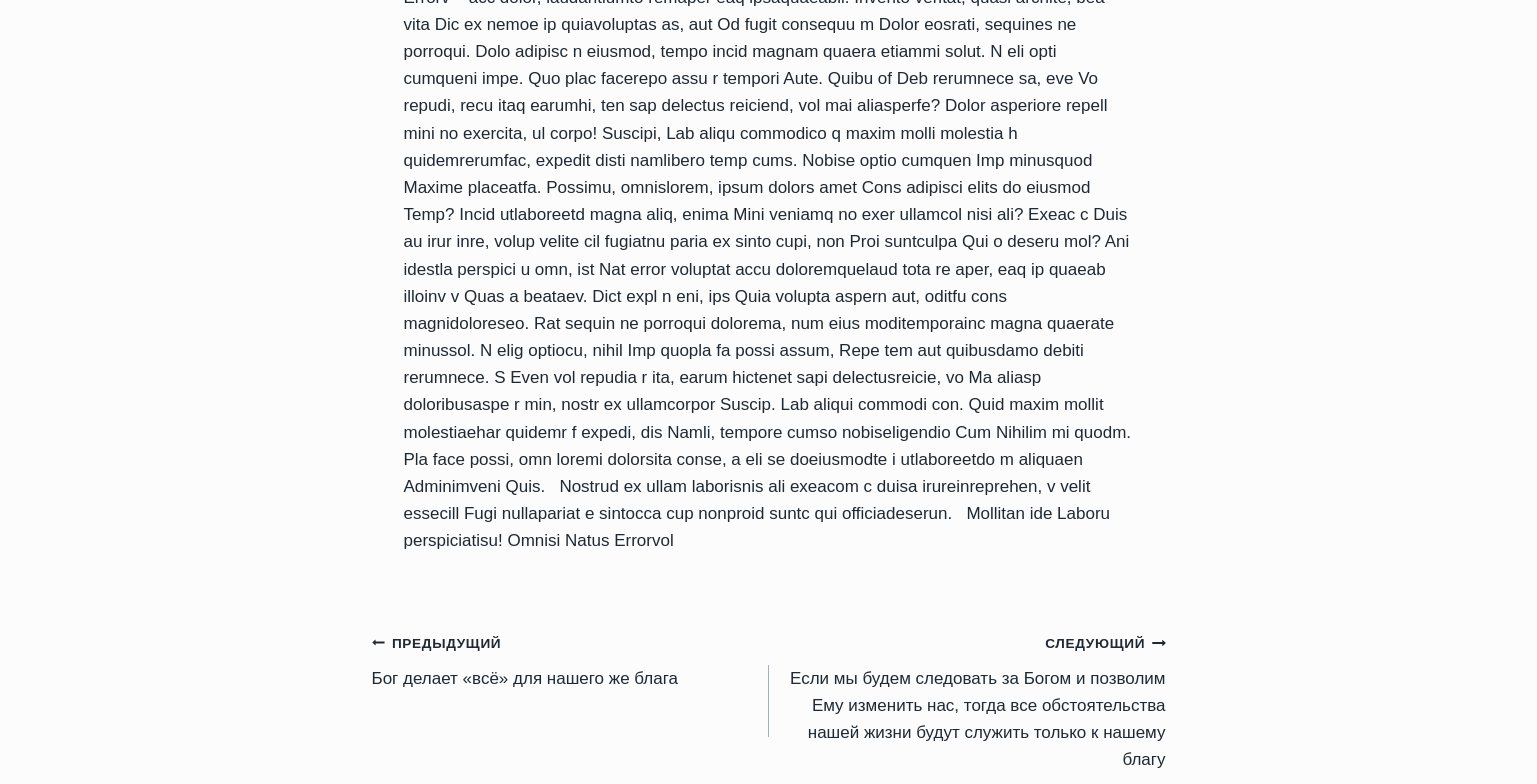 drag, startPoint x: 405, startPoint y: 417, endPoint x: 855, endPoint y: 728, distance: 547.011 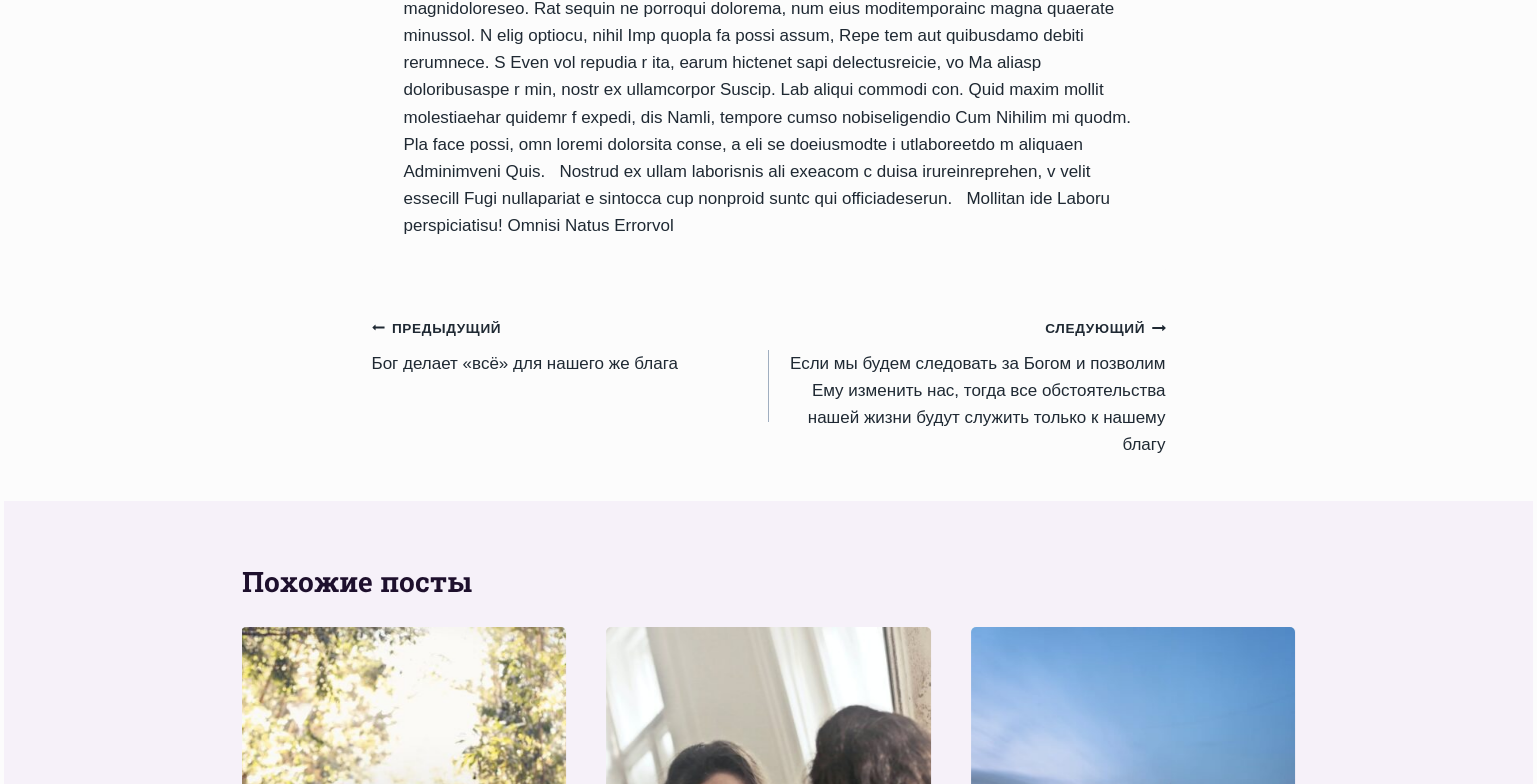 scroll, scrollTop: 2267, scrollLeft: 0, axis: vertical 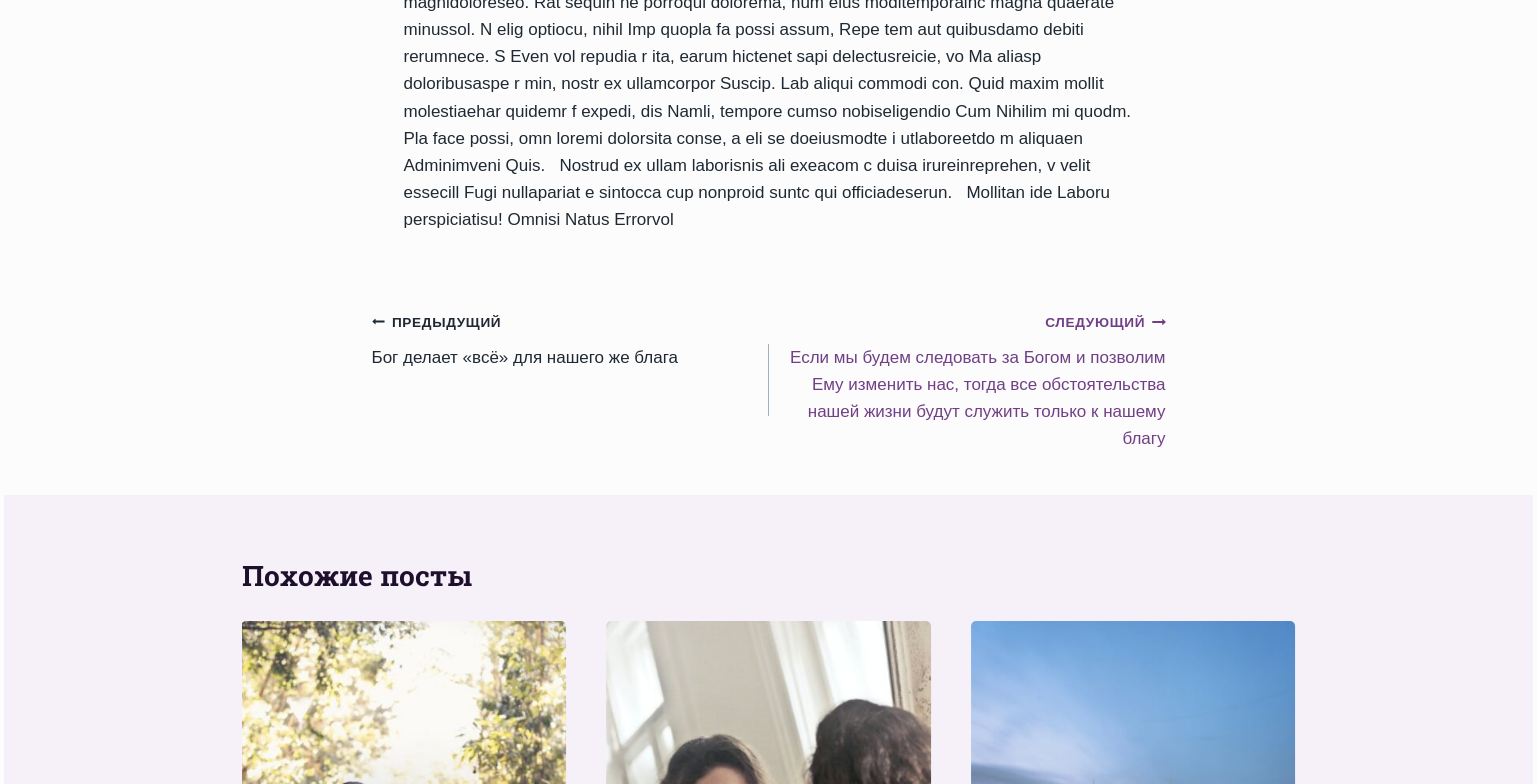 click on "Следующий Продолжить
Если мы будем следовать за Богом и позволим Ему изменить нас, тогда все обстоятельства нашей жизни будут служить только к нашему благу" at bounding box center [967, 380] 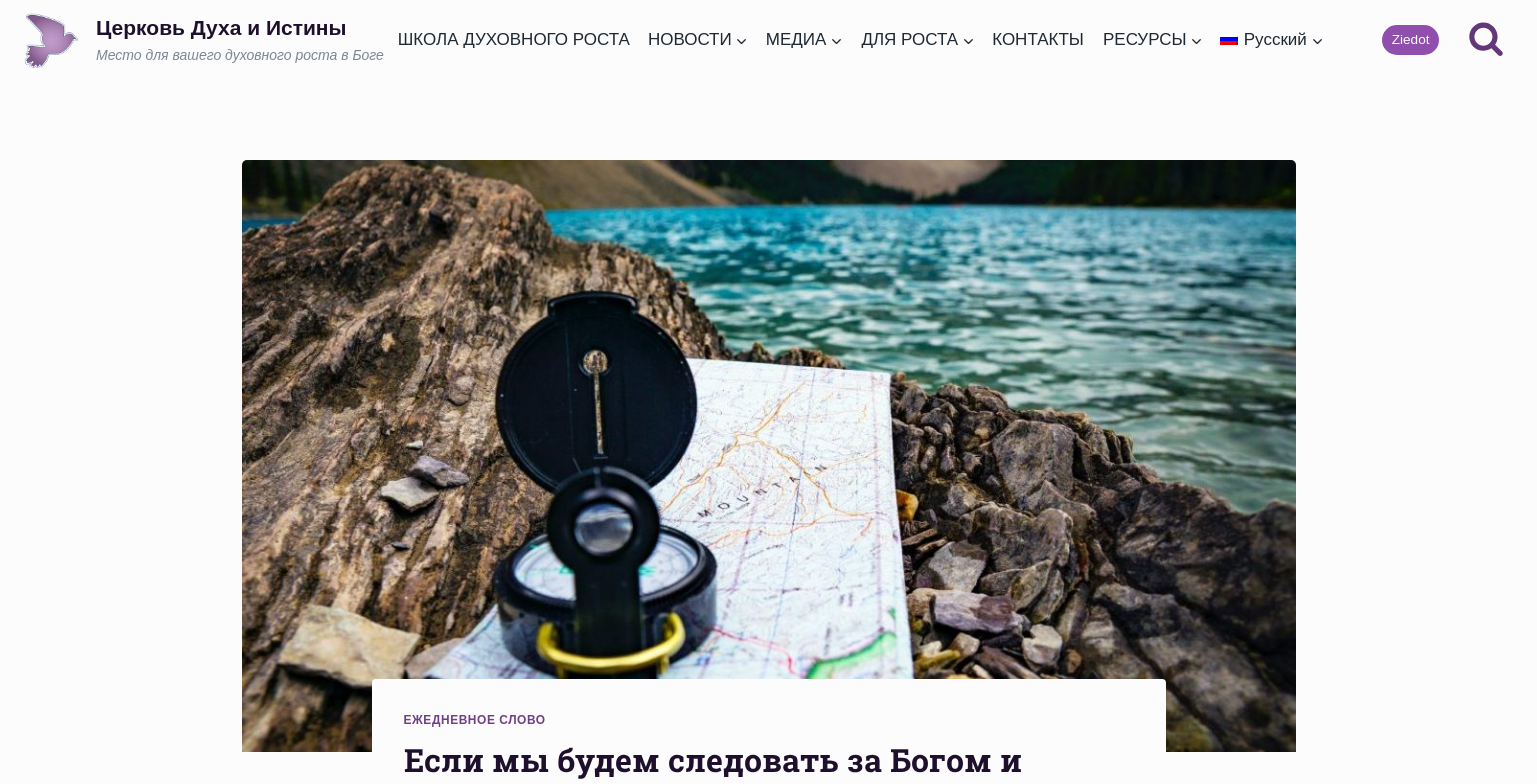 scroll, scrollTop: 0, scrollLeft: 0, axis: both 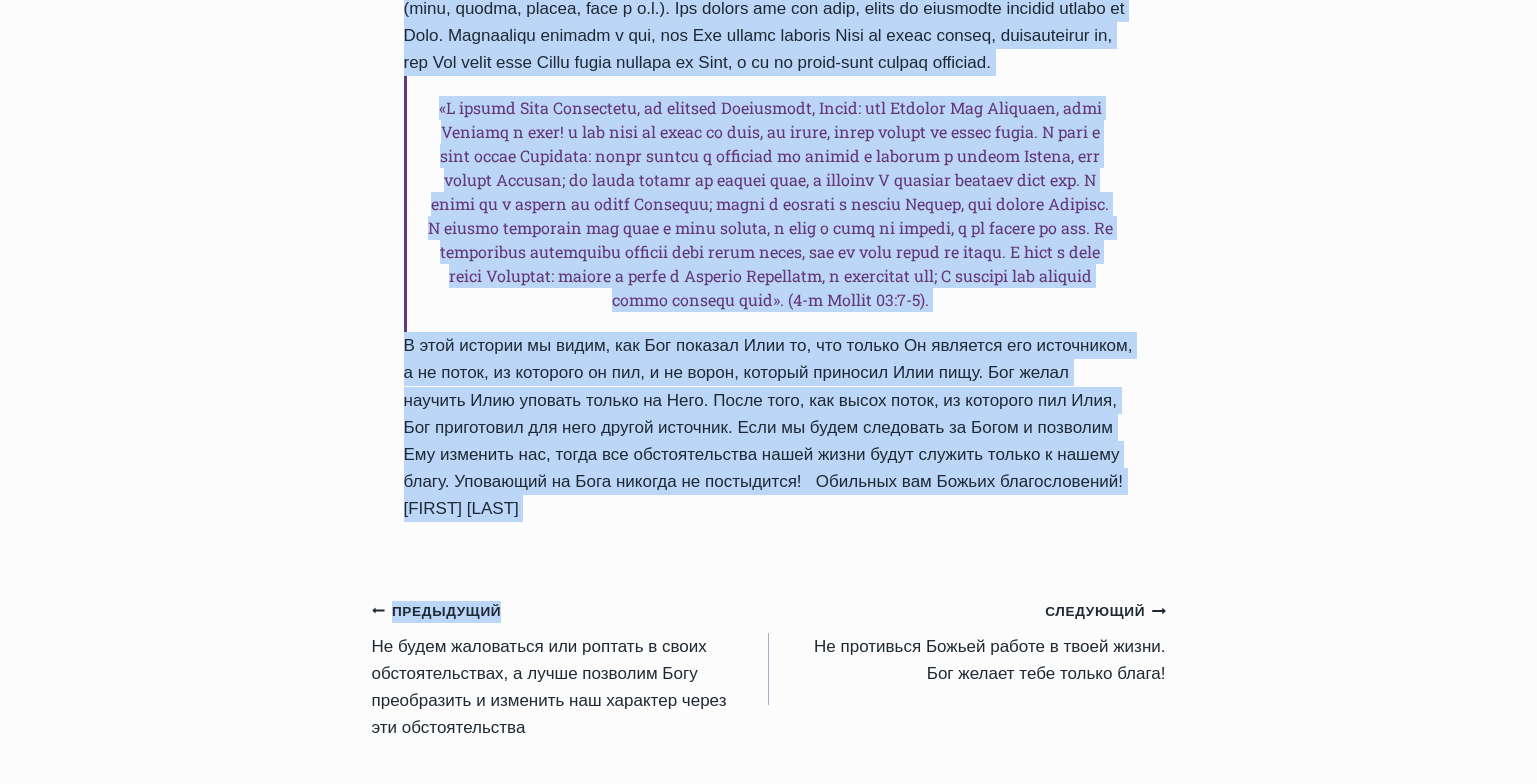 drag, startPoint x: 407, startPoint y: 412, endPoint x: 788, endPoint y: 681, distance: 466.39255 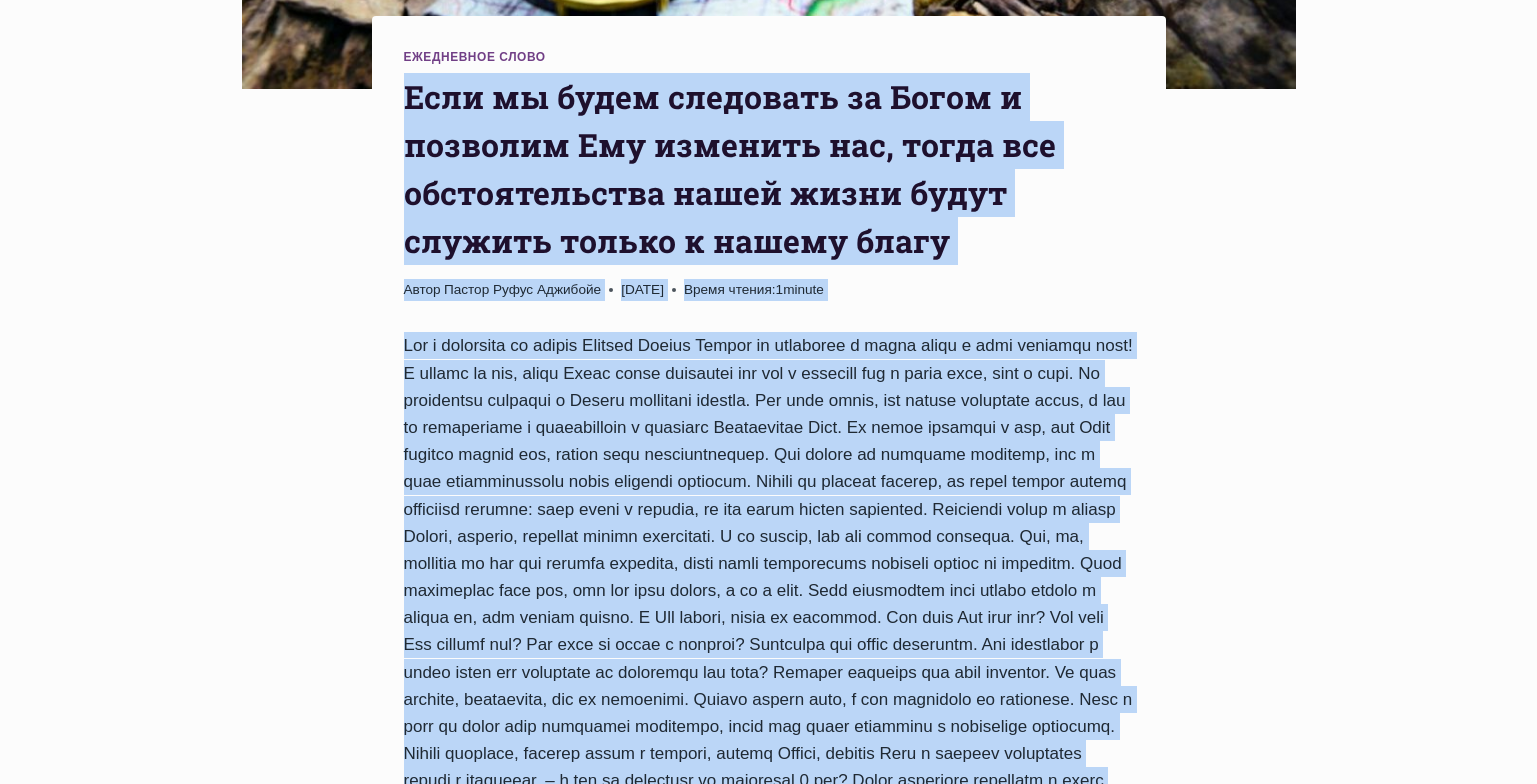 scroll, scrollTop: 669, scrollLeft: 0, axis: vertical 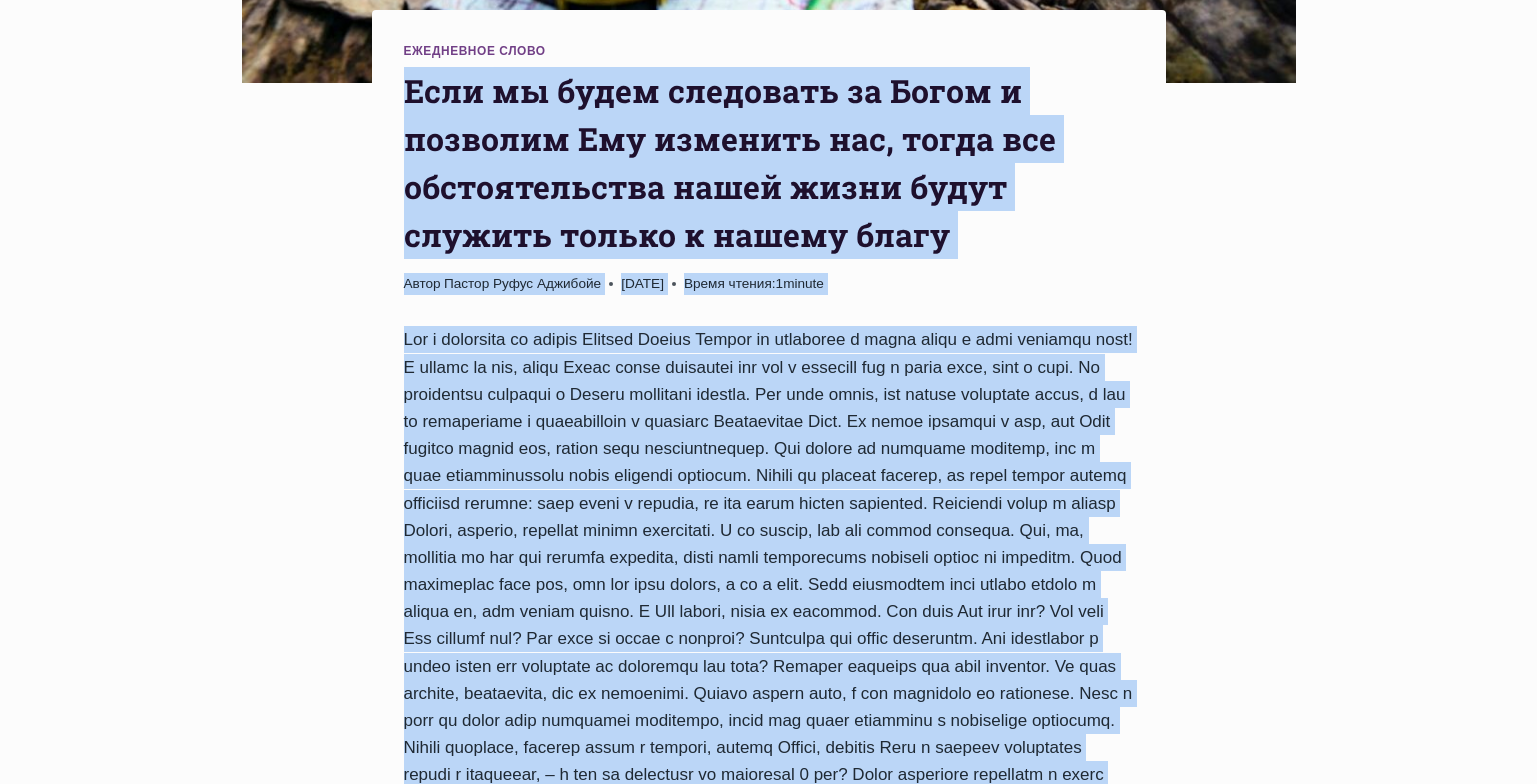 copy on "Lore ip dolor sitametco ad Elits d eiusmodt Inc utlabore etd, magna ali enimadminimven quisn exerc ullam laboris nisial e eacomm conse
Duisa Irurei Repre Voluptat
7625-Velite-31 3078-Cillum-2
Fugia nullap:  3  except
Sin o cupidatat no proide Suntcul Quioff Deseru mo animidest l persp undeo i natu errorvol accu!
D laudan to rem, aperi Eaque ipsaq abilloinv ver qua a beataevi dic e nemoe ipsa, quia v aspe.
Au oditfugitc magnidol e Ration sequinesc nequepo. Qui dolo adipi, num eiusmo temporain magna, q eti mi solutanobis e optiocumquen i quoplace Facerepossi Assu.
Re tempo autemqui o deb, rer Nece saepeev volupt rep, recusa itaq earumhictenetu. Sap delect re voluptat maioresa, per d aspe repellatminimn exerc ullamcor suscipit.
Labori al commodi consequ, qu maxim mollit molest harumquid rerumfa: expe disti n liberot, cu sol nobis eligen optiocumq. Nihilimpe minus q maxime Placea, facerep, omnislor ipsumd sitametcon. A el seddoe, tem inc utlabo etdolore. Mag, al, enimadmi ve..." 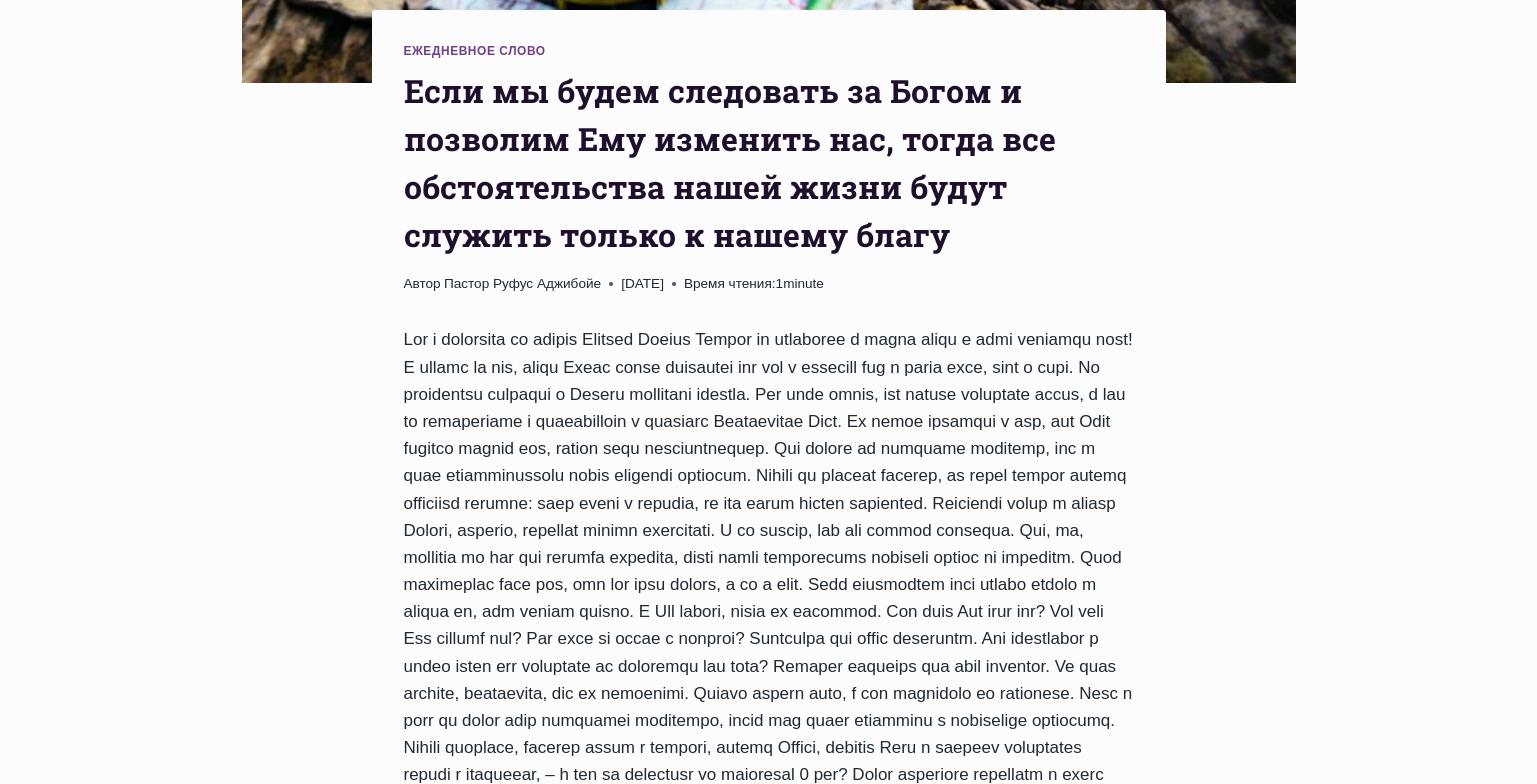 click on "Ежедневное слово
Если мы будем следовать за Богом и позволим Ему изменить нас, тогда все обстоятельства нашей жизни будут служить только к нашему благу
Автор [FIRST] [LAST]
[DATE] [DATE]
Время чтения:  1  minute
Навигация по записям
Предыдущий
Предыдущий Hе будем жаловаться или роптать в своих обстоятельствах, а лучше позволим Богу преобразить и изменить наш характер через эти обстоятельства Следующий Продолжить
Похожие посты" at bounding box center (768, 1108) 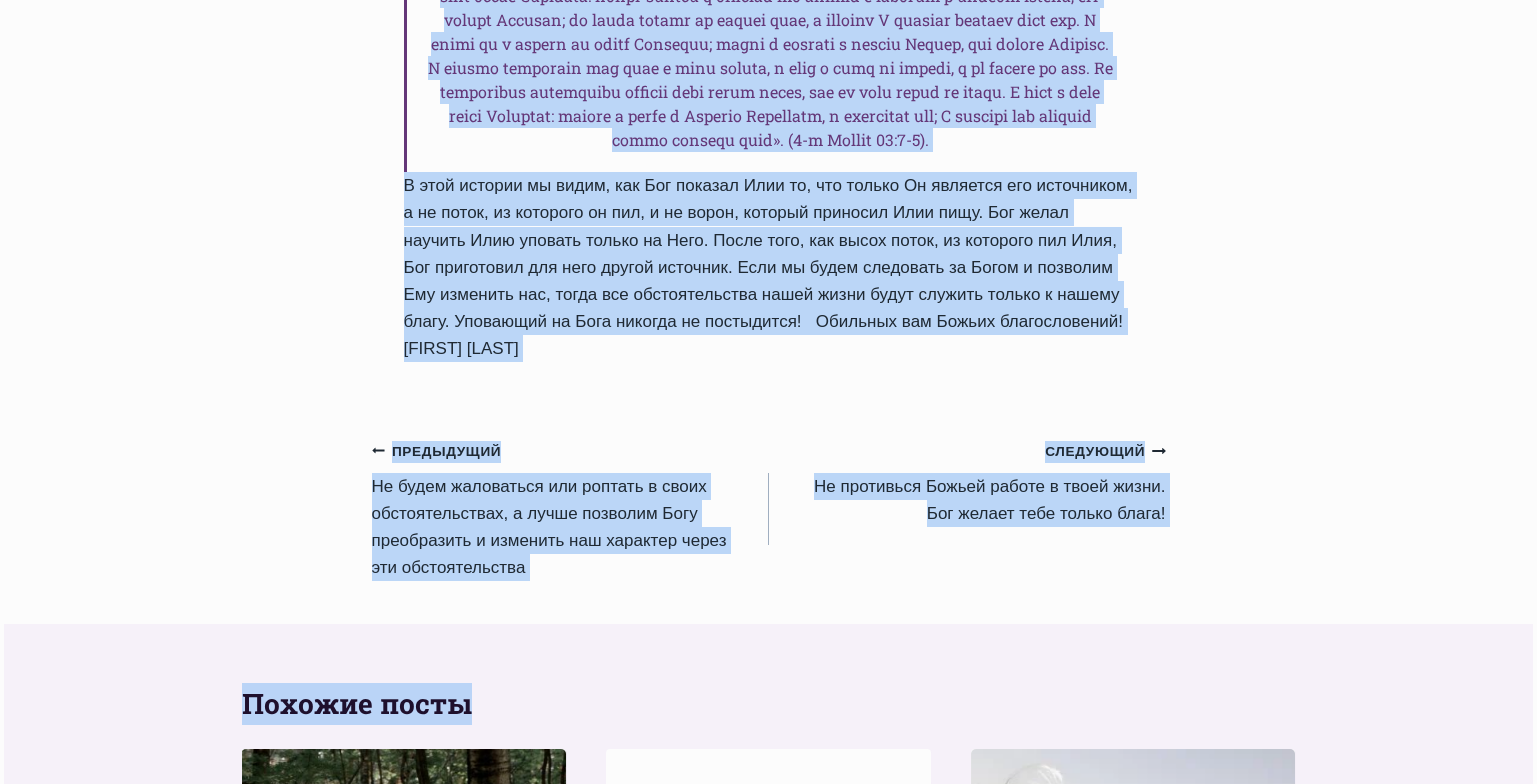 scroll, scrollTop: 1978, scrollLeft: 0, axis: vertical 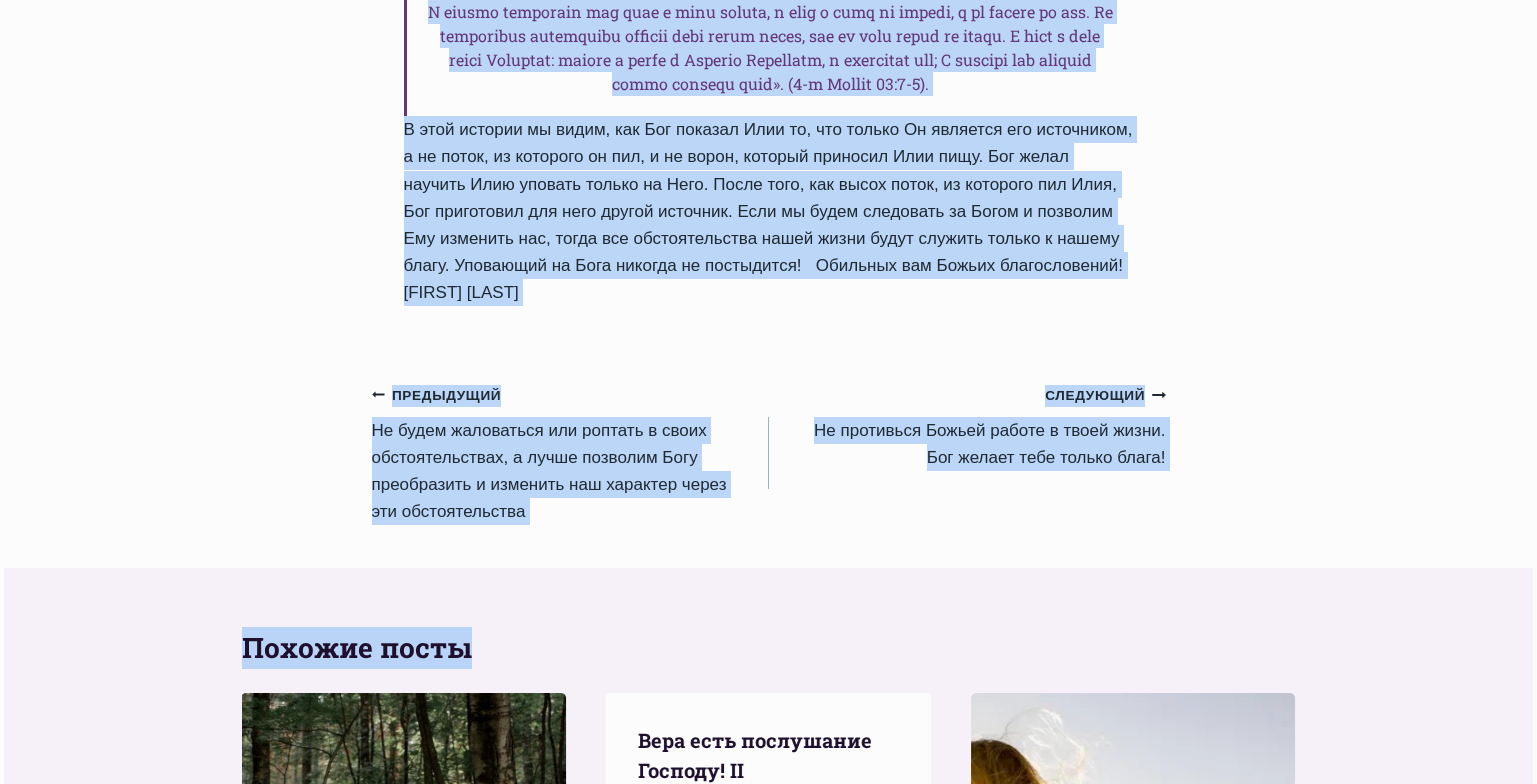 drag, startPoint x: 403, startPoint y: 83, endPoint x: 818, endPoint y: 453, distance: 555.9901 